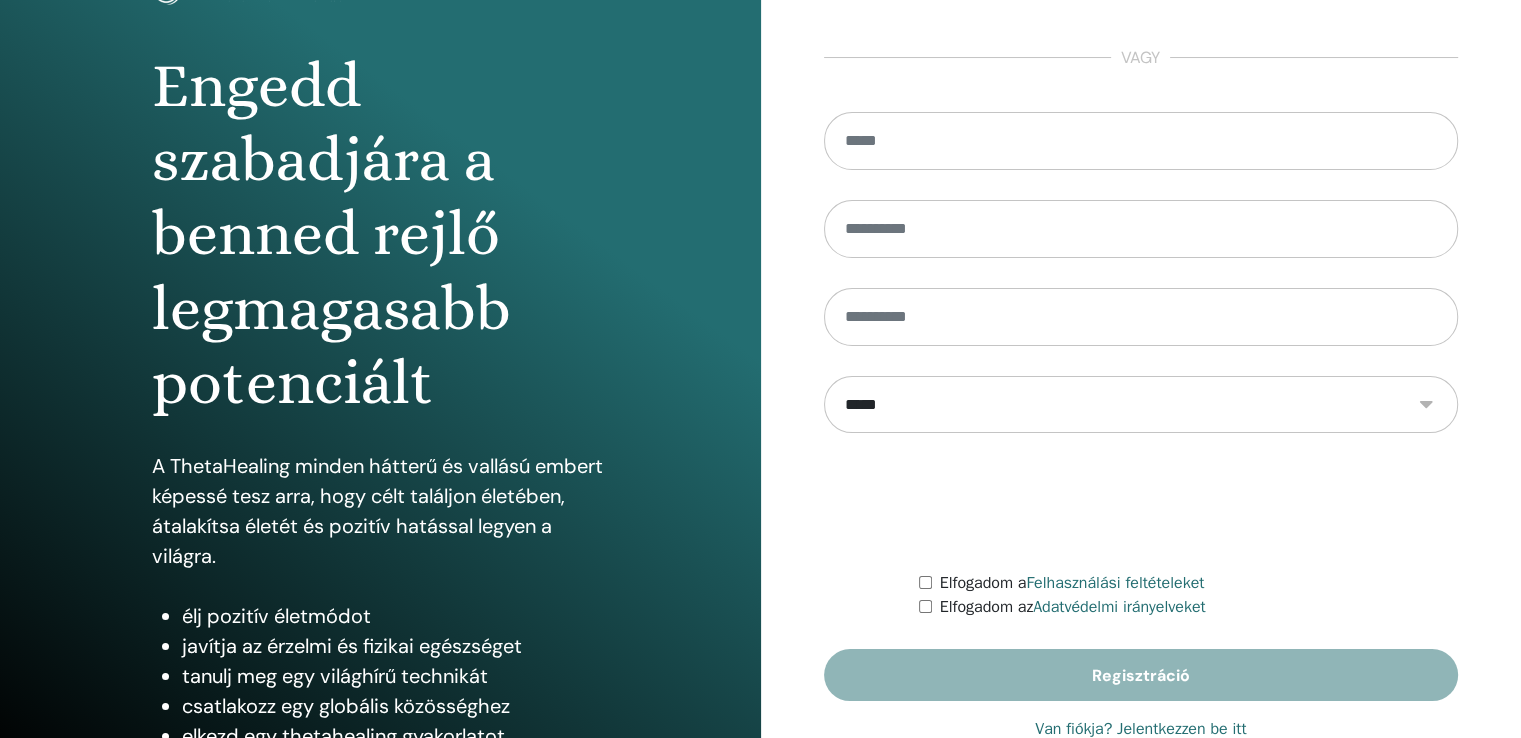 scroll, scrollTop: 222, scrollLeft: 0, axis: vertical 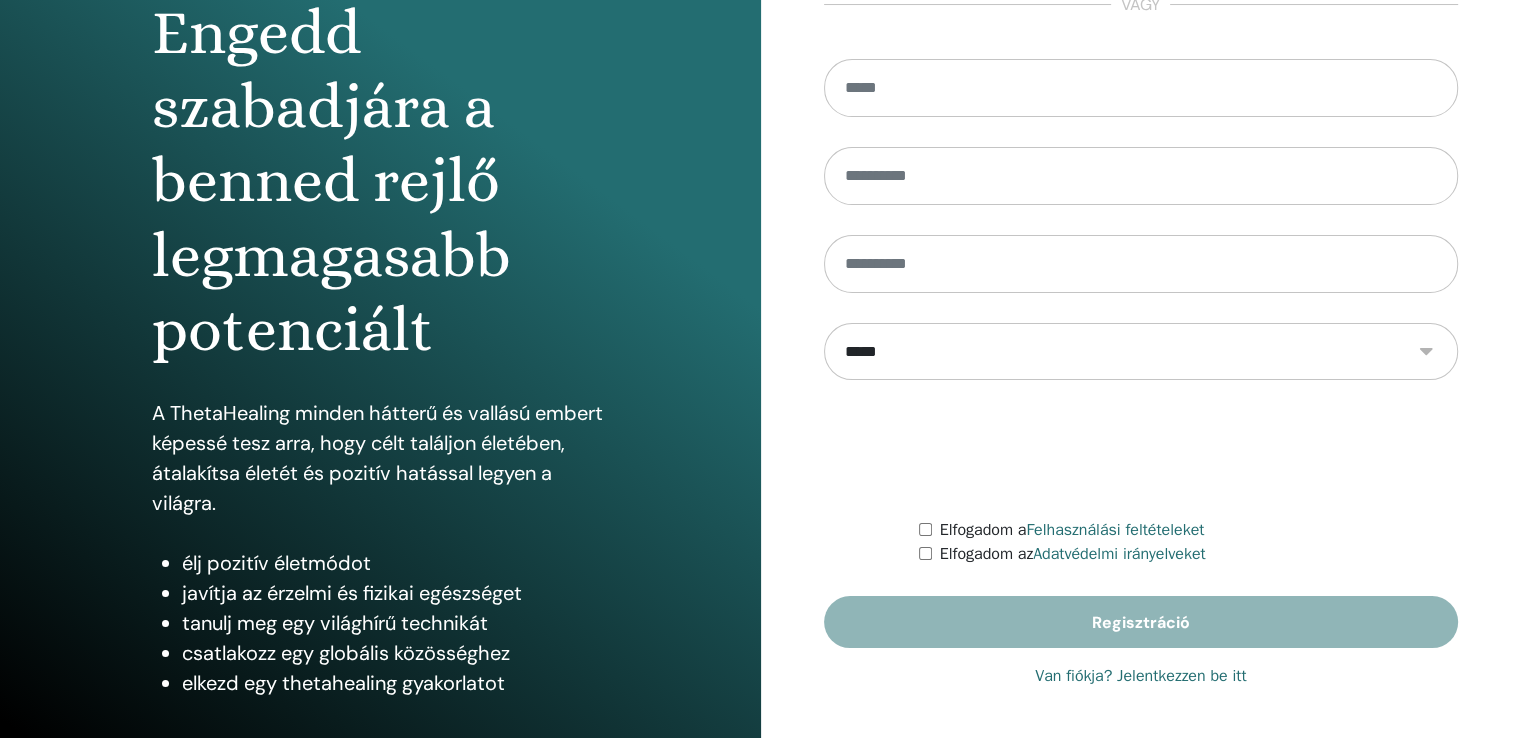 type on "**********" 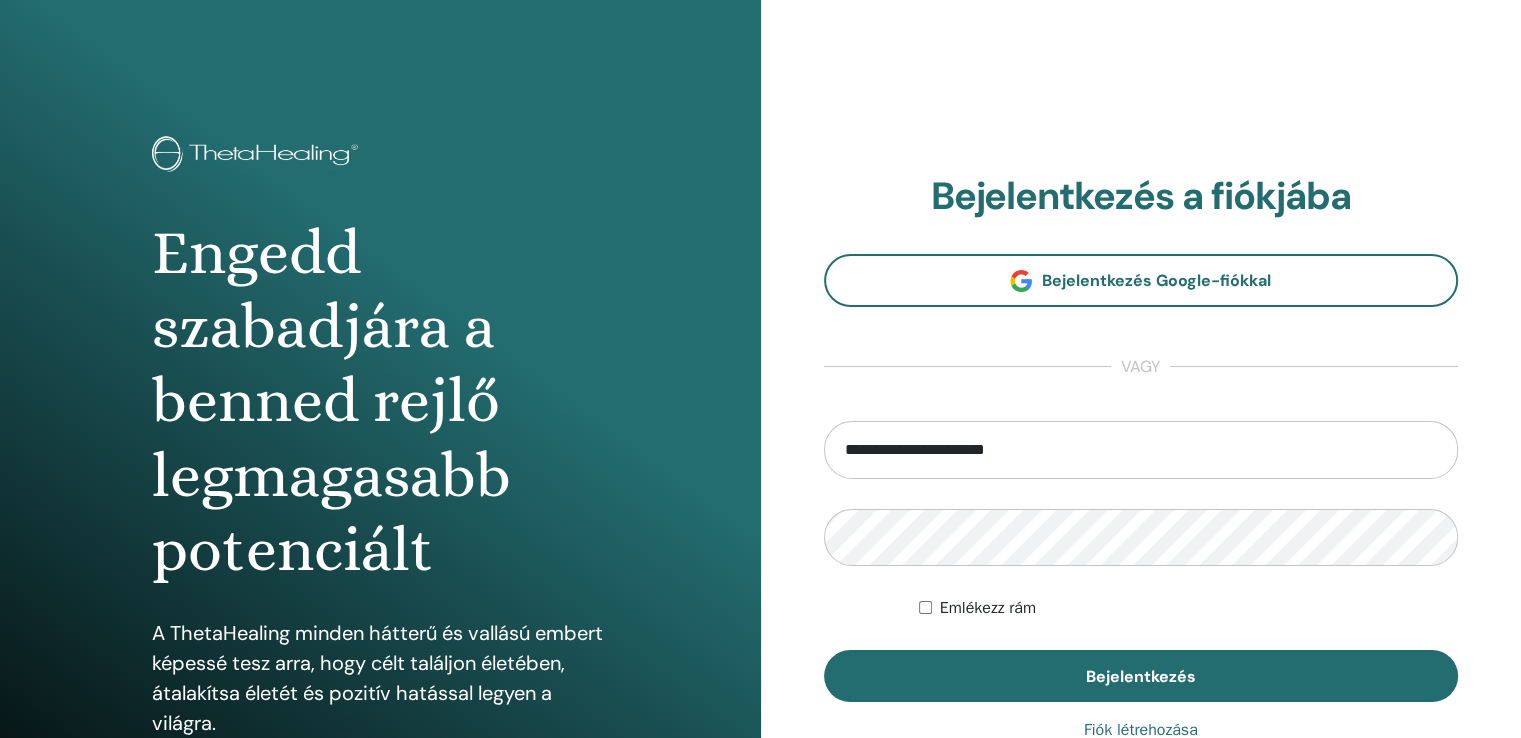 scroll, scrollTop: 0, scrollLeft: 0, axis: both 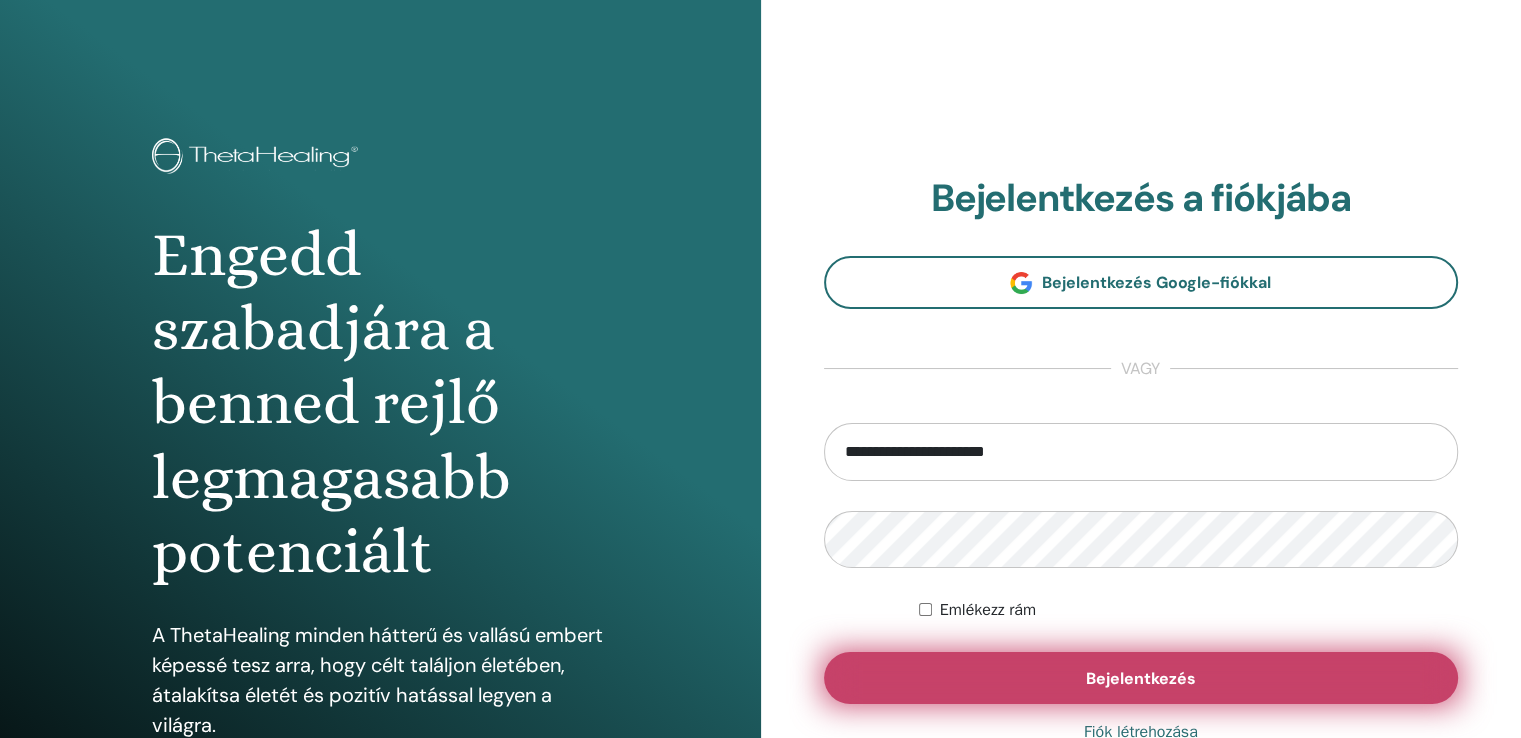 click on "Bejelentkezés" at bounding box center (1141, 678) 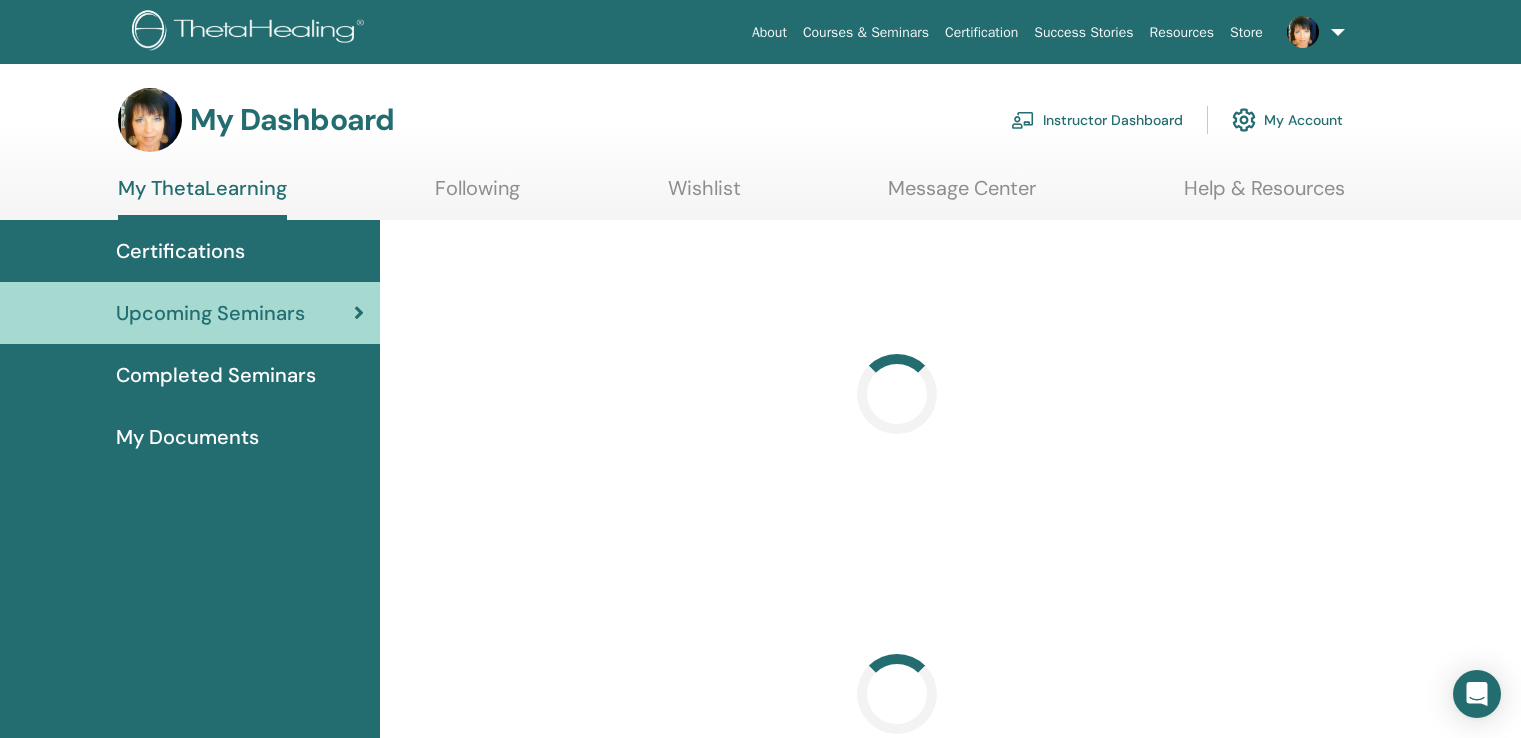 scroll, scrollTop: 0, scrollLeft: 0, axis: both 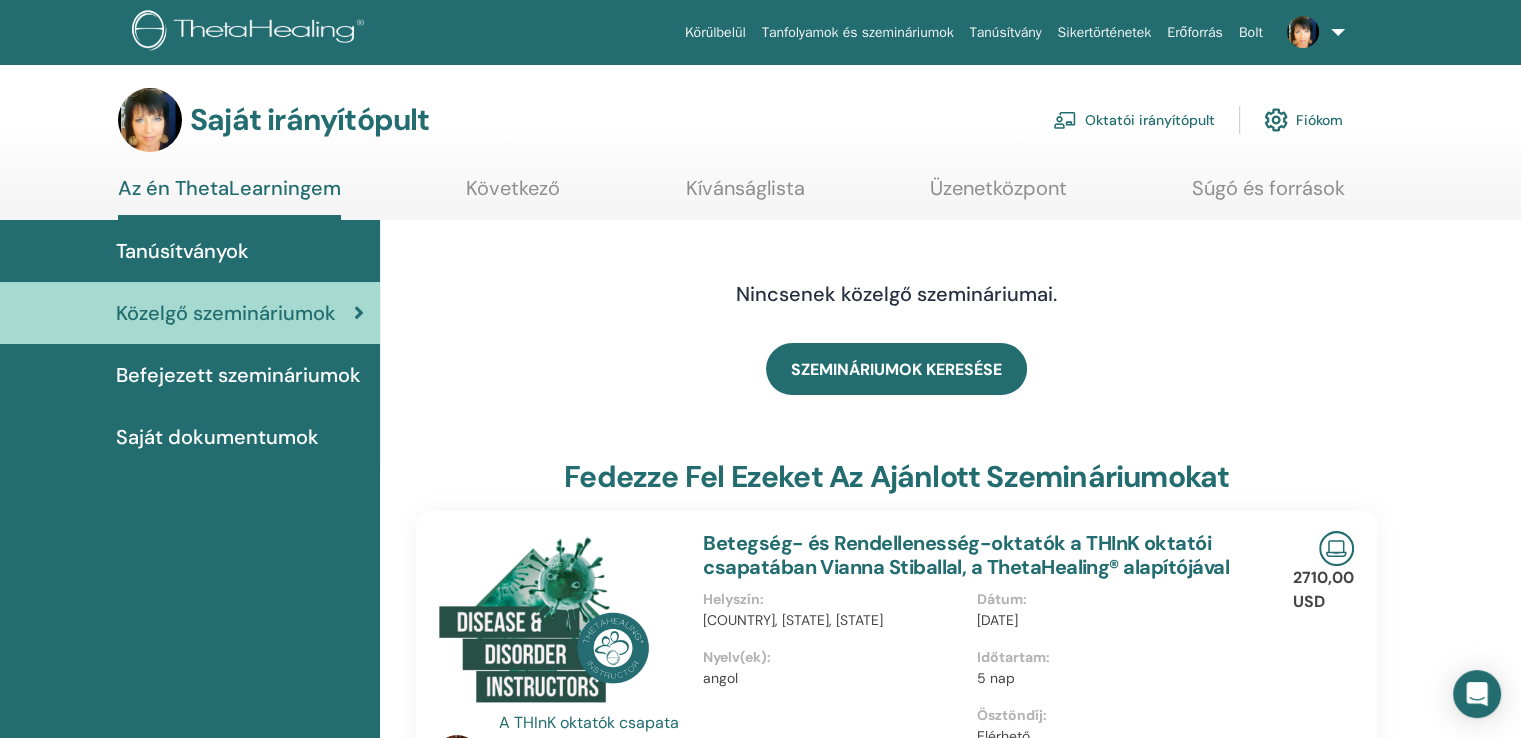 click on "Oktatói irányítópult" at bounding box center (1150, 121) 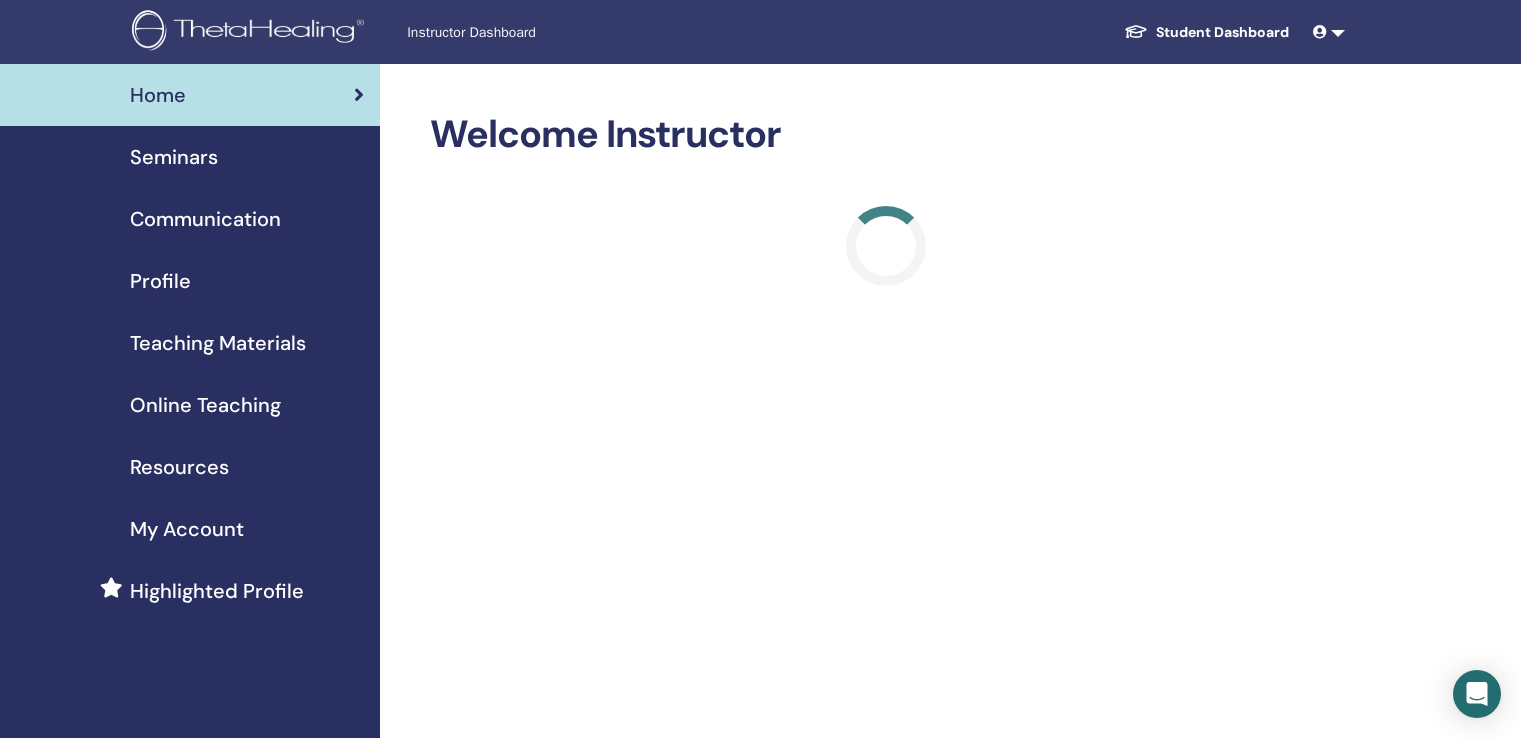 scroll, scrollTop: 0, scrollLeft: 0, axis: both 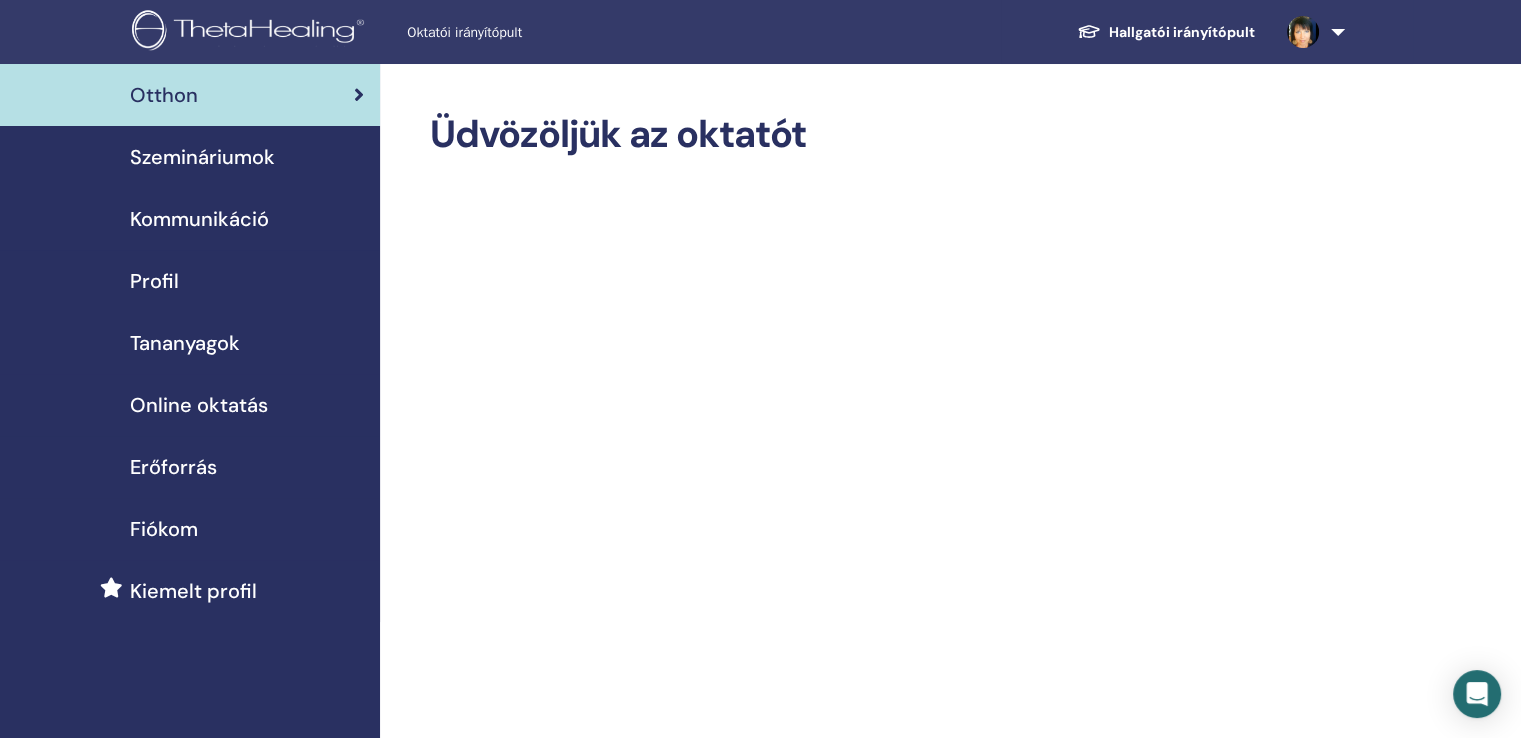 click on "Szemináriumok" at bounding box center (202, 157) 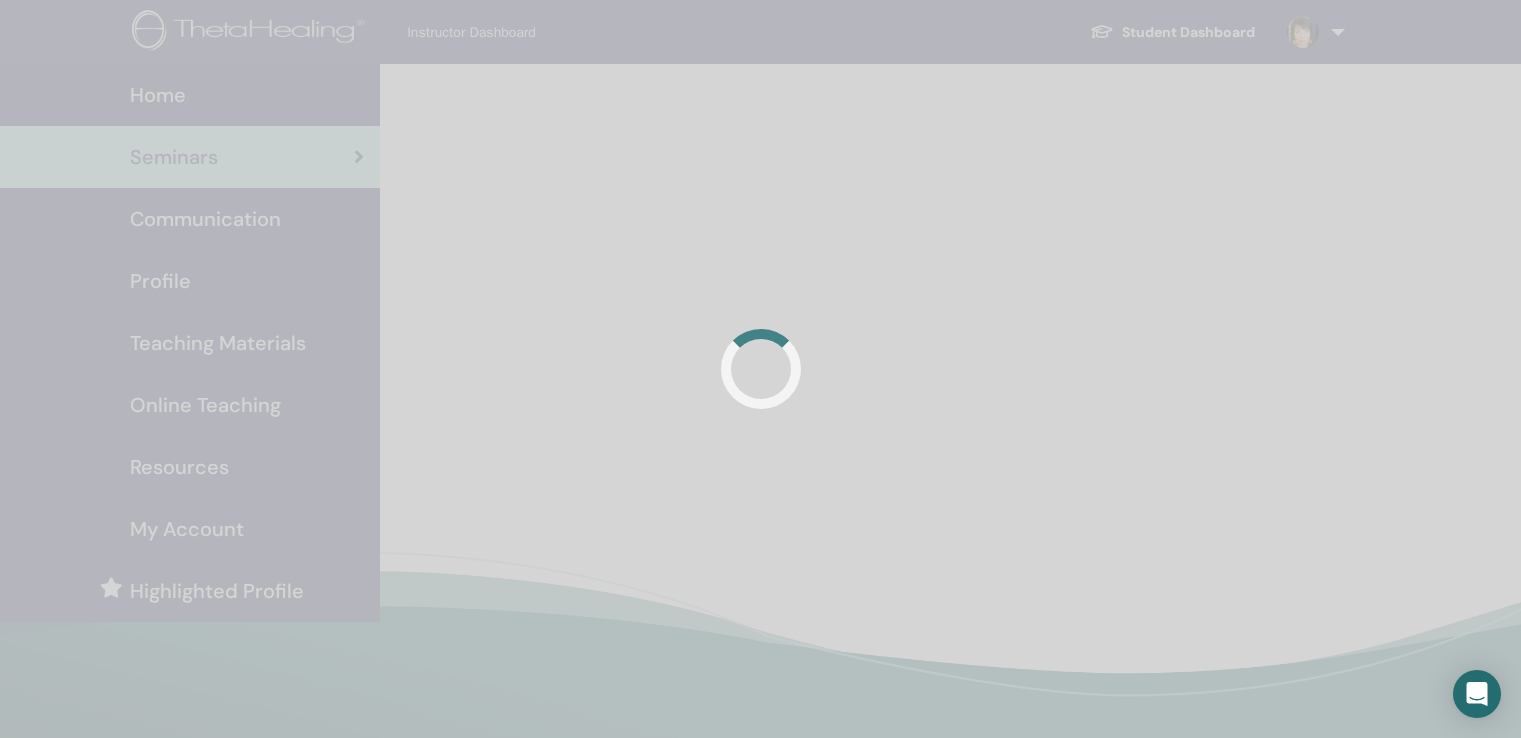scroll, scrollTop: 0, scrollLeft: 0, axis: both 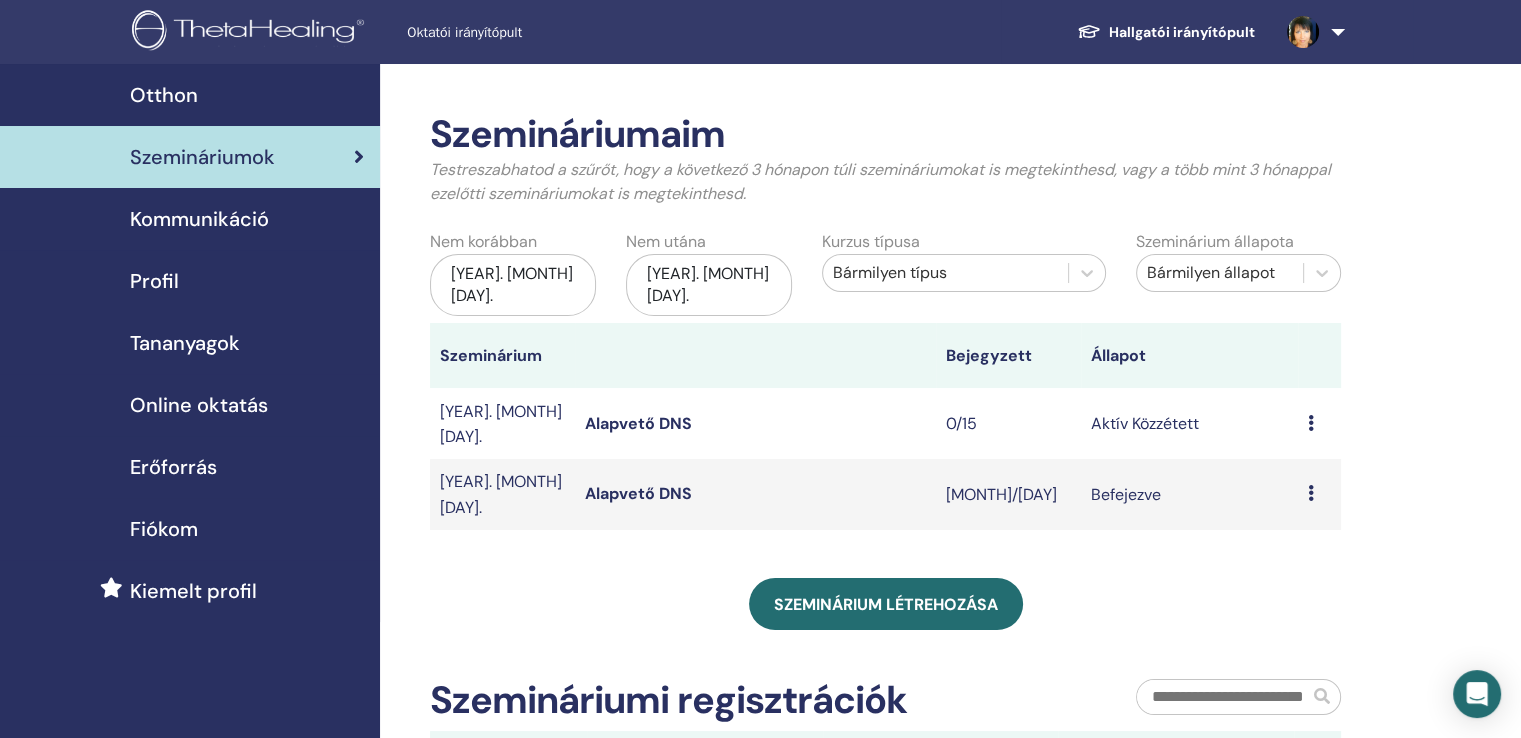 click on "2025. május 4." at bounding box center (513, 285) 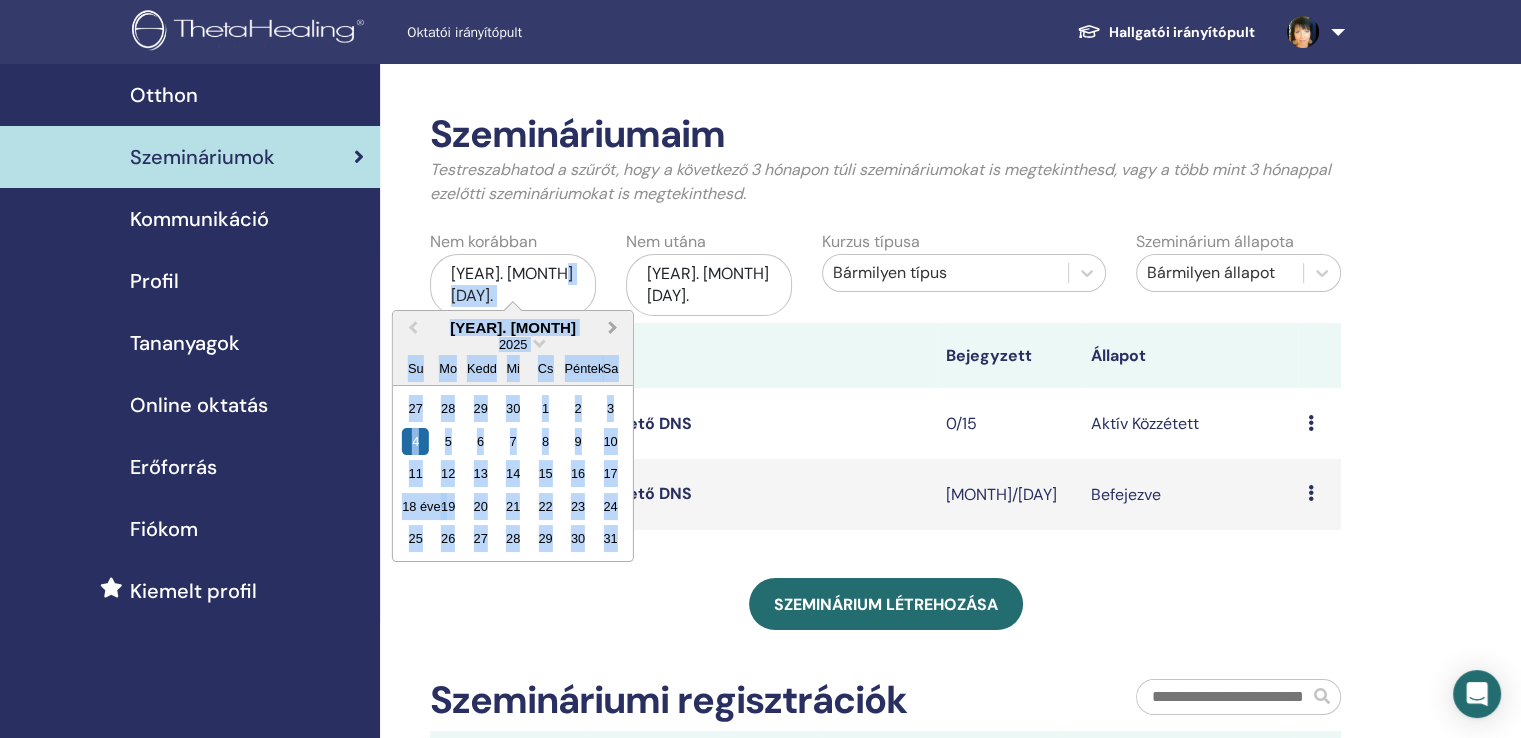 click on "Következő hónap" at bounding box center [613, 327] 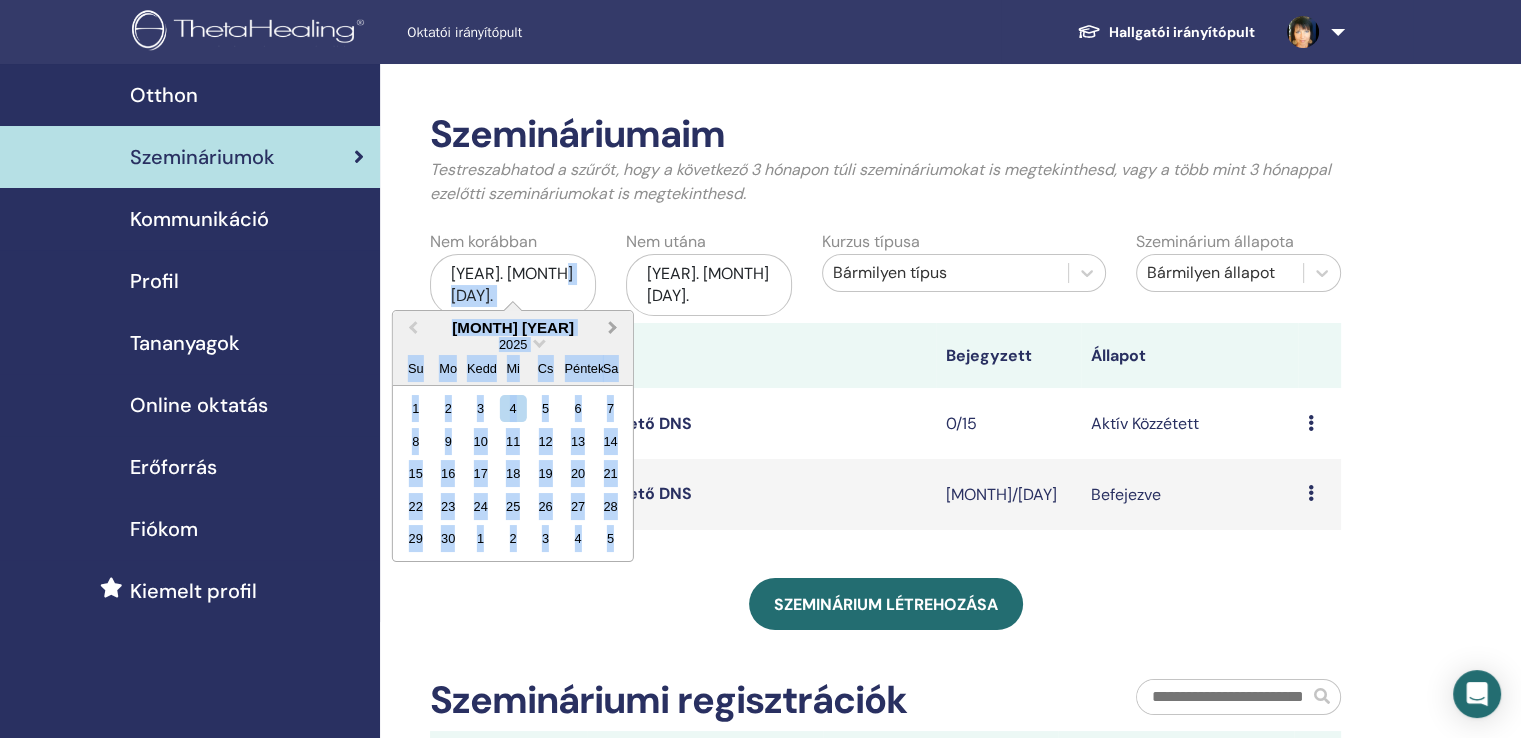 click on "Következő hónap" at bounding box center [613, 327] 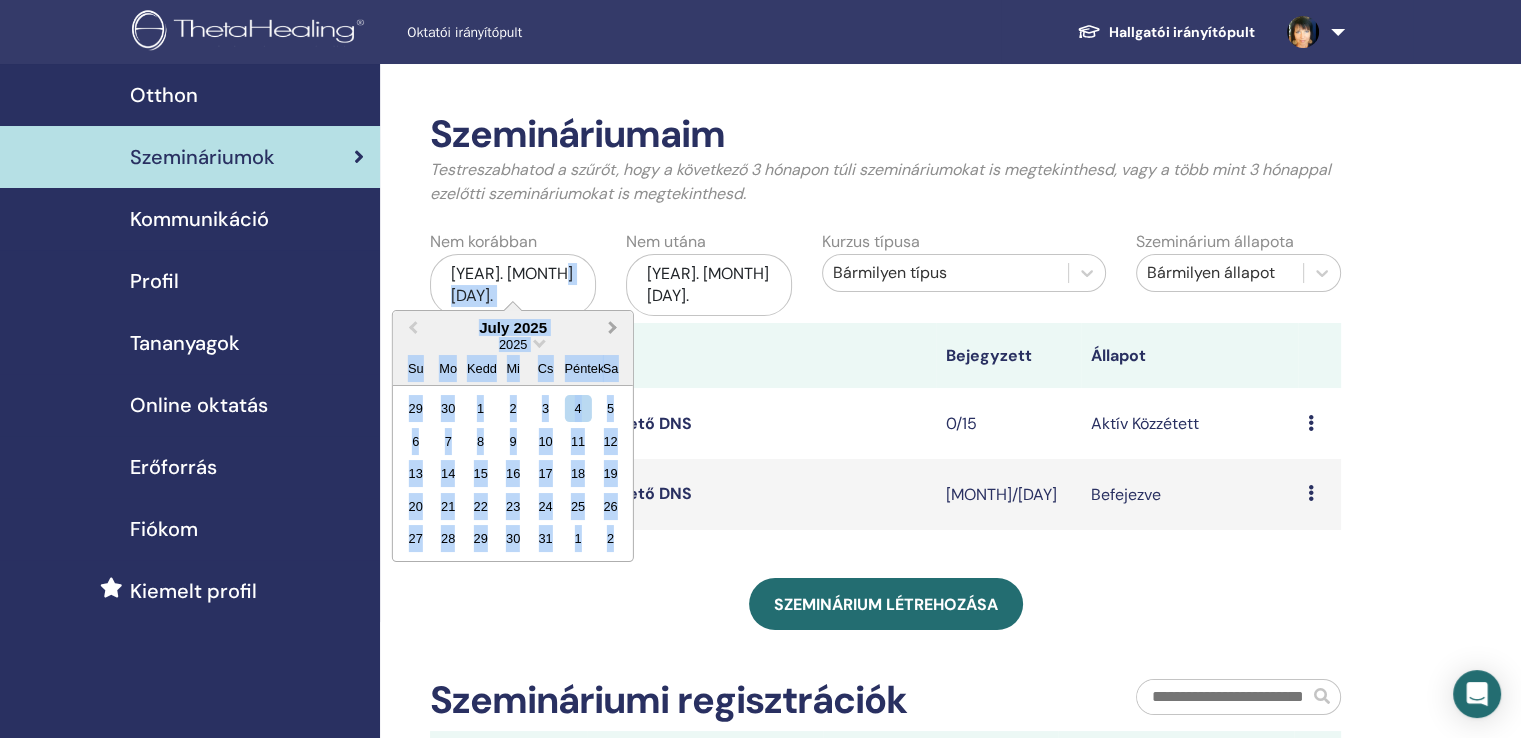 click on "Következő hónap" at bounding box center [613, 327] 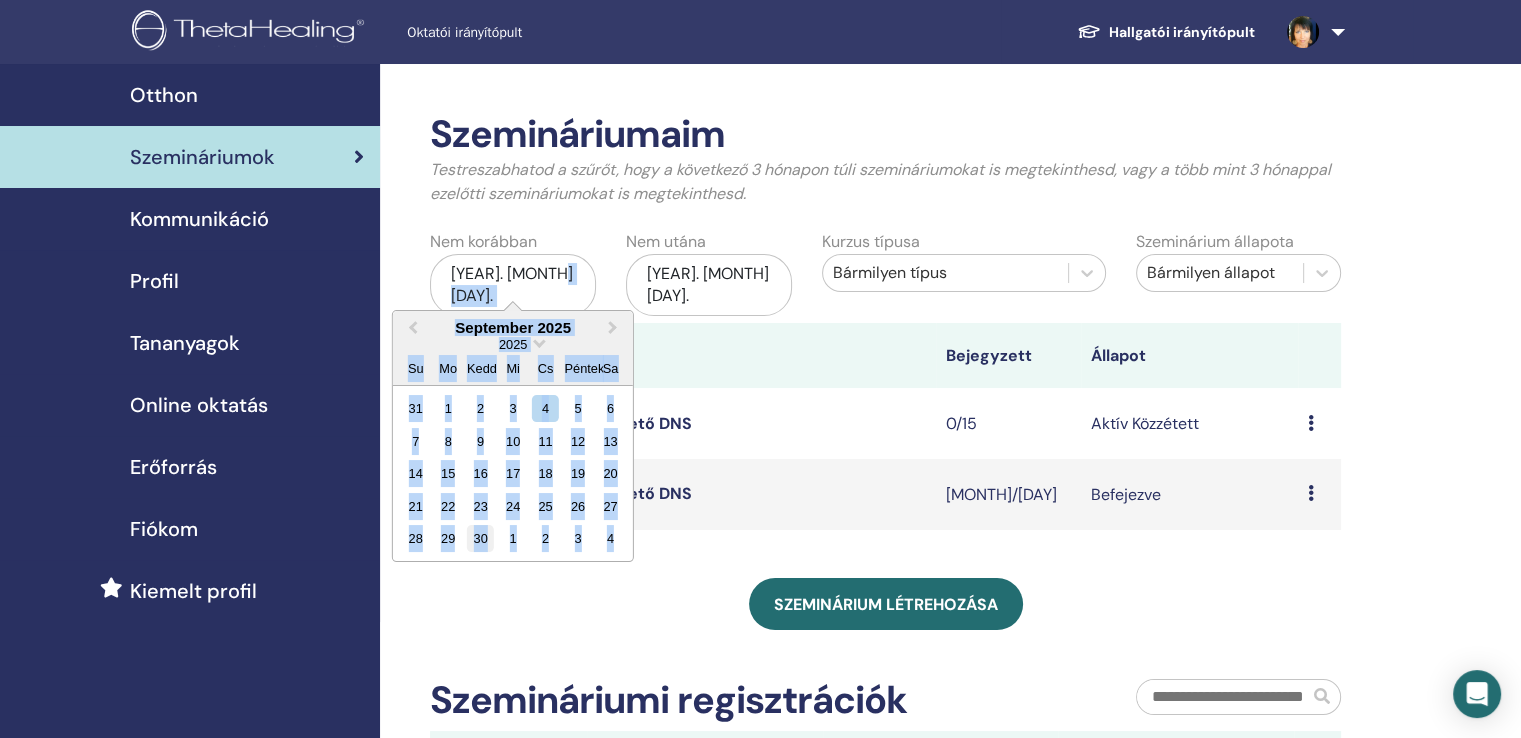 click on "30" at bounding box center (480, 538) 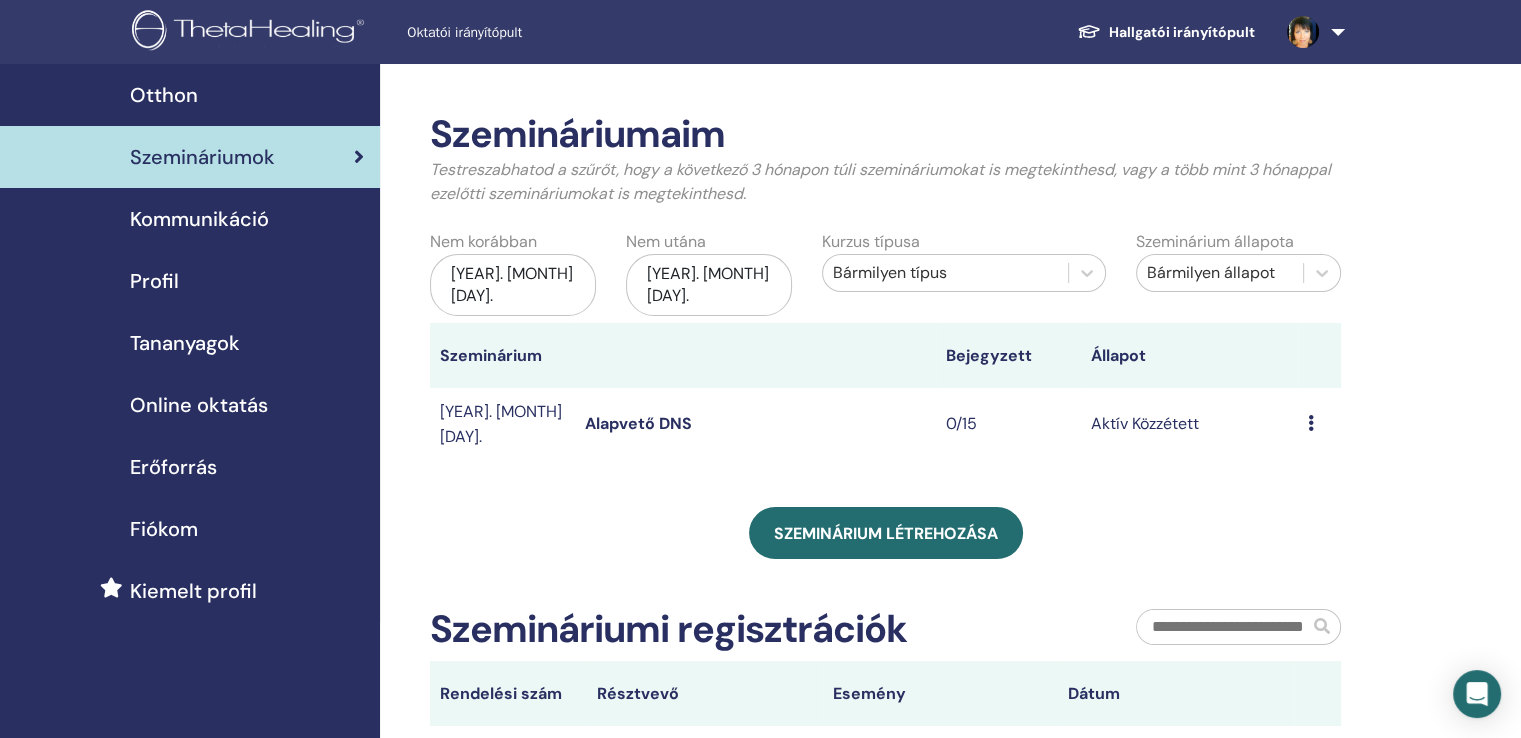 click on "2025. november 4." at bounding box center (709, 285) 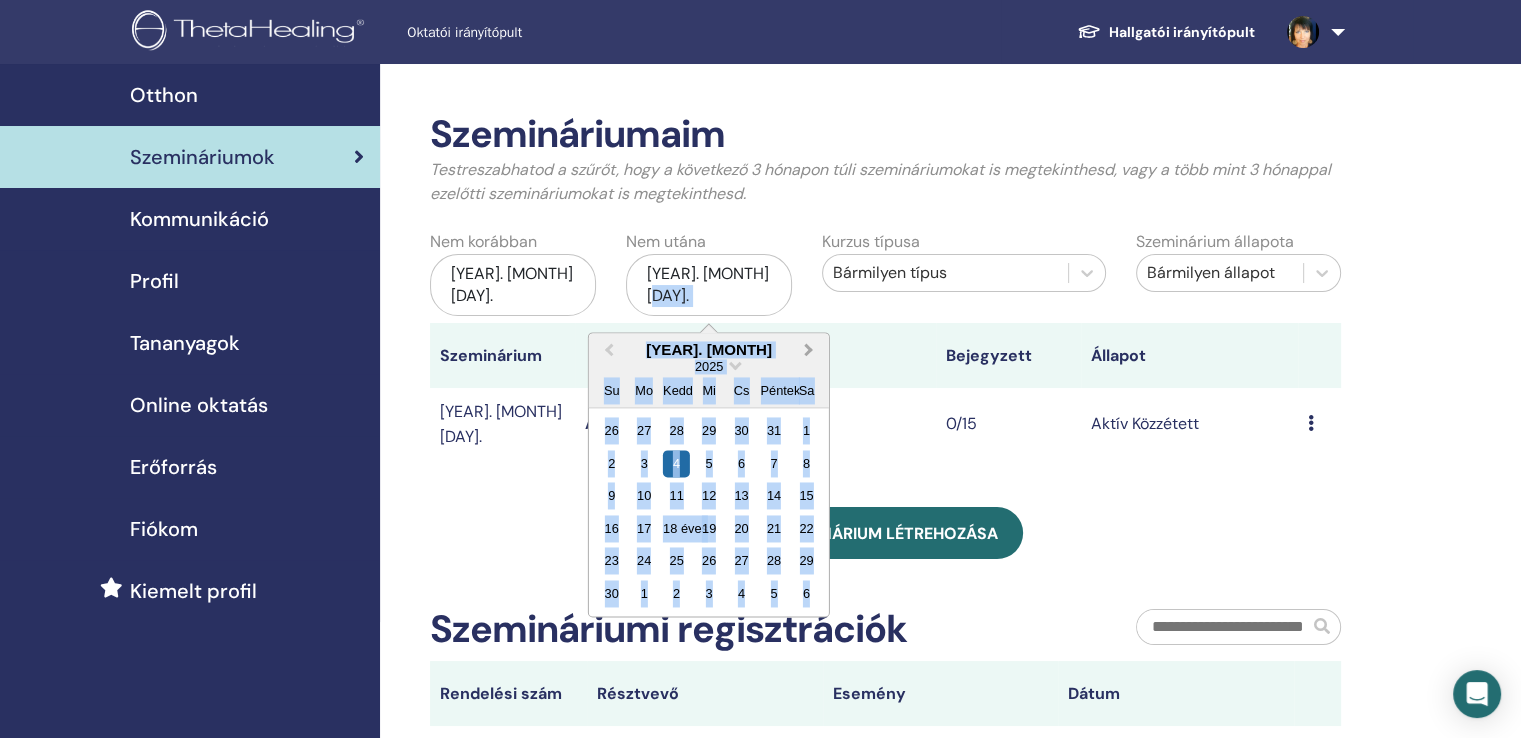 click on "Következő hónap" at bounding box center (811, 351) 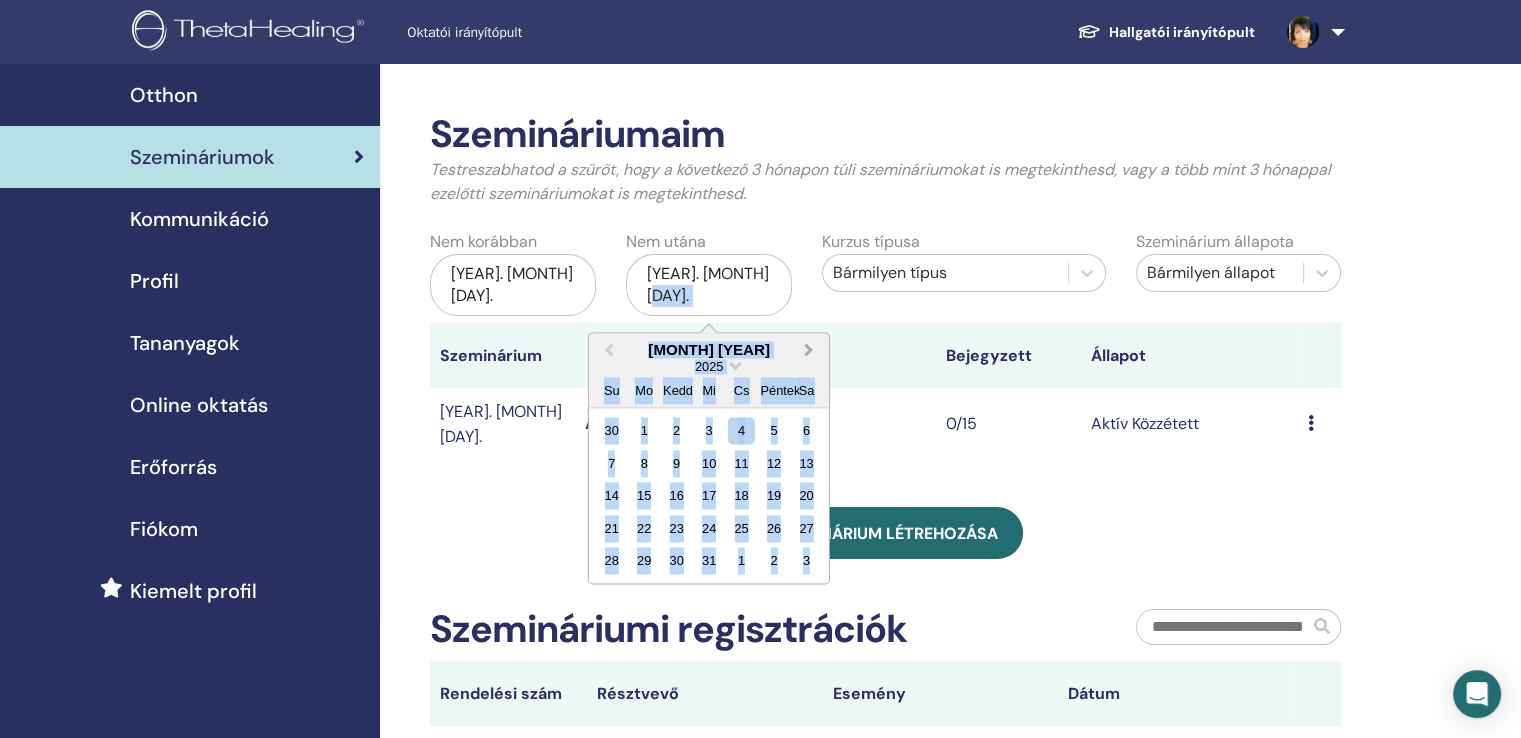 click on "Következő hónap" at bounding box center [811, 351] 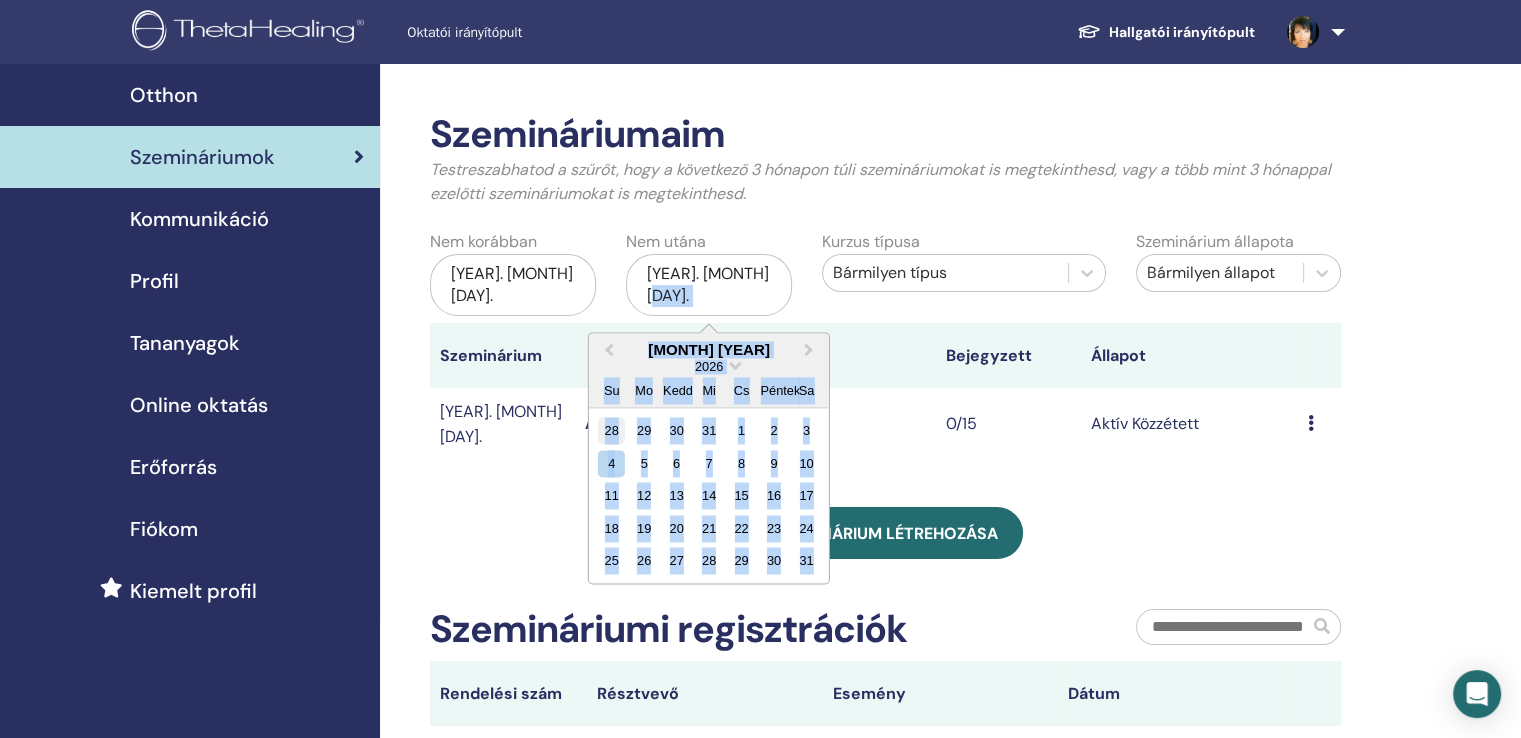 click on "28" at bounding box center (611, 431) 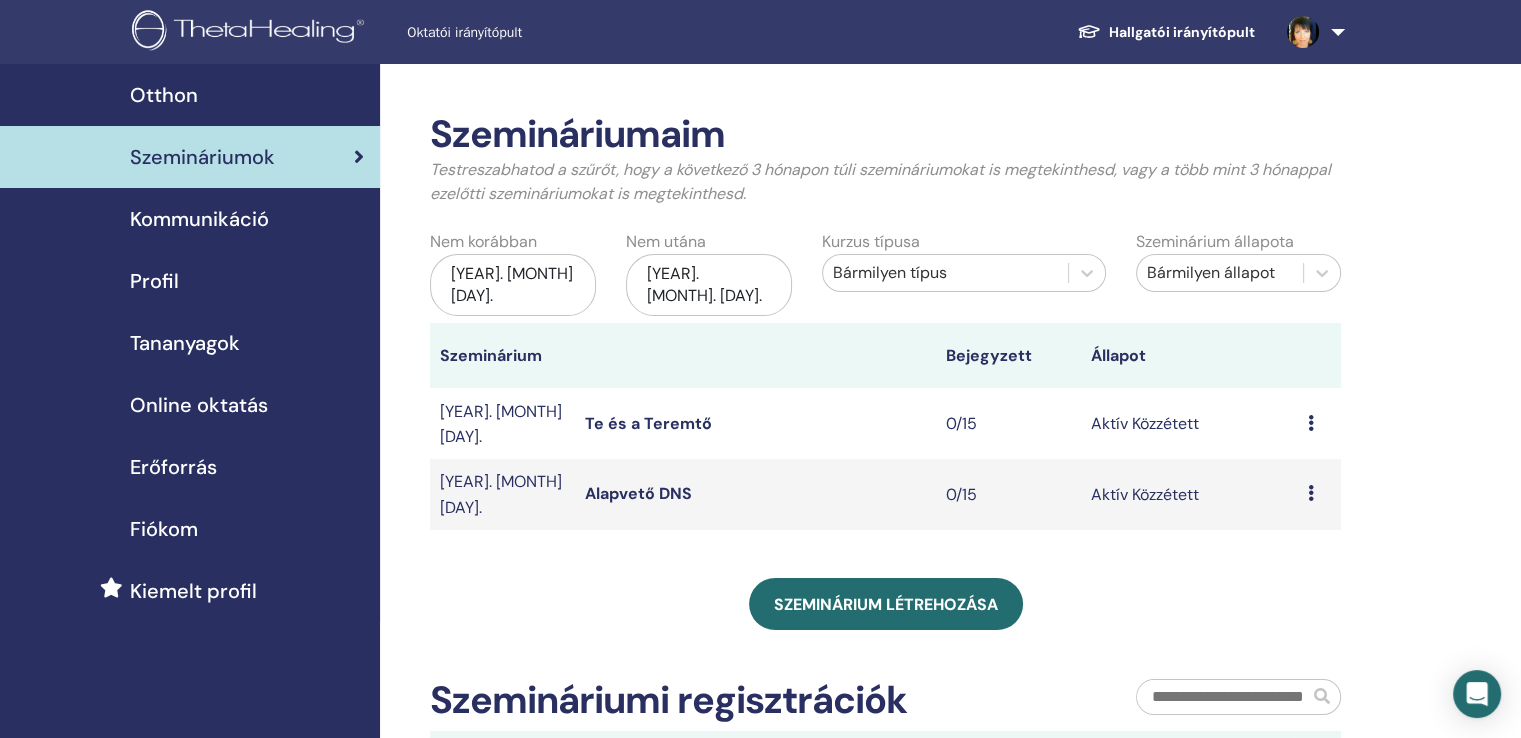 click at bounding box center [1311, 423] 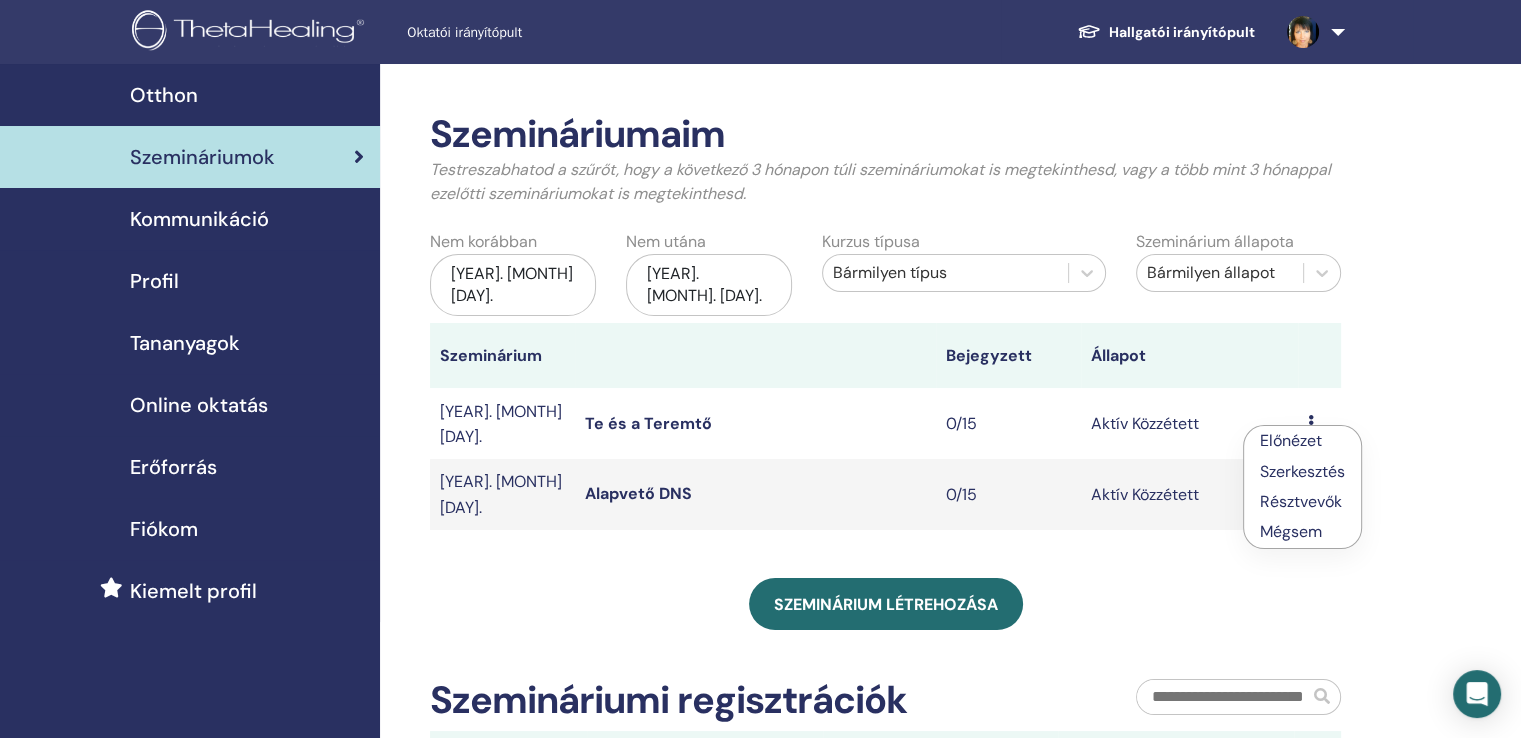 click on "Szerkesztés" at bounding box center (1302, 471) 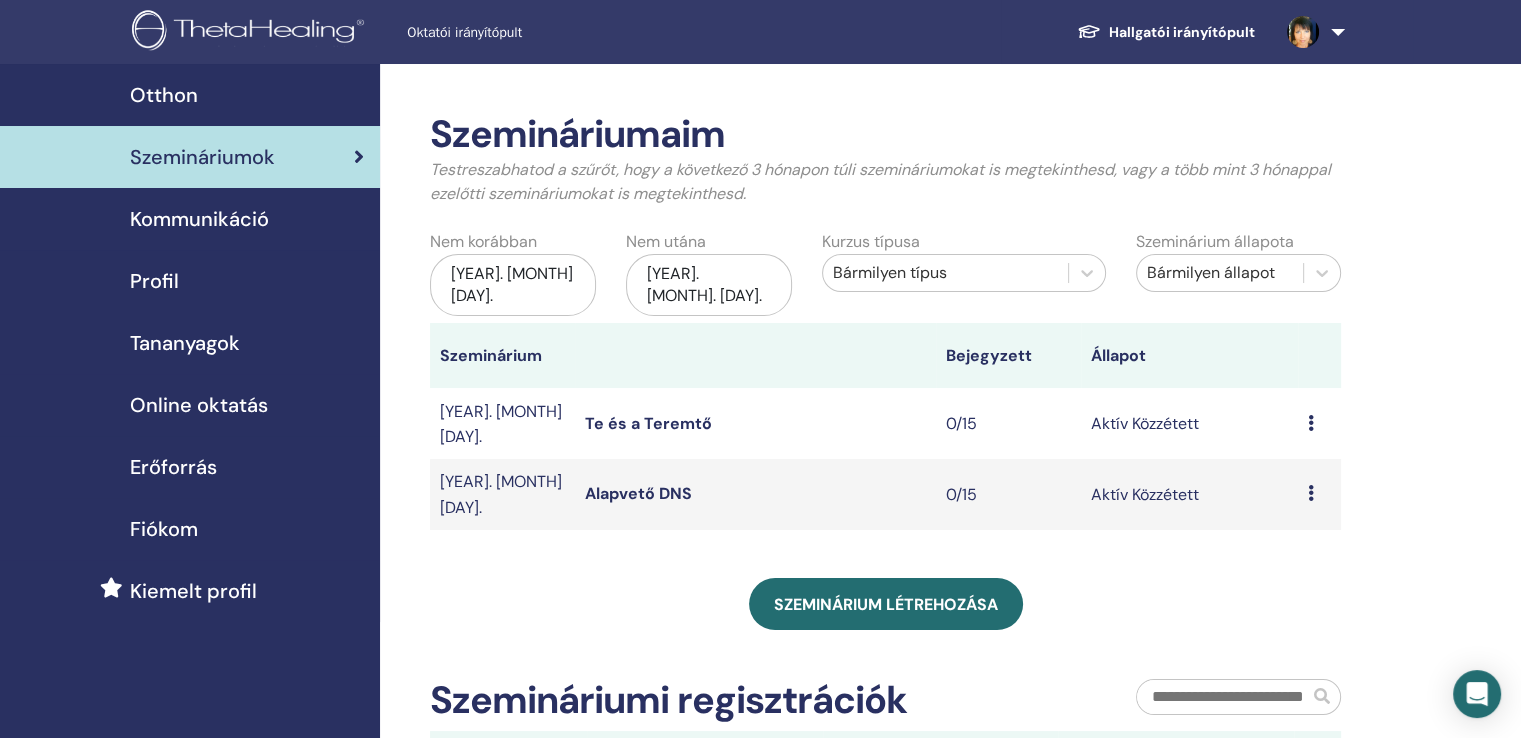 click on "Előnézet Szerkesztés Résztvevők Mégsem" at bounding box center [1319, 494] 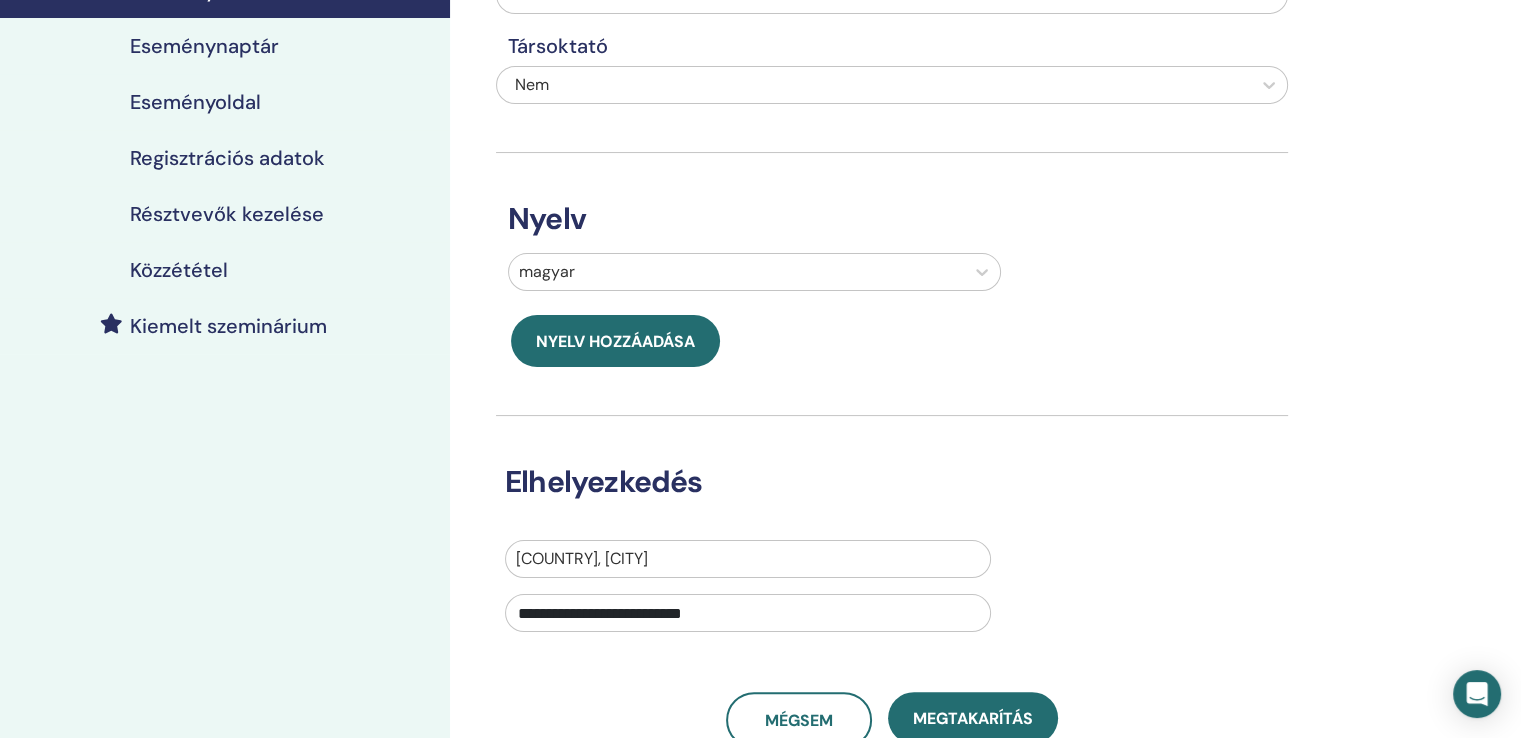 scroll, scrollTop: 400, scrollLeft: 0, axis: vertical 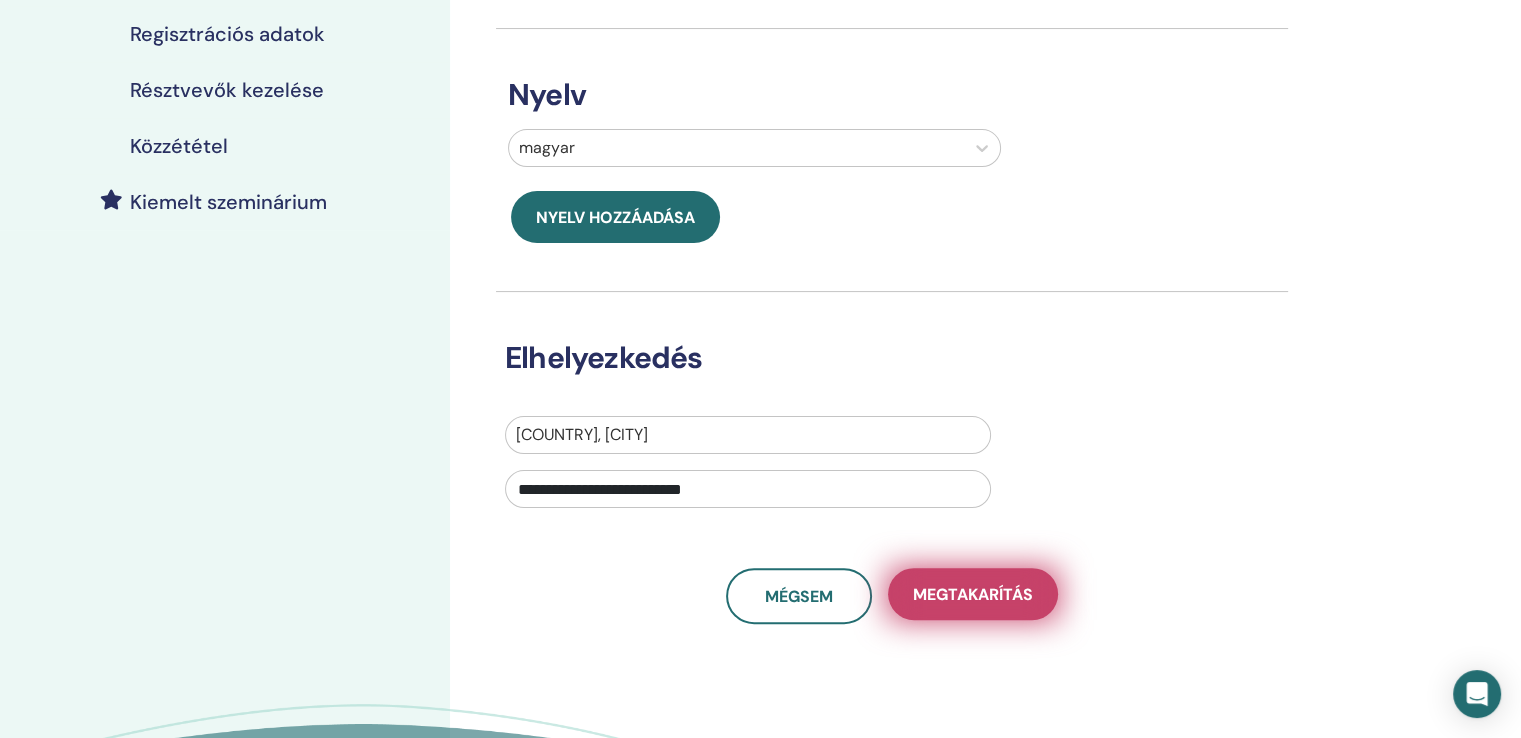 click on "Megtakarítás" at bounding box center [973, 594] 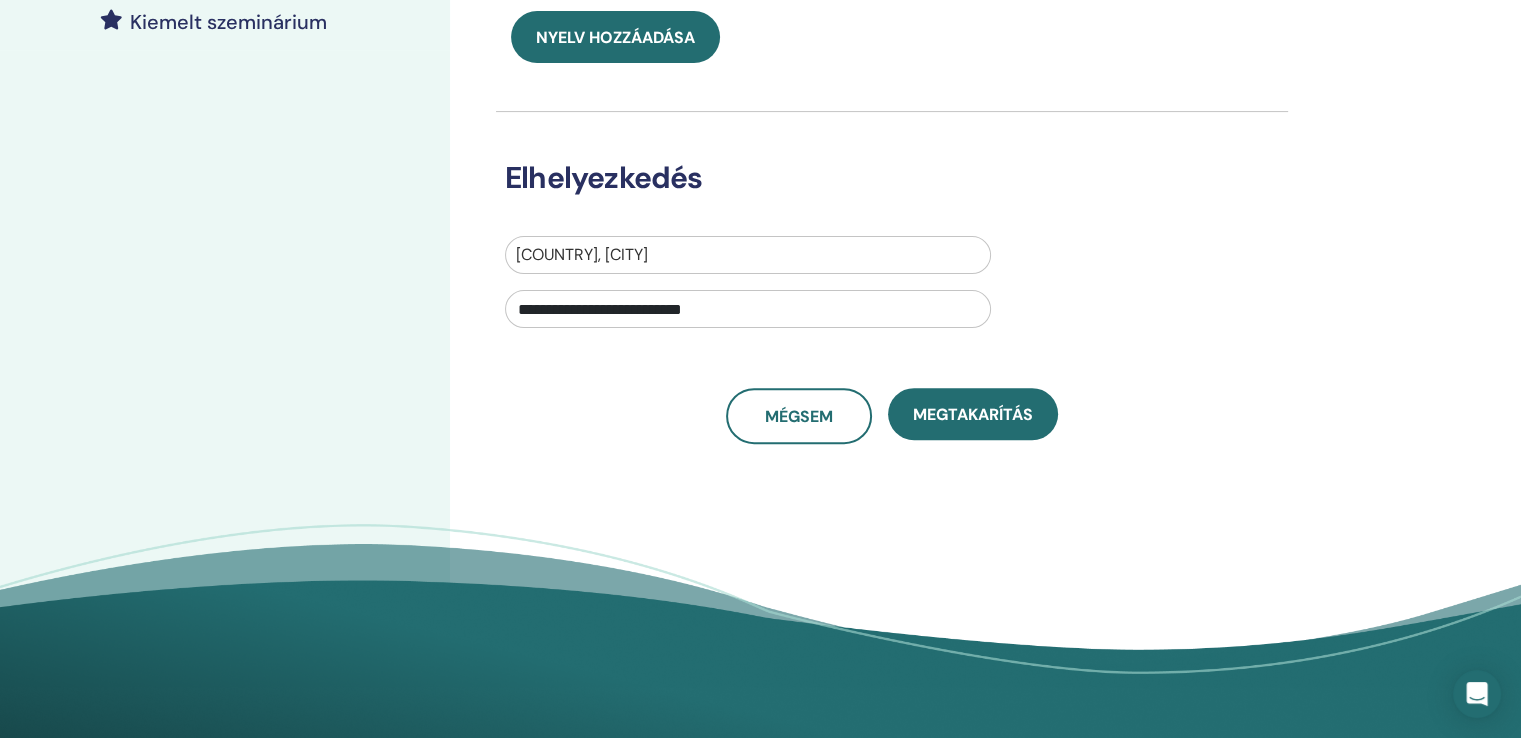scroll, scrollTop: 700, scrollLeft: 0, axis: vertical 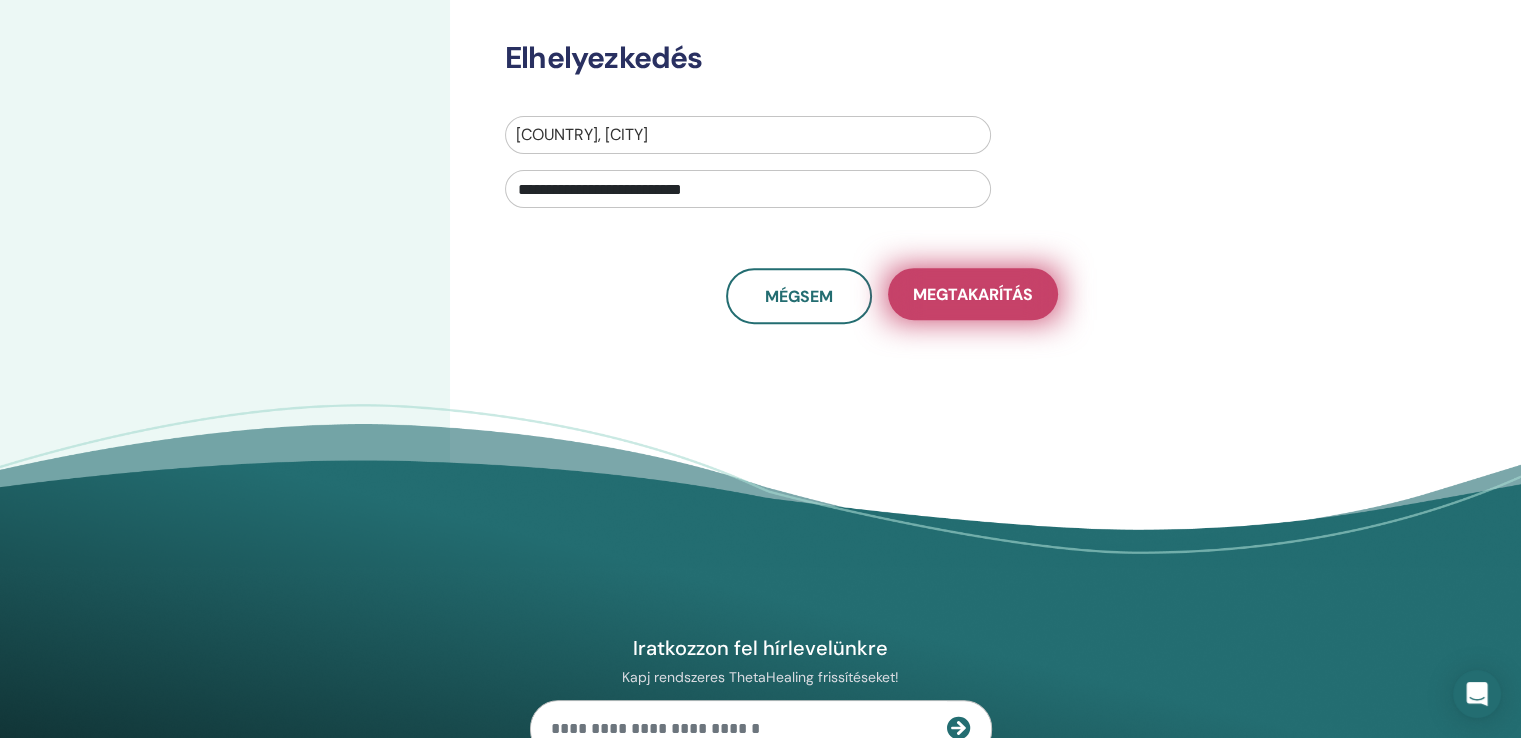 click on "Megtakarítás" at bounding box center [973, 294] 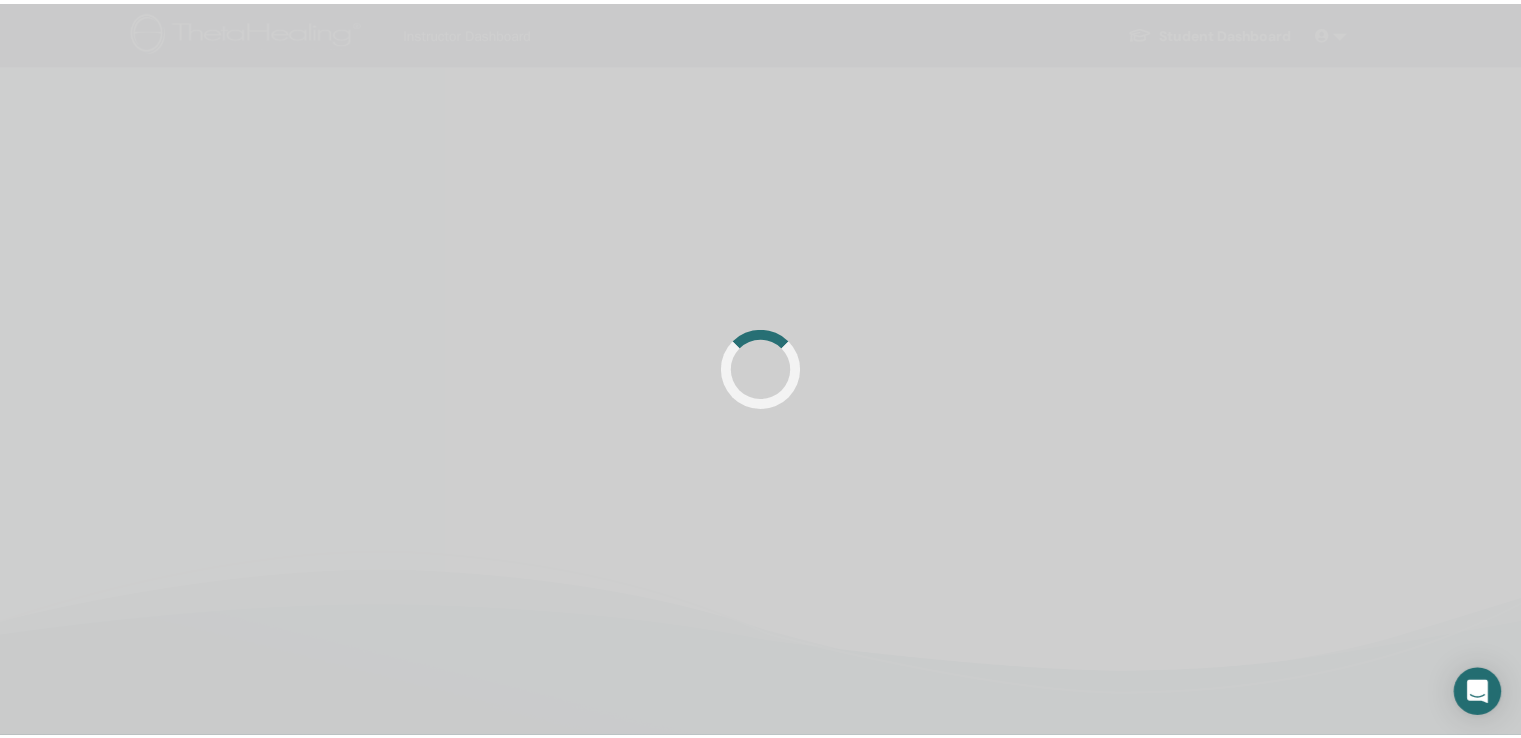 scroll, scrollTop: 476, scrollLeft: 0, axis: vertical 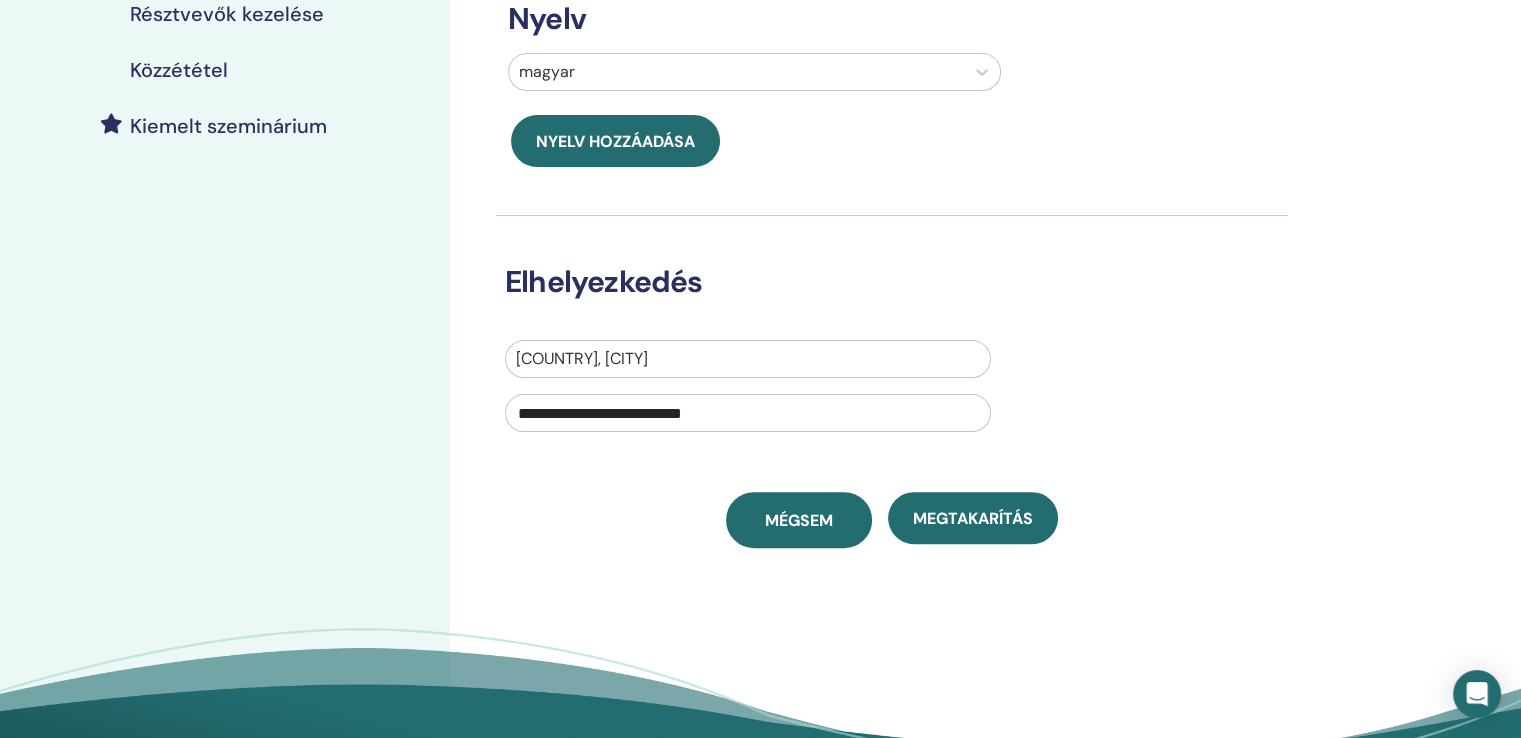 click on "Mégsem" at bounding box center [799, 520] 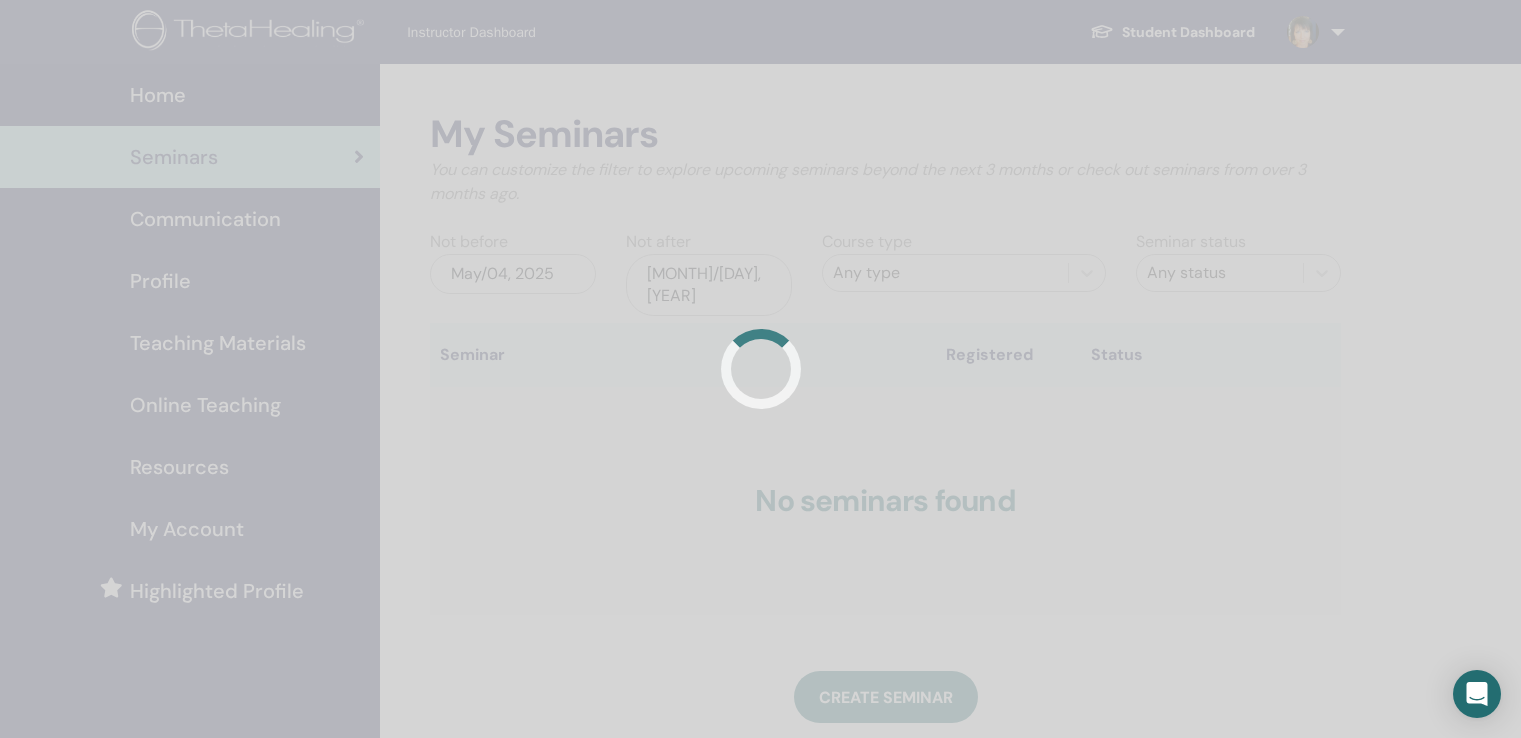 scroll, scrollTop: 0, scrollLeft: 0, axis: both 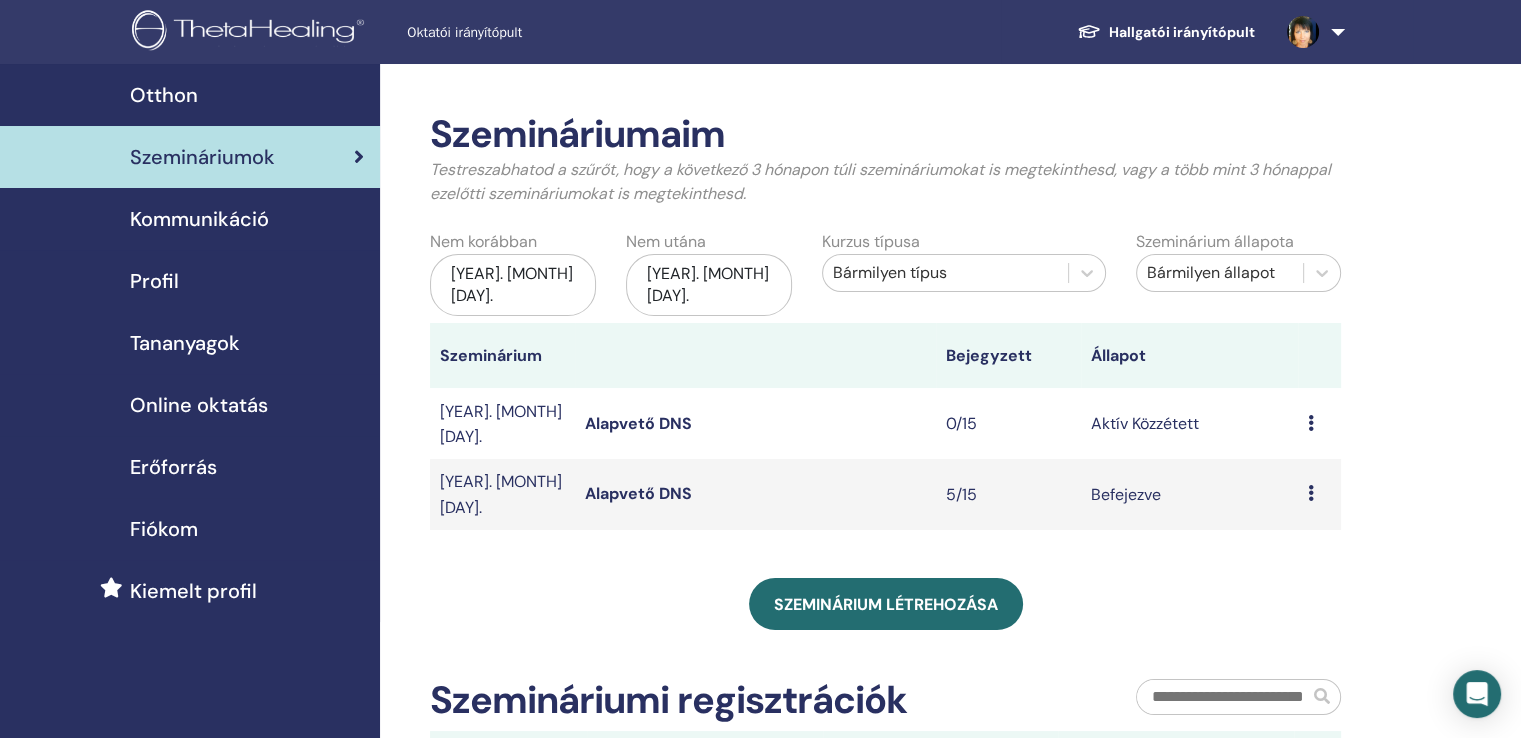 click on "[YEAR]. [MONTH] [DAY]." at bounding box center (708, 284) 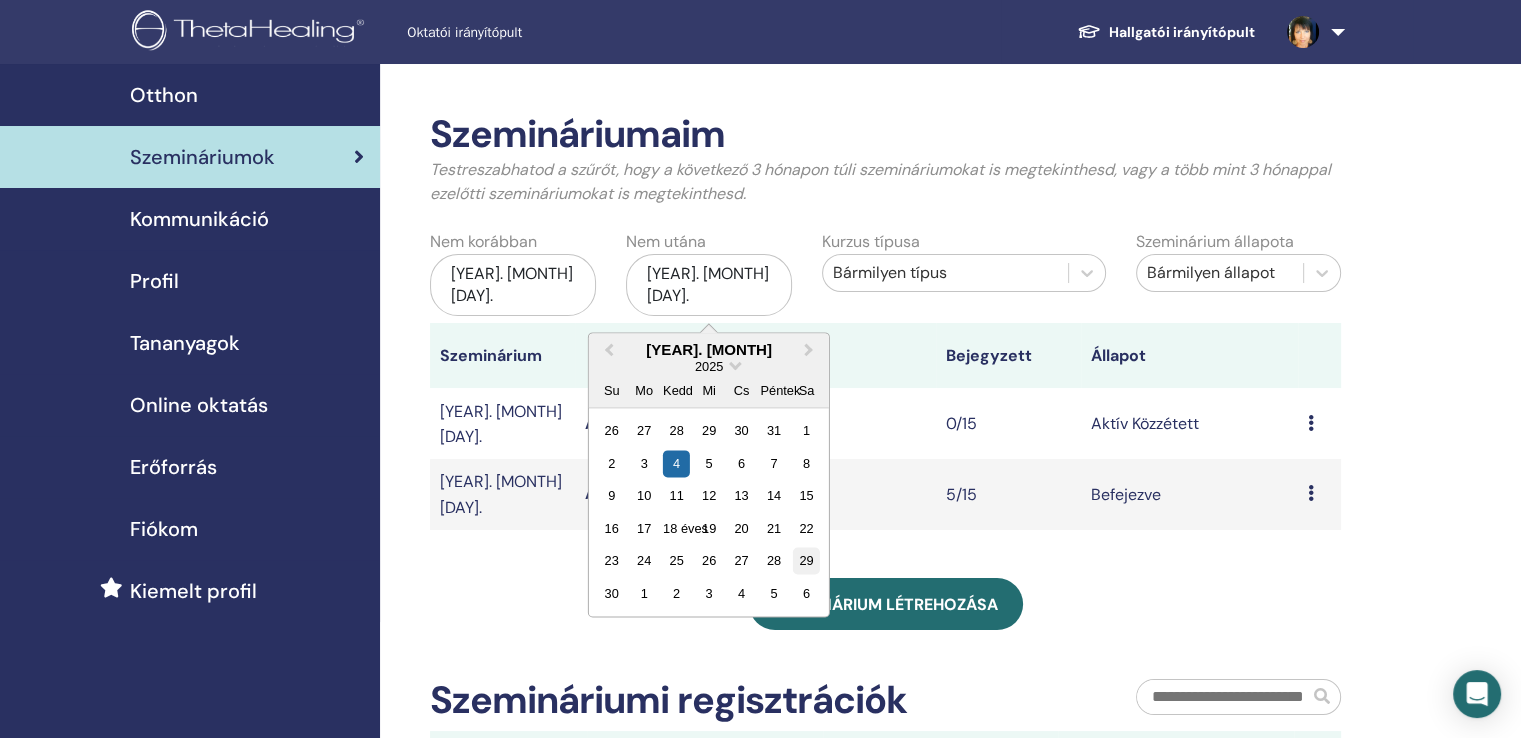 click on "29" at bounding box center (806, 560) 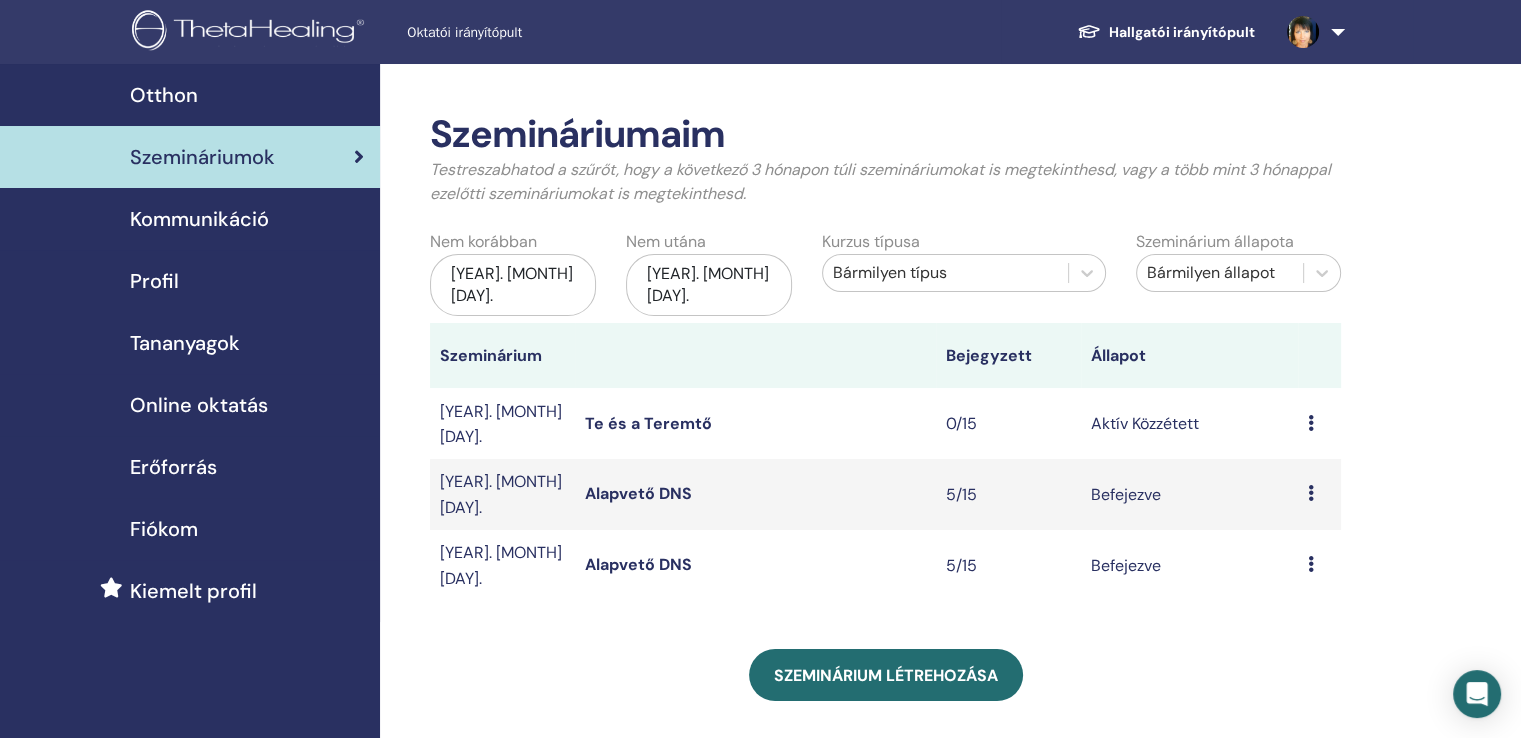 click at bounding box center [1311, 423] 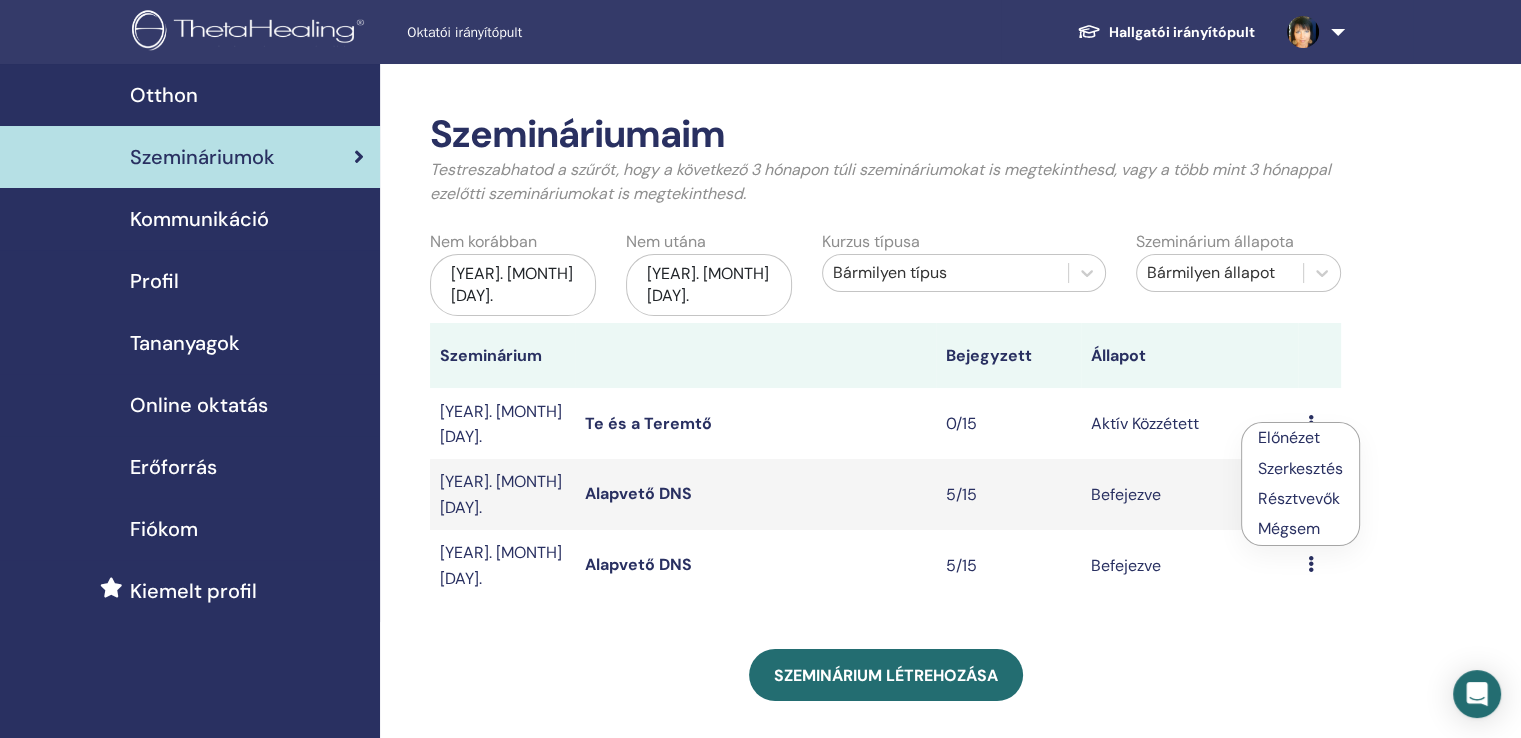 click on "Mégsem" at bounding box center [1289, 528] 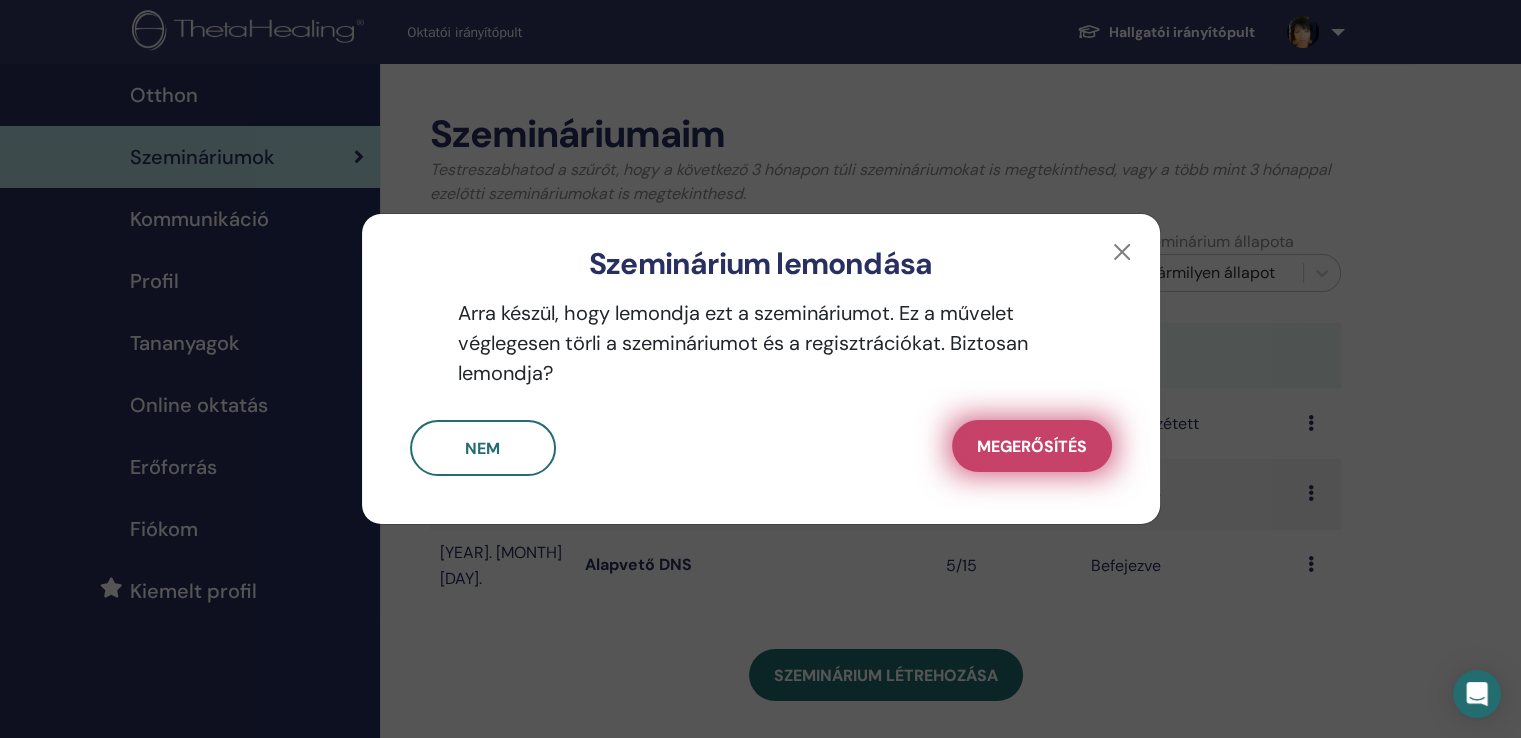 click on "Megerősítés" at bounding box center [1032, 446] 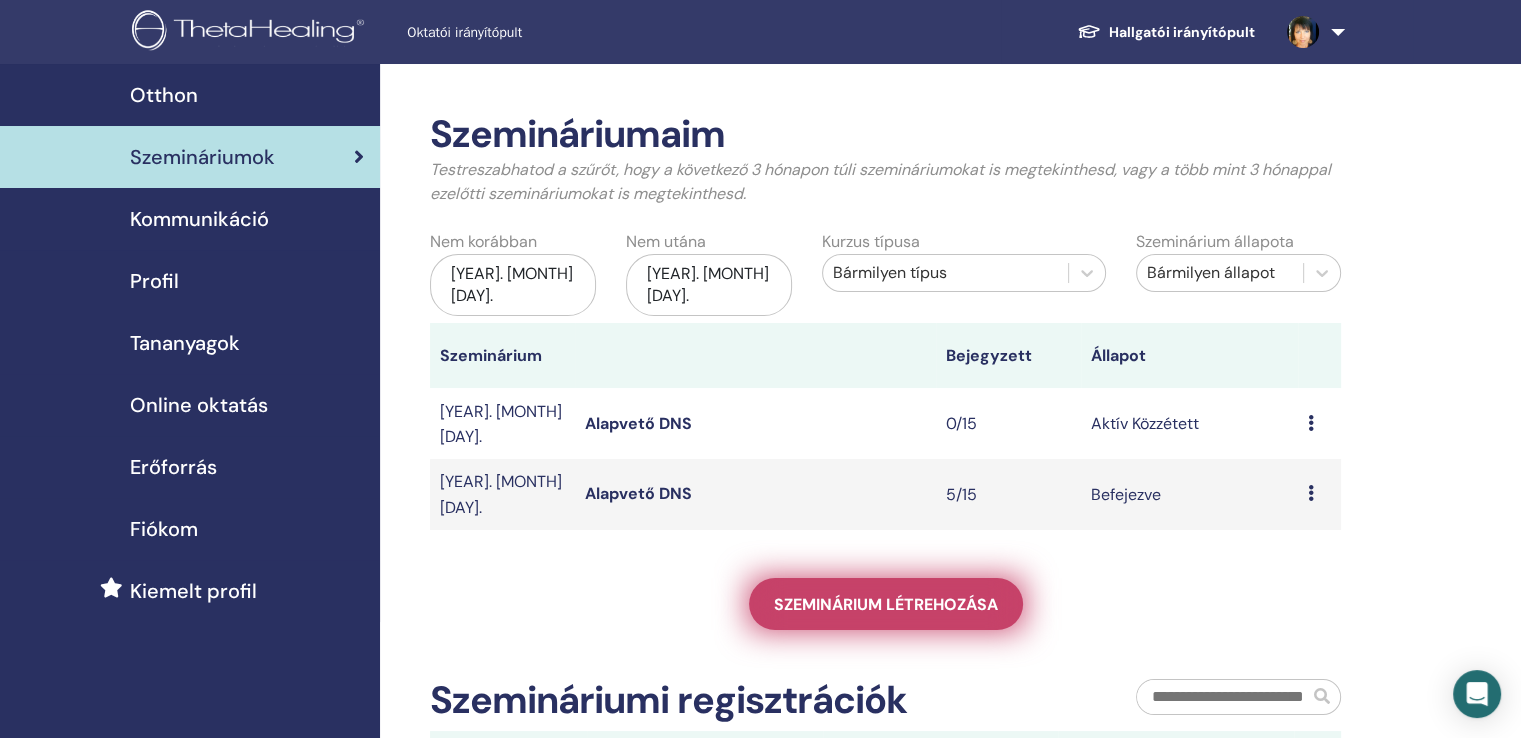 click on "Szeminárium létrehozása" at bounding box center [886, 604] 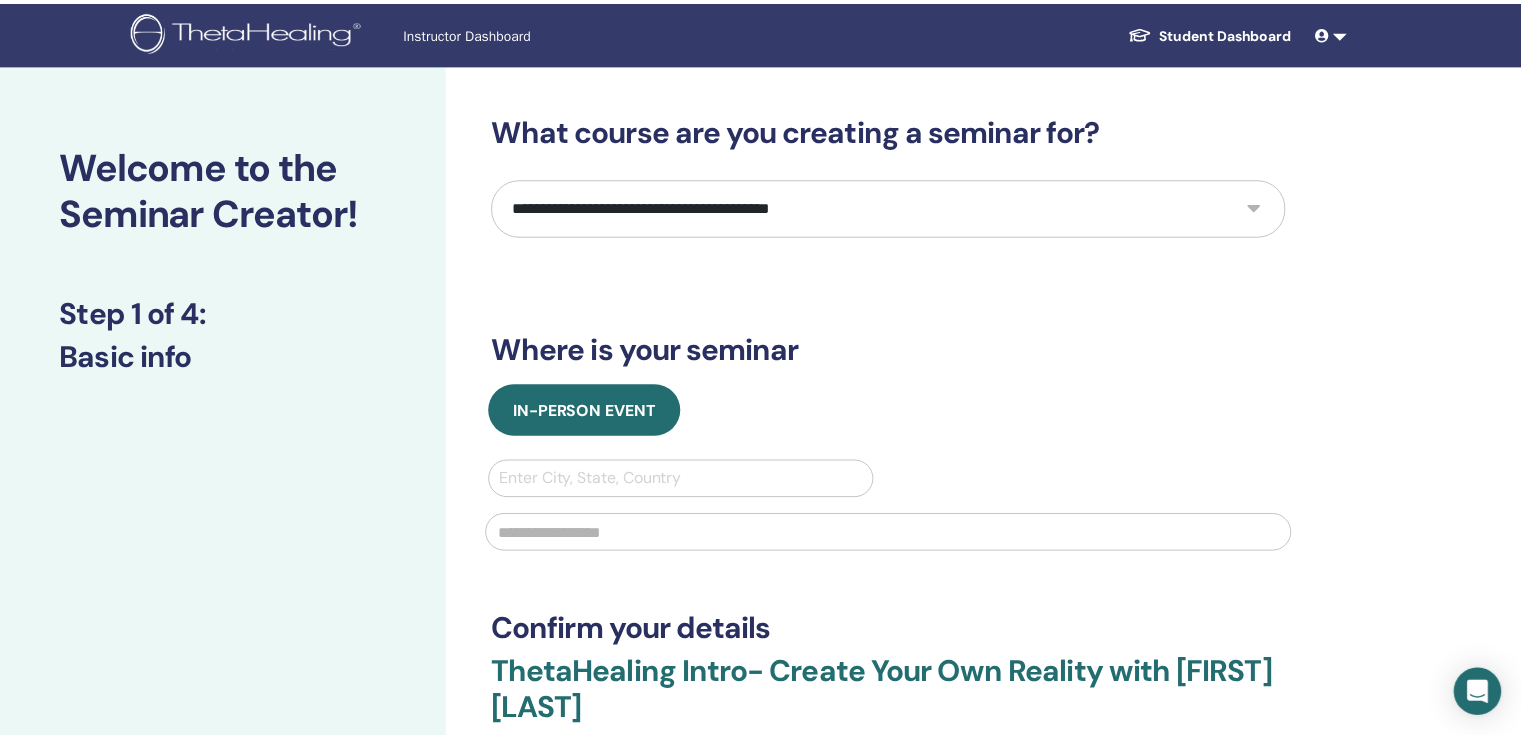 scroll, scrollTop: 0, scrollLeft: 0, axis: both 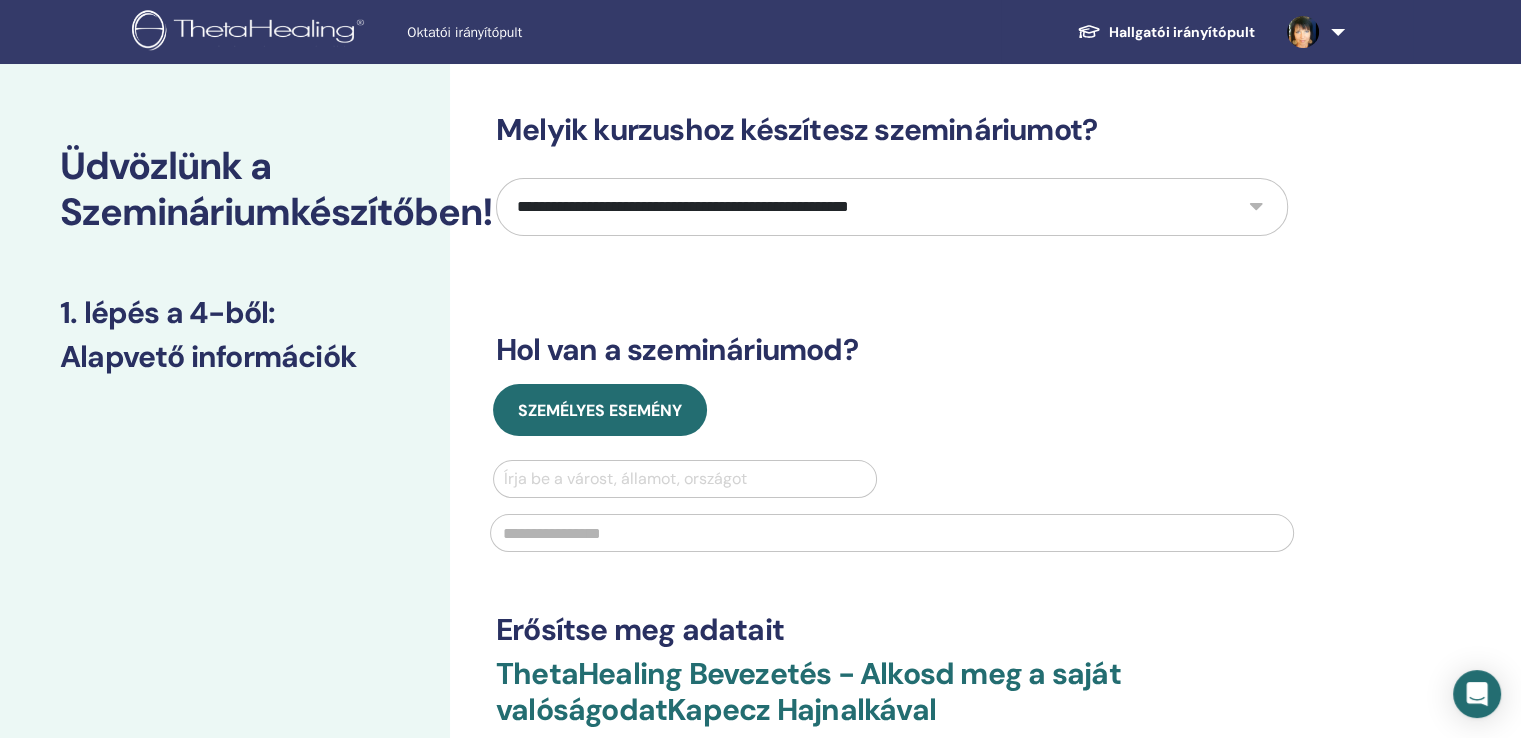 click on "**********" at bounding box center (892, 207) 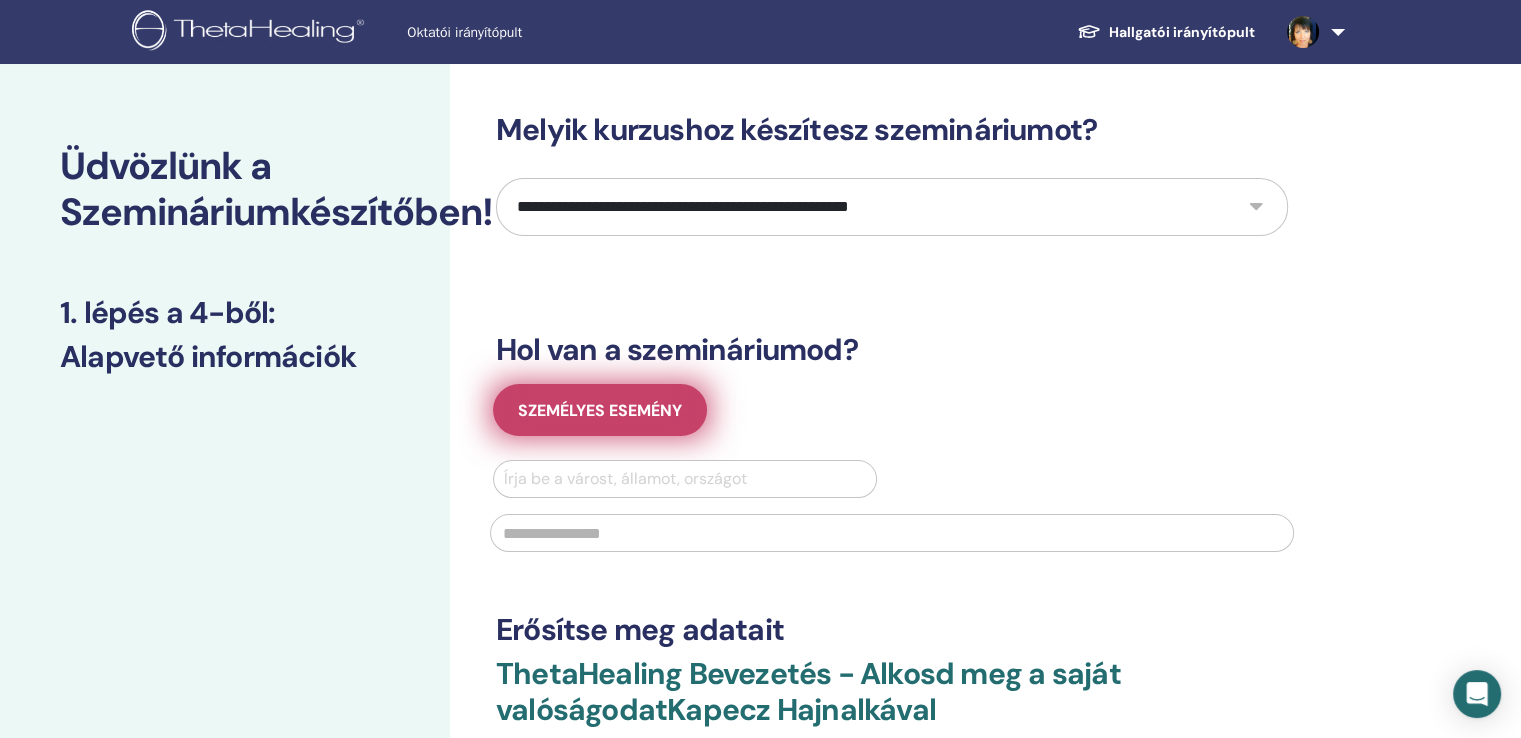 click on "Személyes esemény" at bounding box center (600, 410) 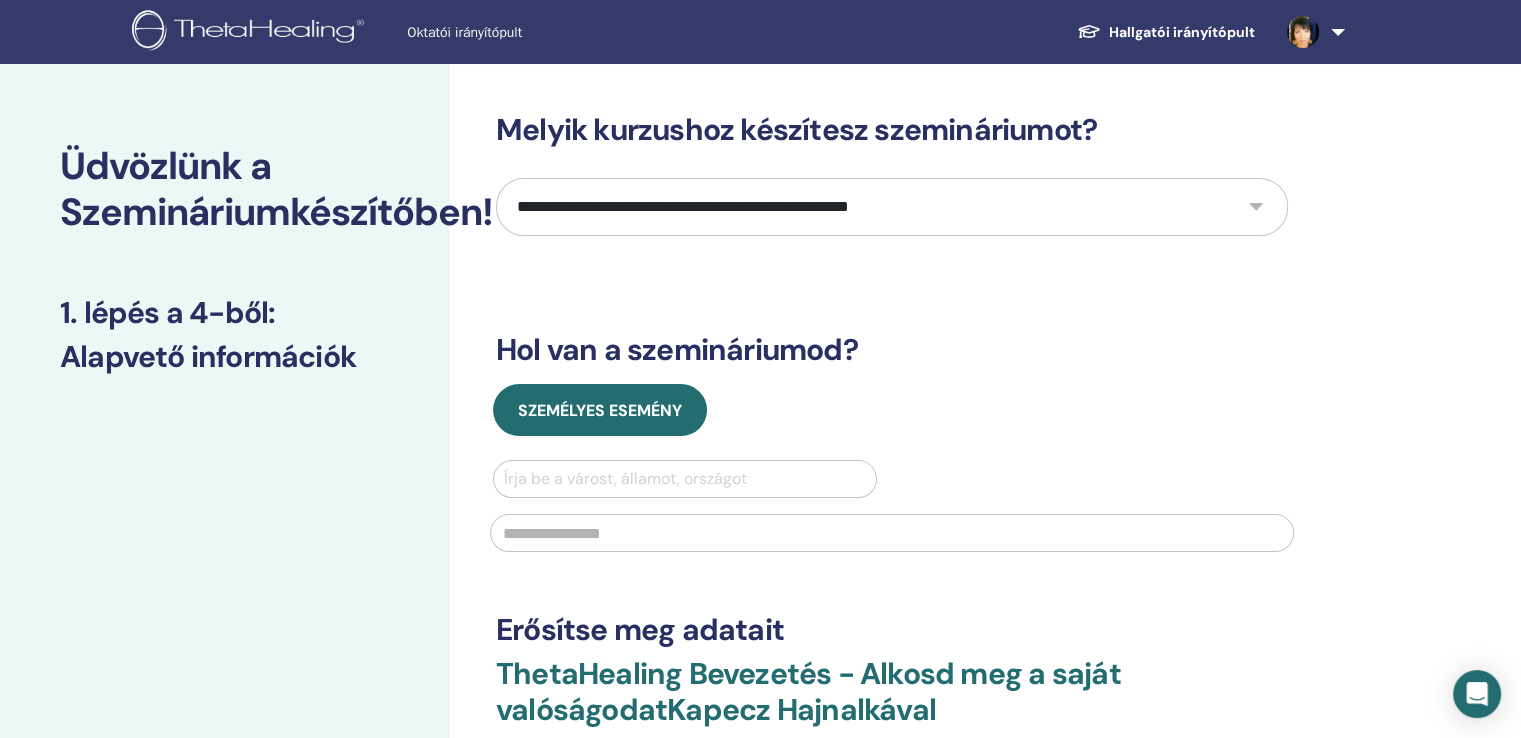 click at bounding box center (685, 479) 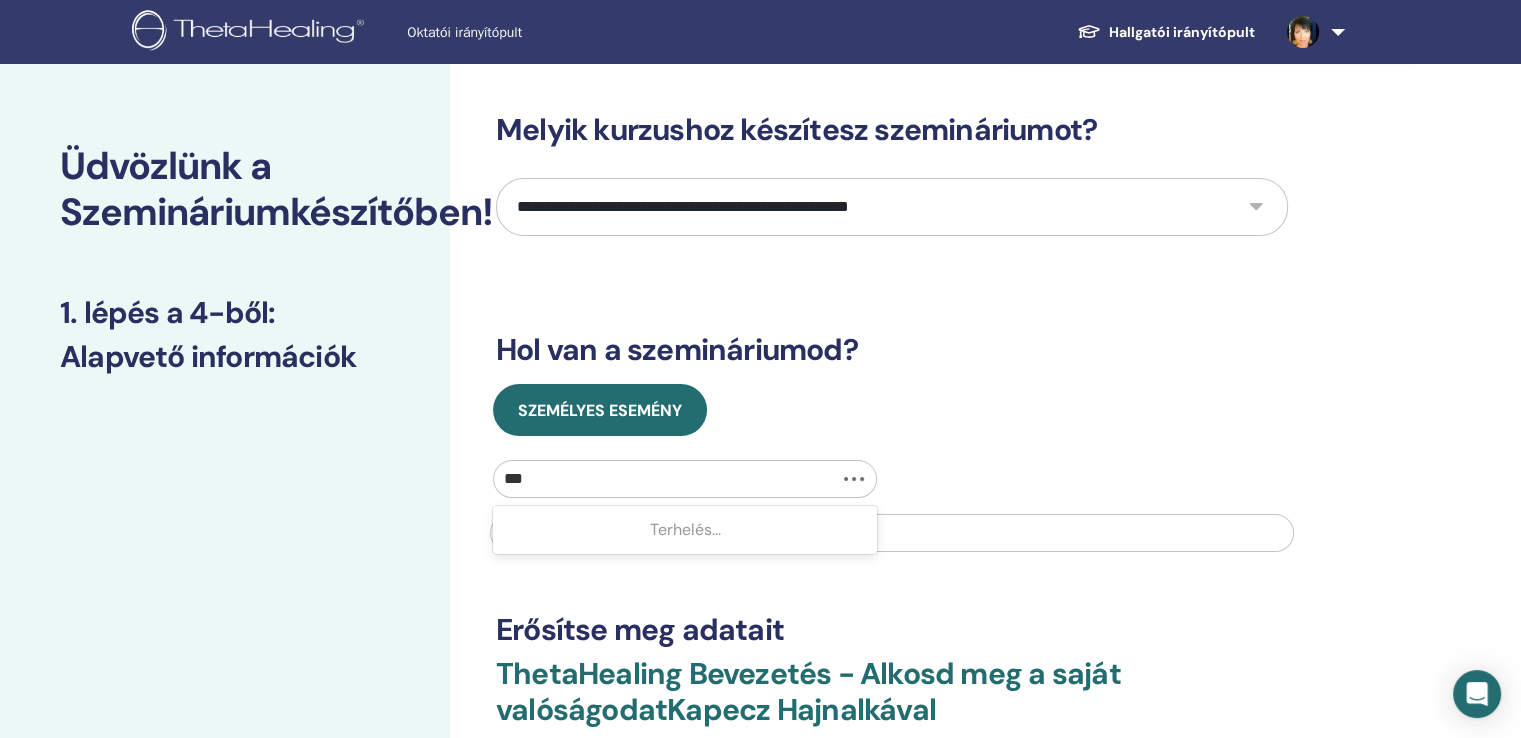 type on "****" 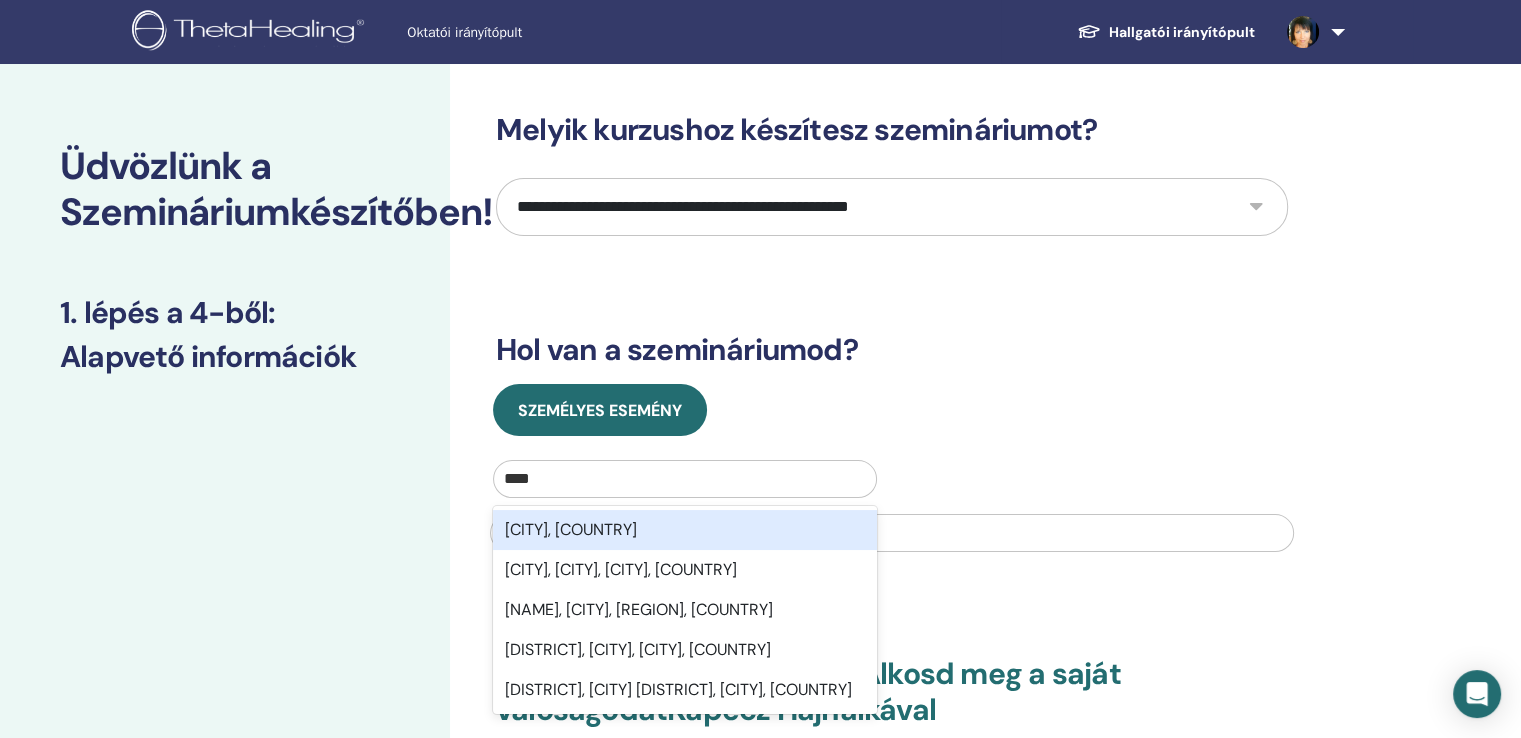 click on "[CITY], [COUNTRY]" at bounding box center [571, 529] 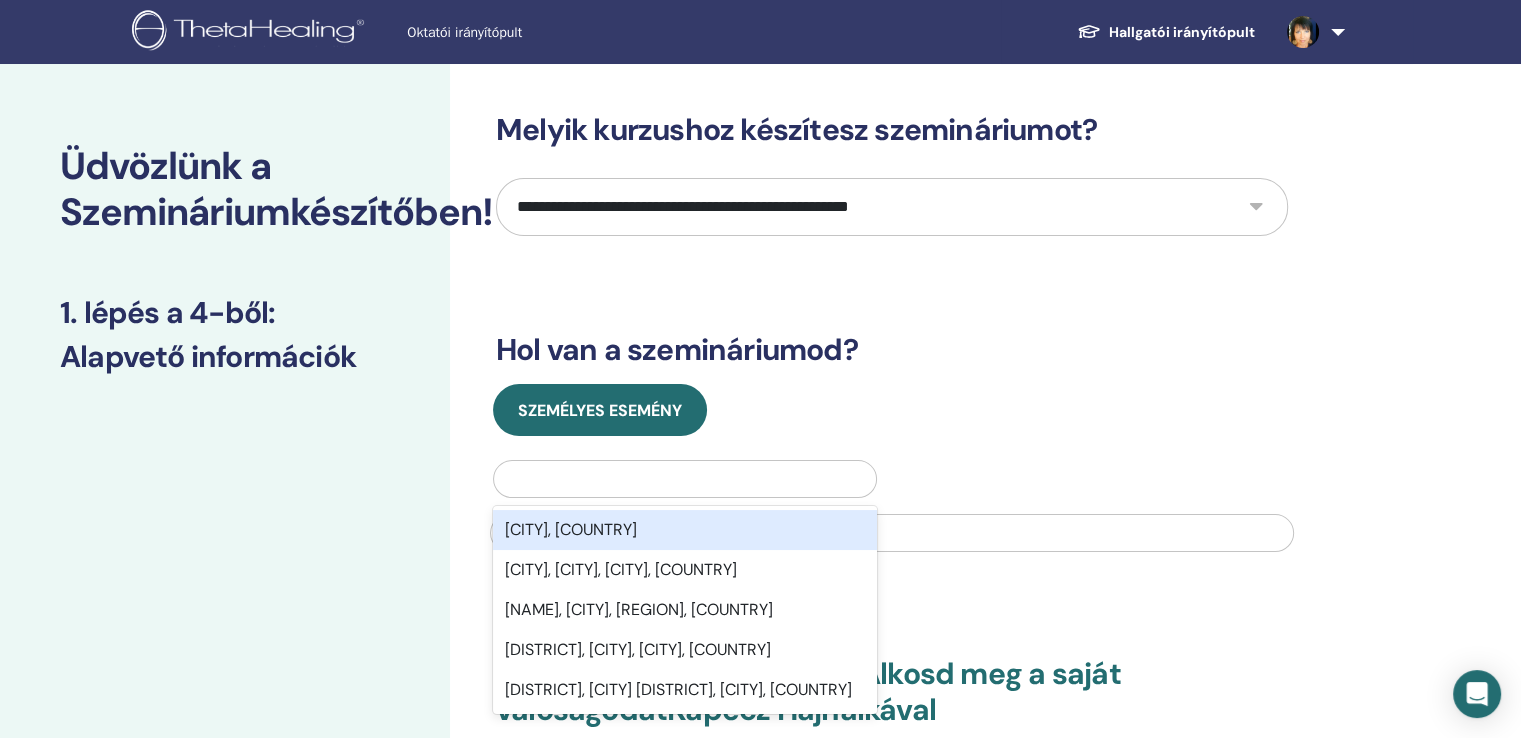 click at bounding box center (892, 533) 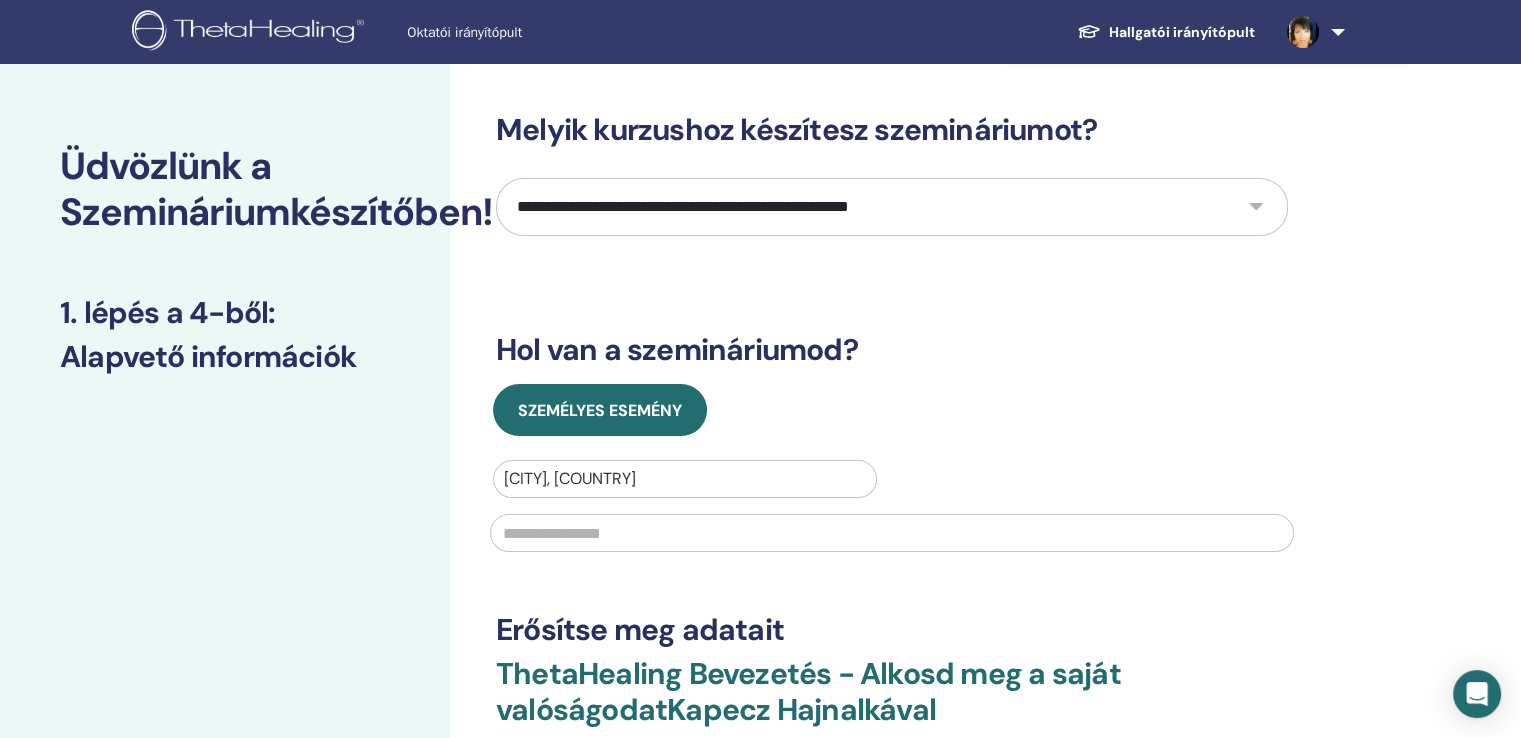 click at bounding box center (892, 533) 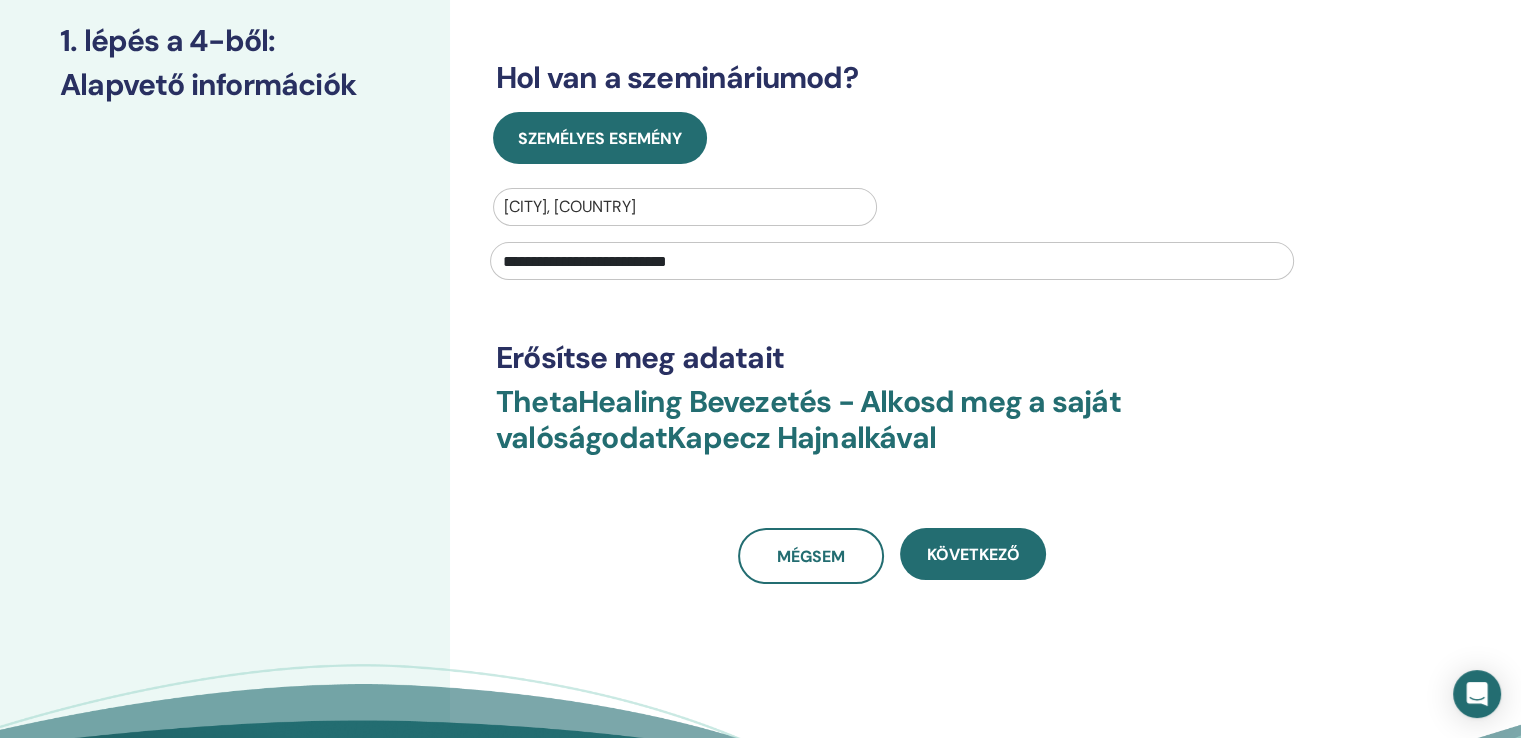 scroll, scrollTop: 300, scrollLeft: 0, axis: vertical 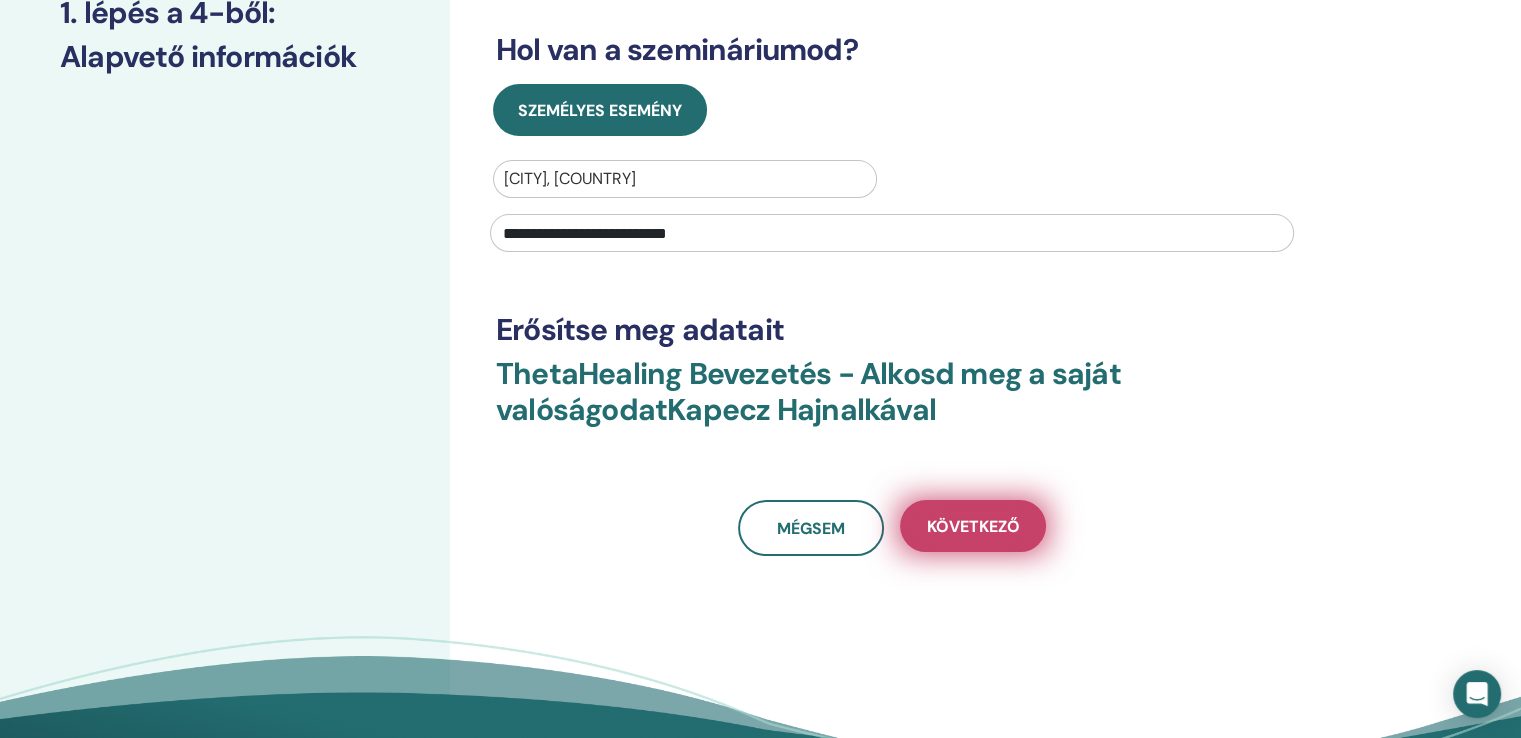 type on "**********" 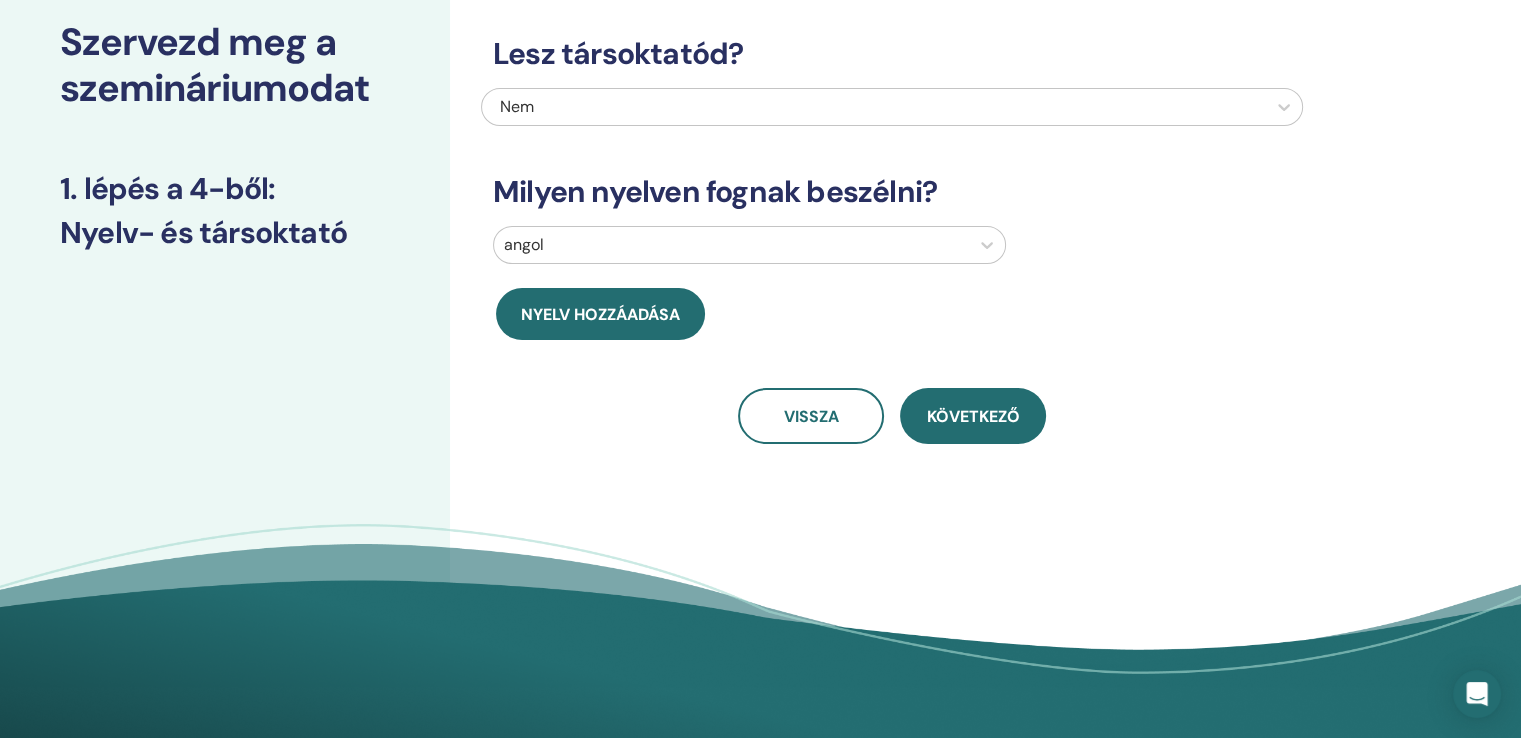 scroll, scrollTop: 0, scrollLeft: 0, axis: both 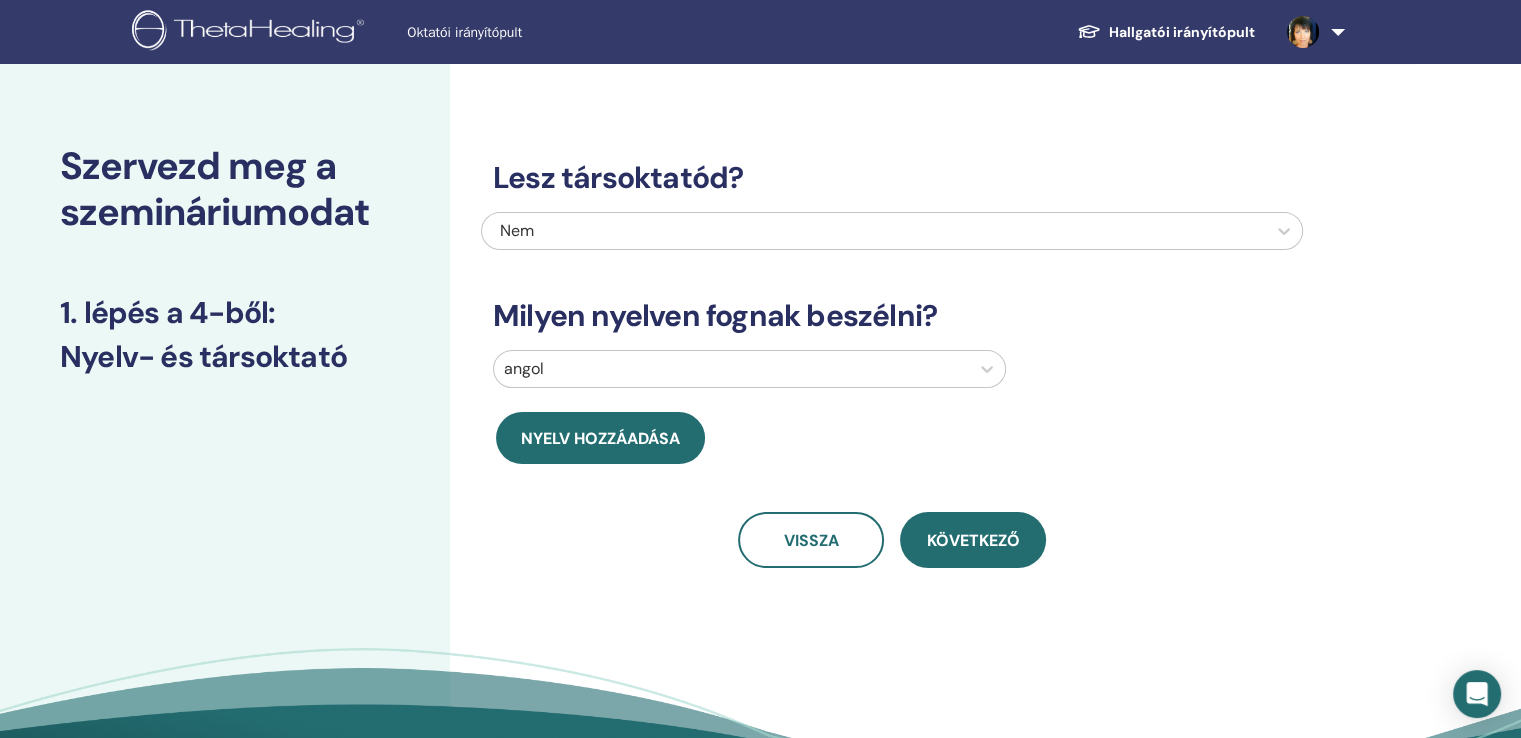 click at bounding box center [731, 369] 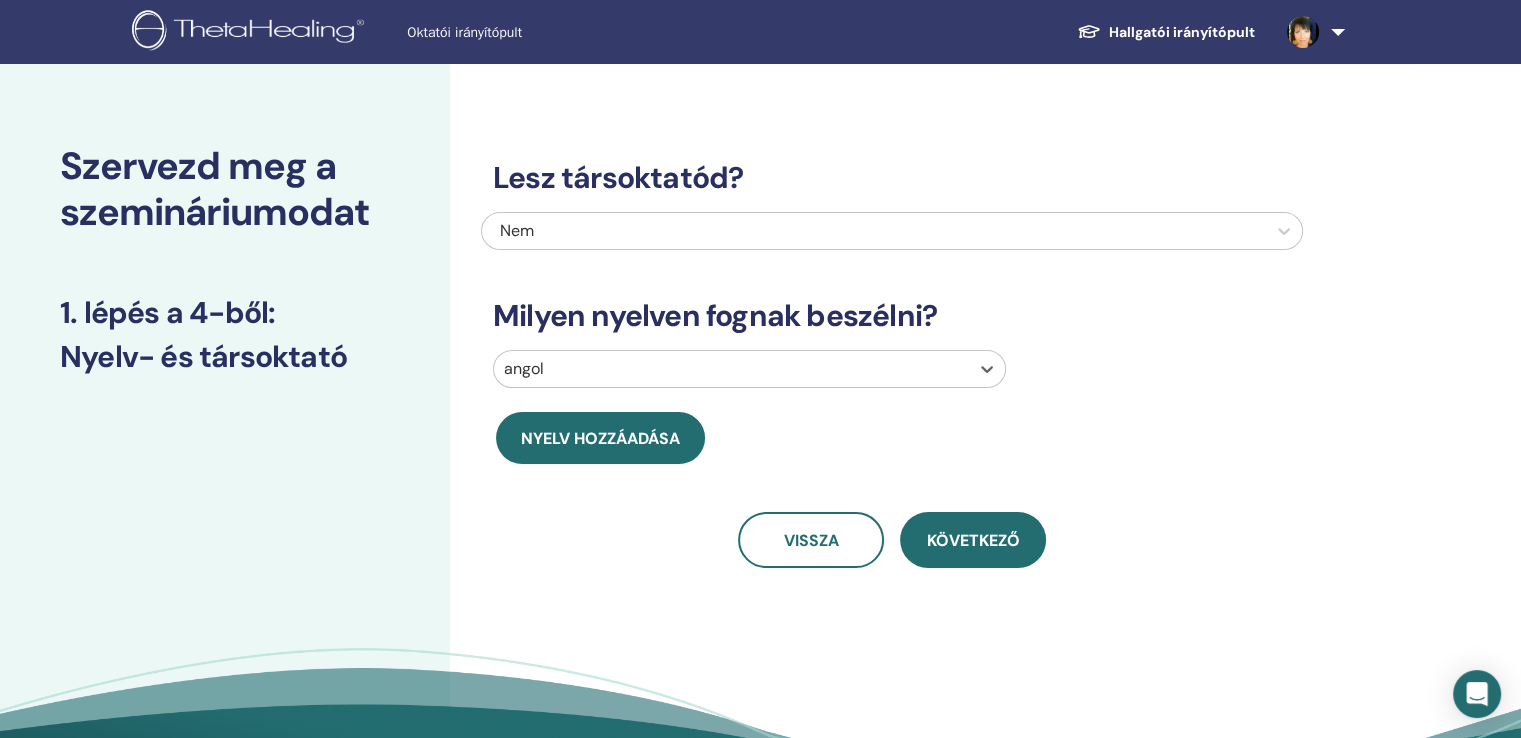 click at bounding box center (731, 369) 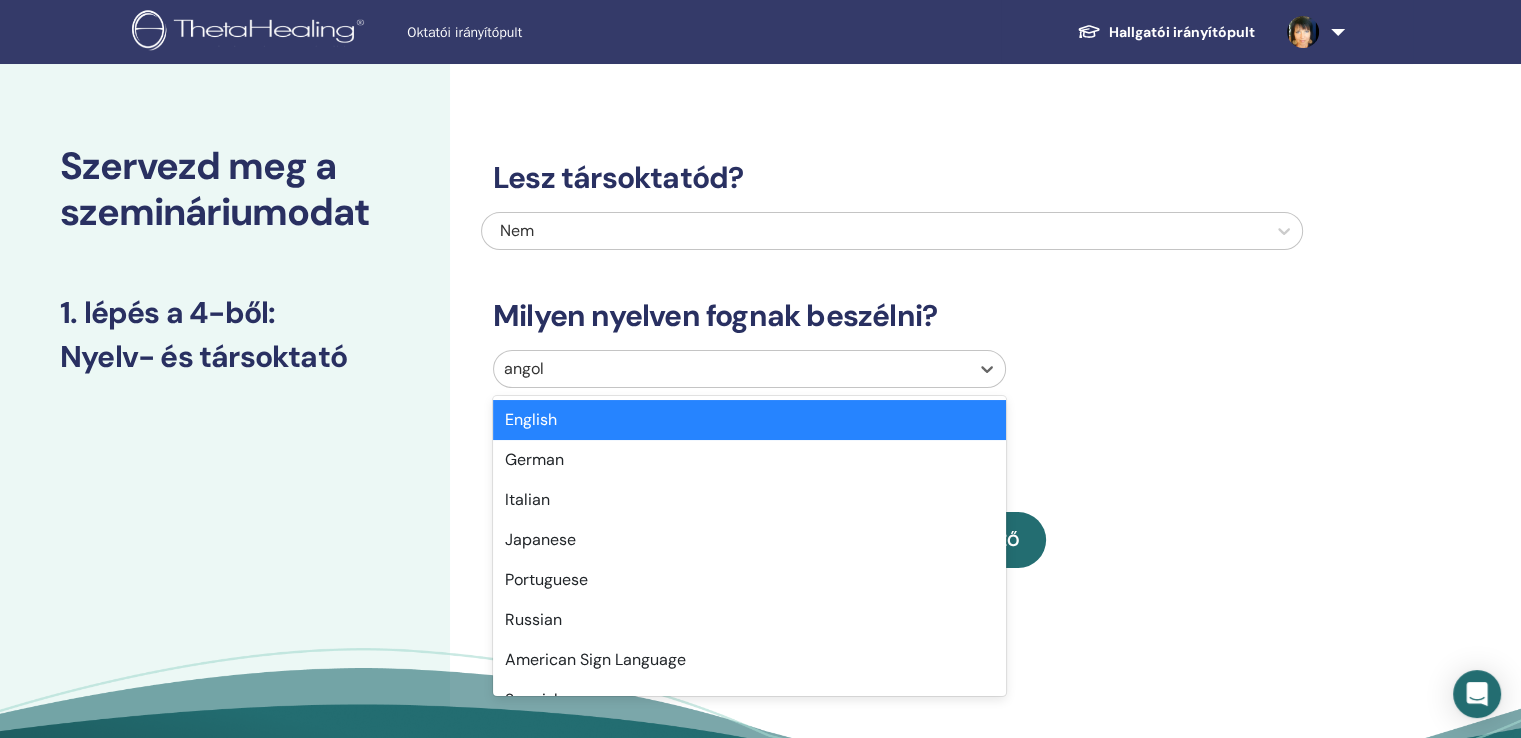 click at bounding box center [731, 369] 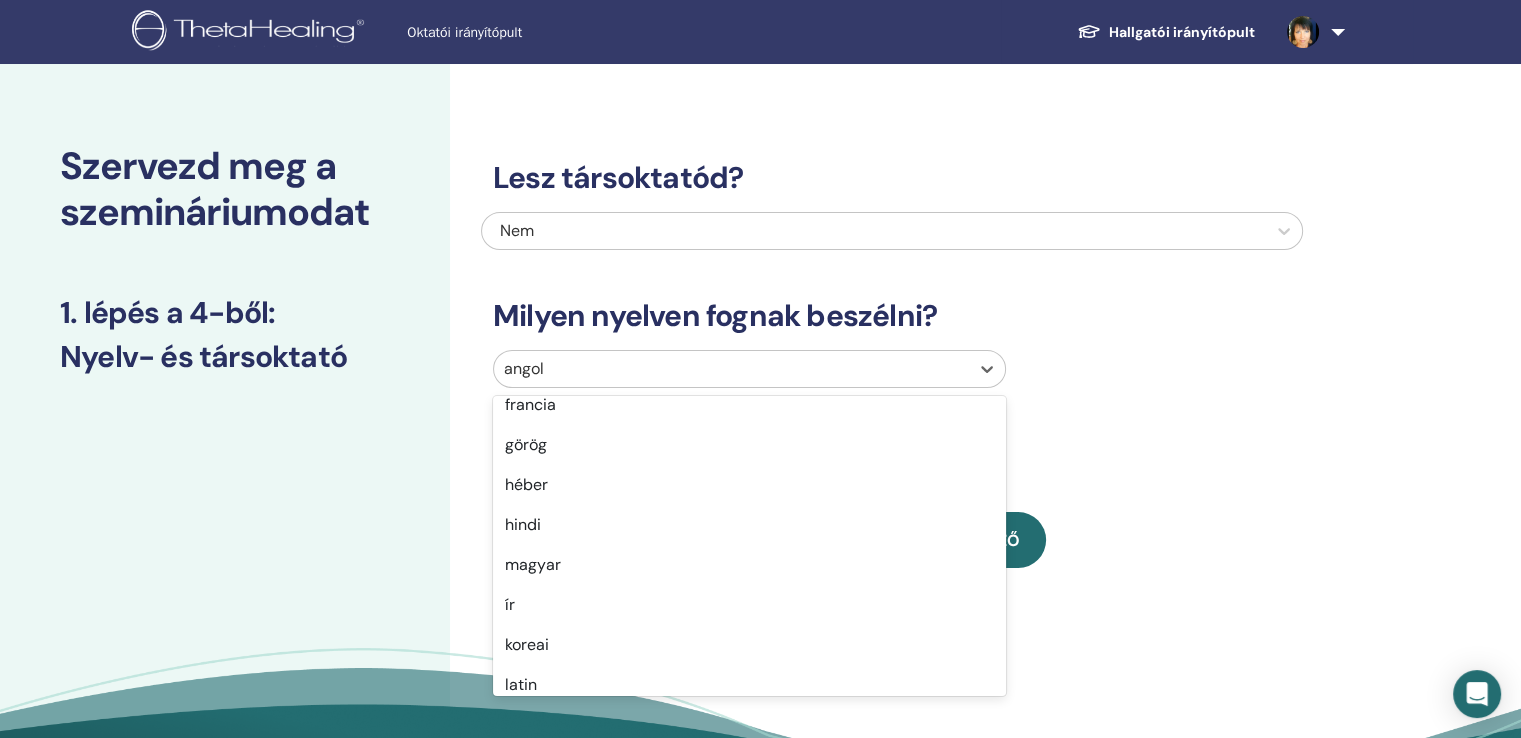scroll, scrollTop: 800, scrollLeft: 0, axis: vertical 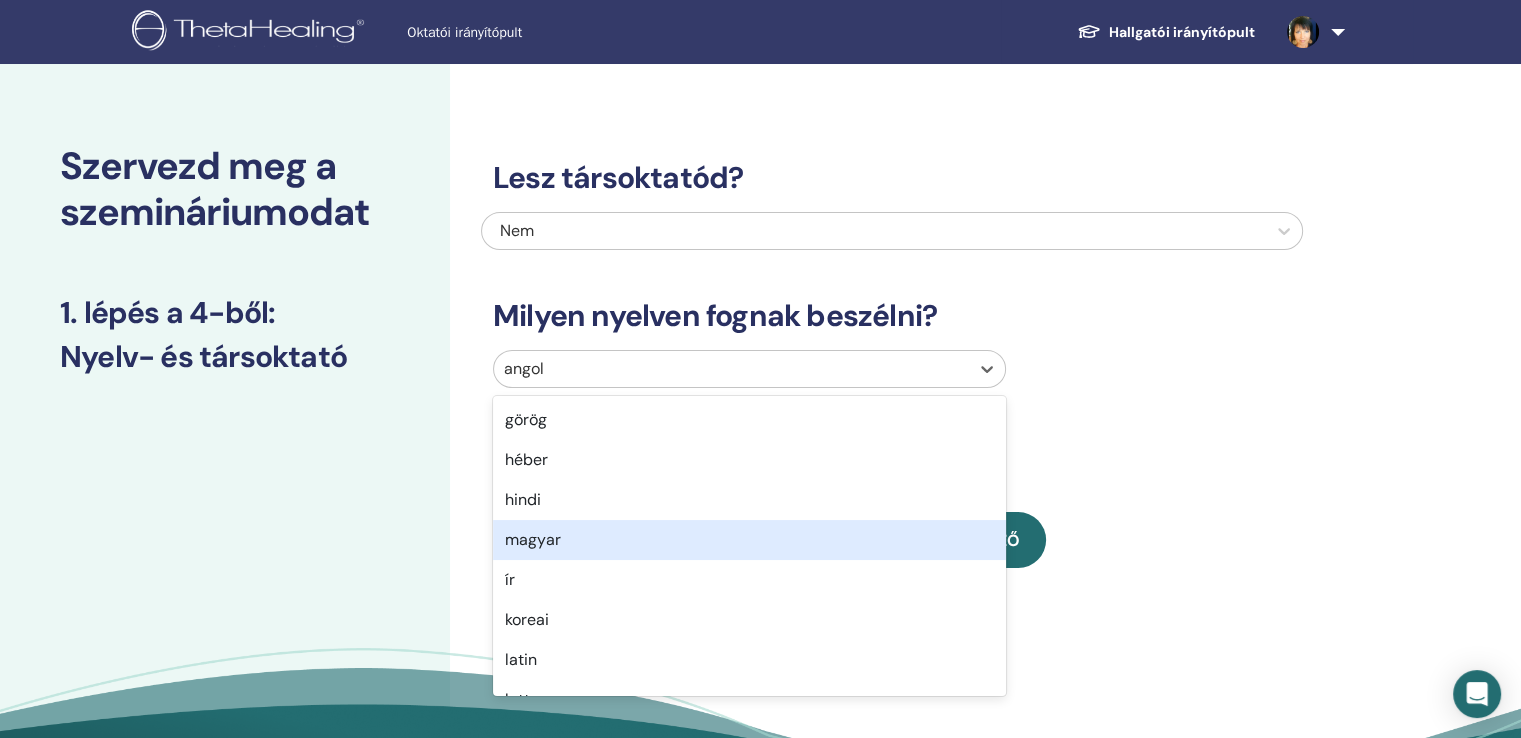 click on "magyar" at bounding box center (533, 539) 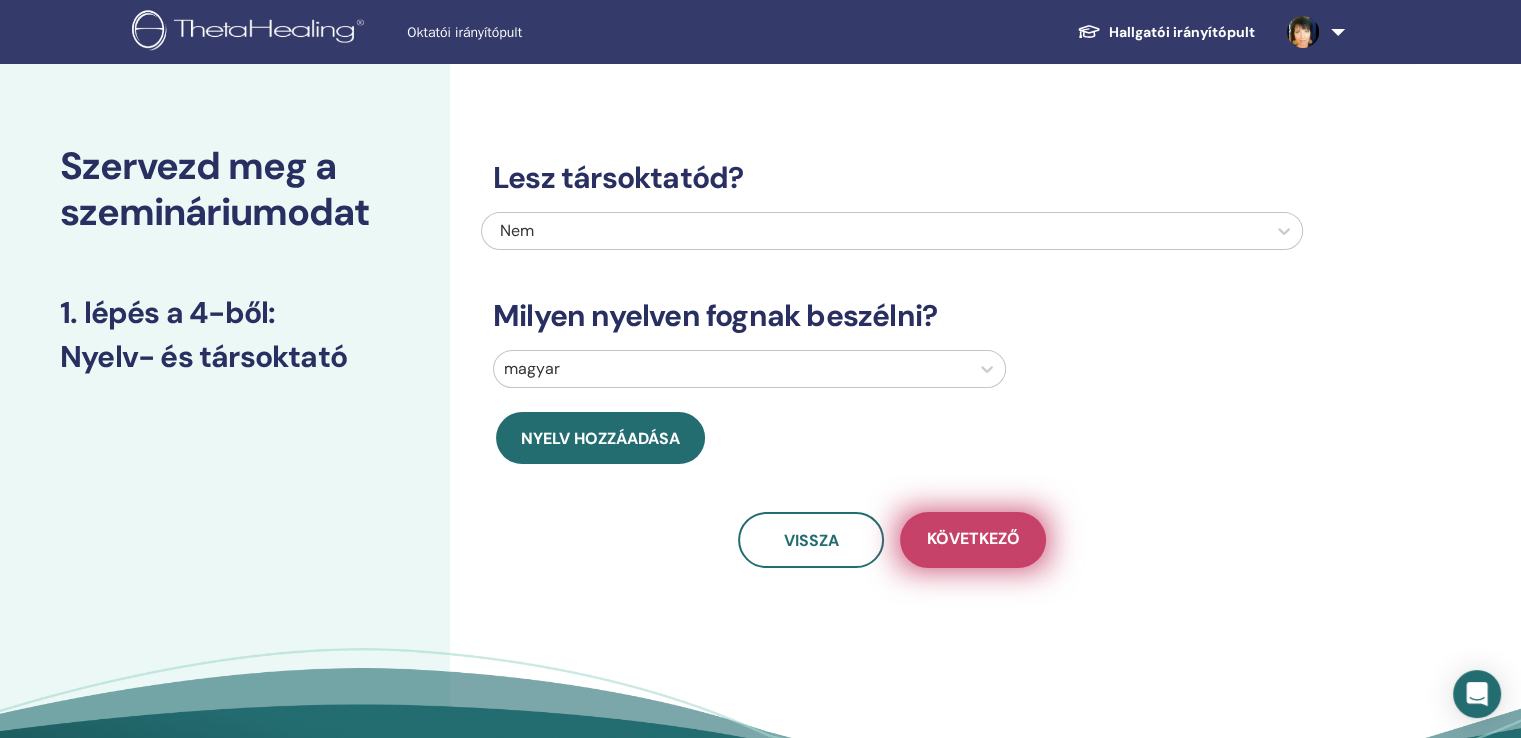 click on "Következő" at bounding box center (973, 538) 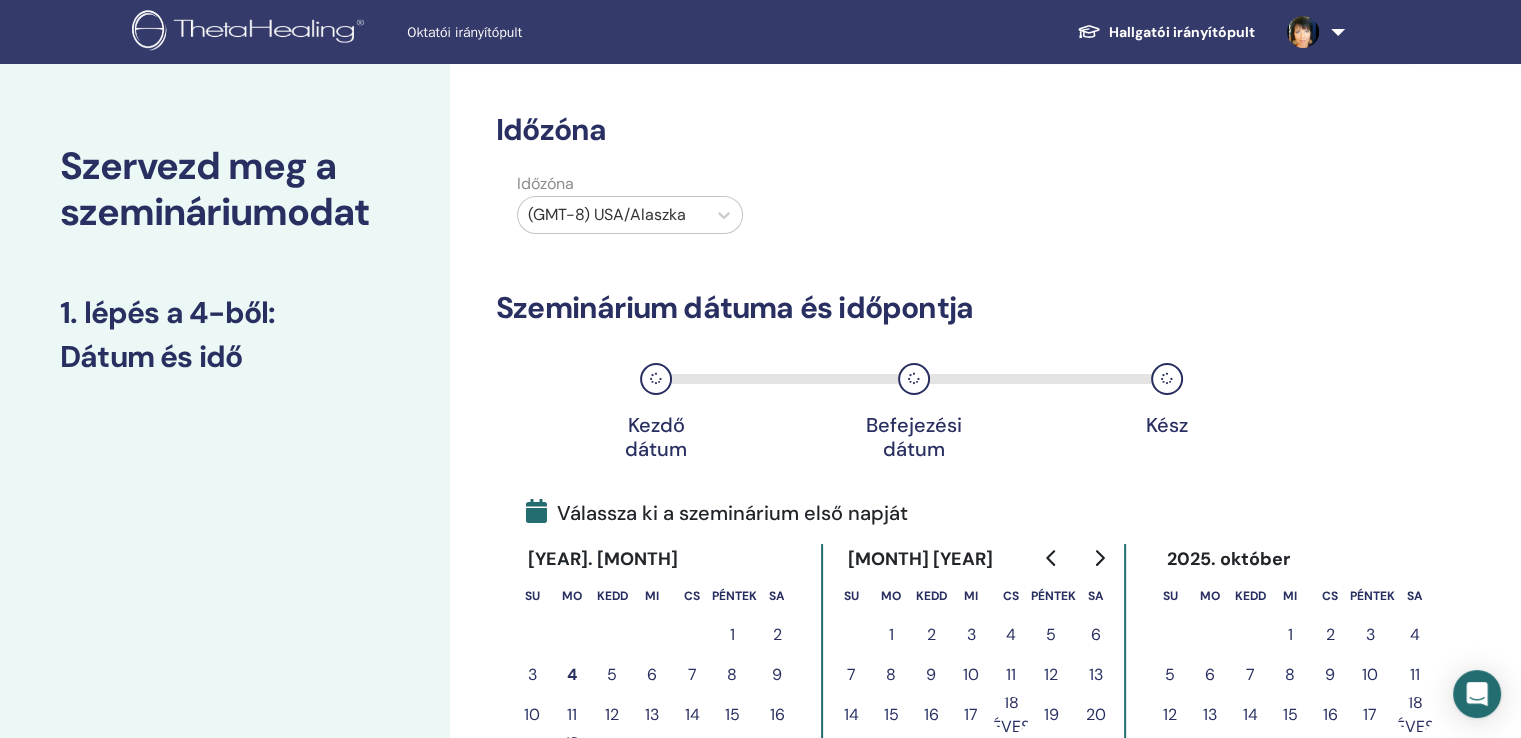 scroll, scrollTop: 200, scrollLeft: 0, axis: vertical 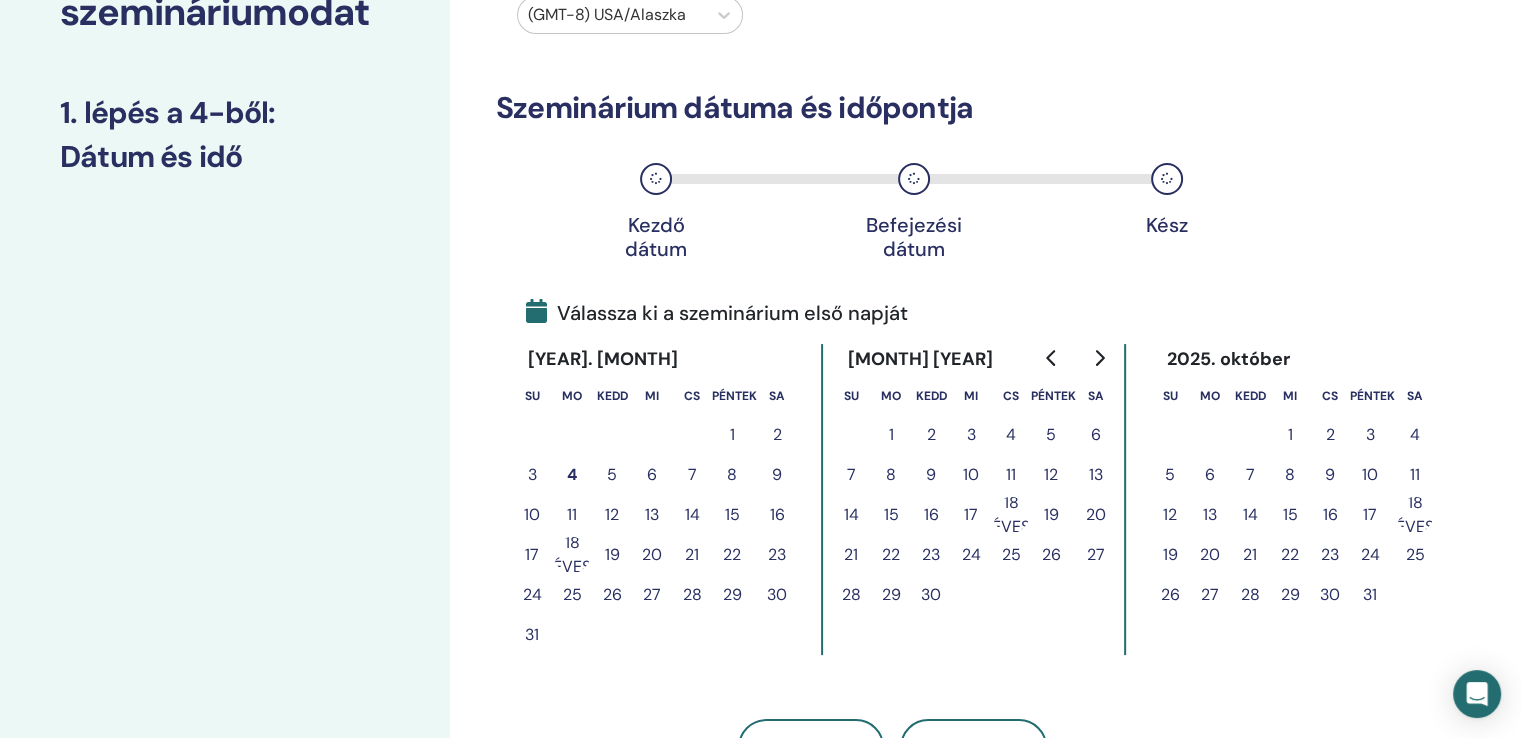 click 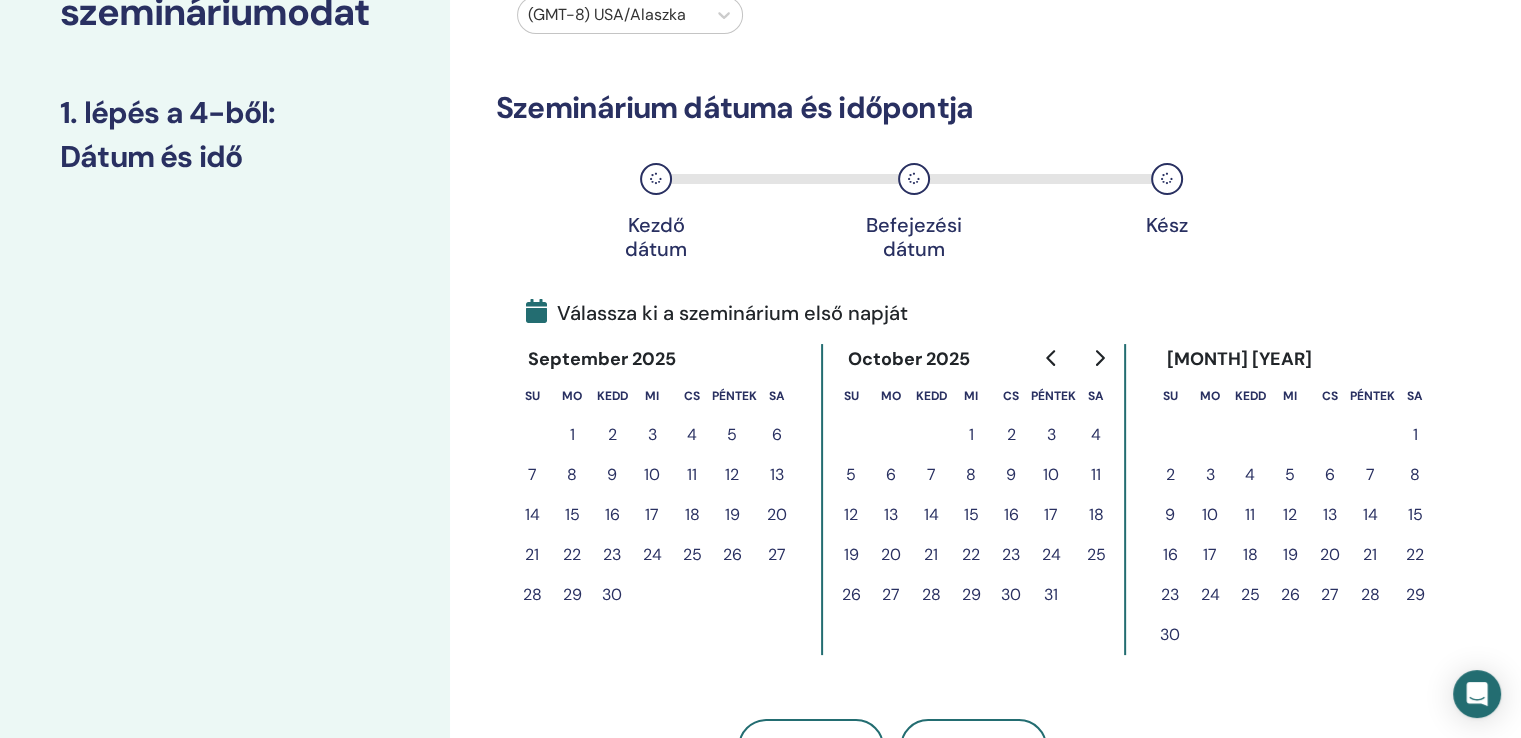 click 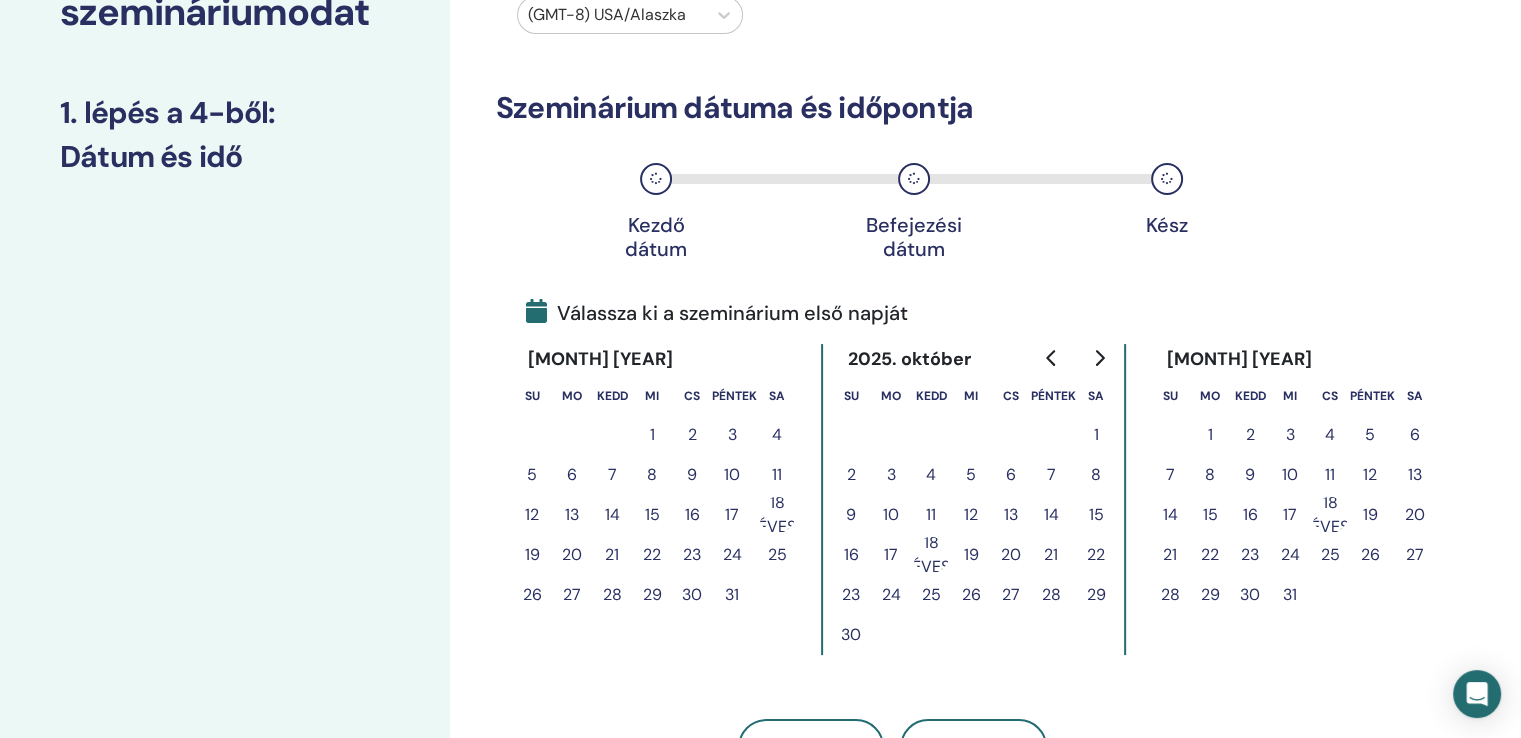 click on "8" at bounding box center (1210, 474) 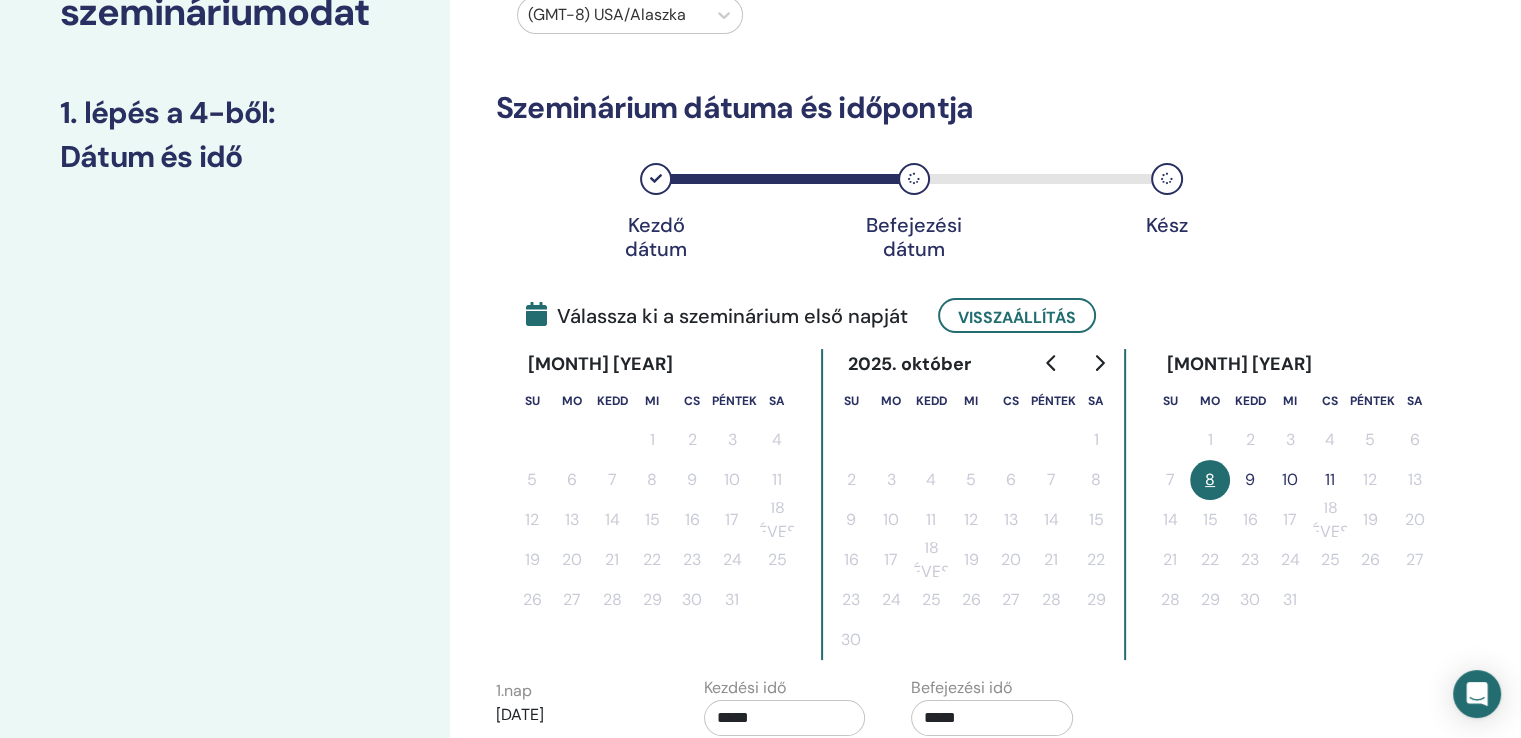 click on "9" at bounding box center (1250, 480) 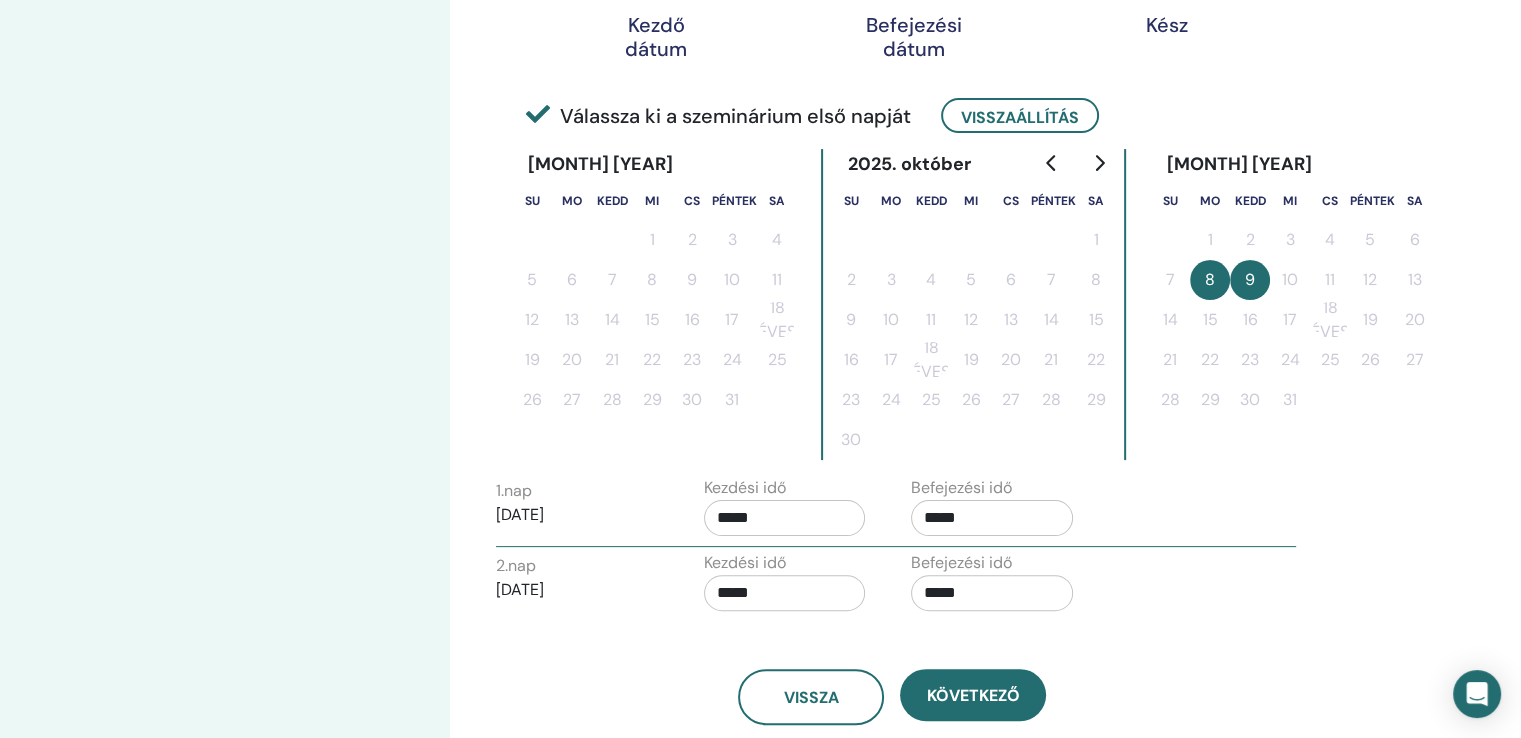 scroll, scrollTop: 500, scrollLeft: 0, axis: vertical 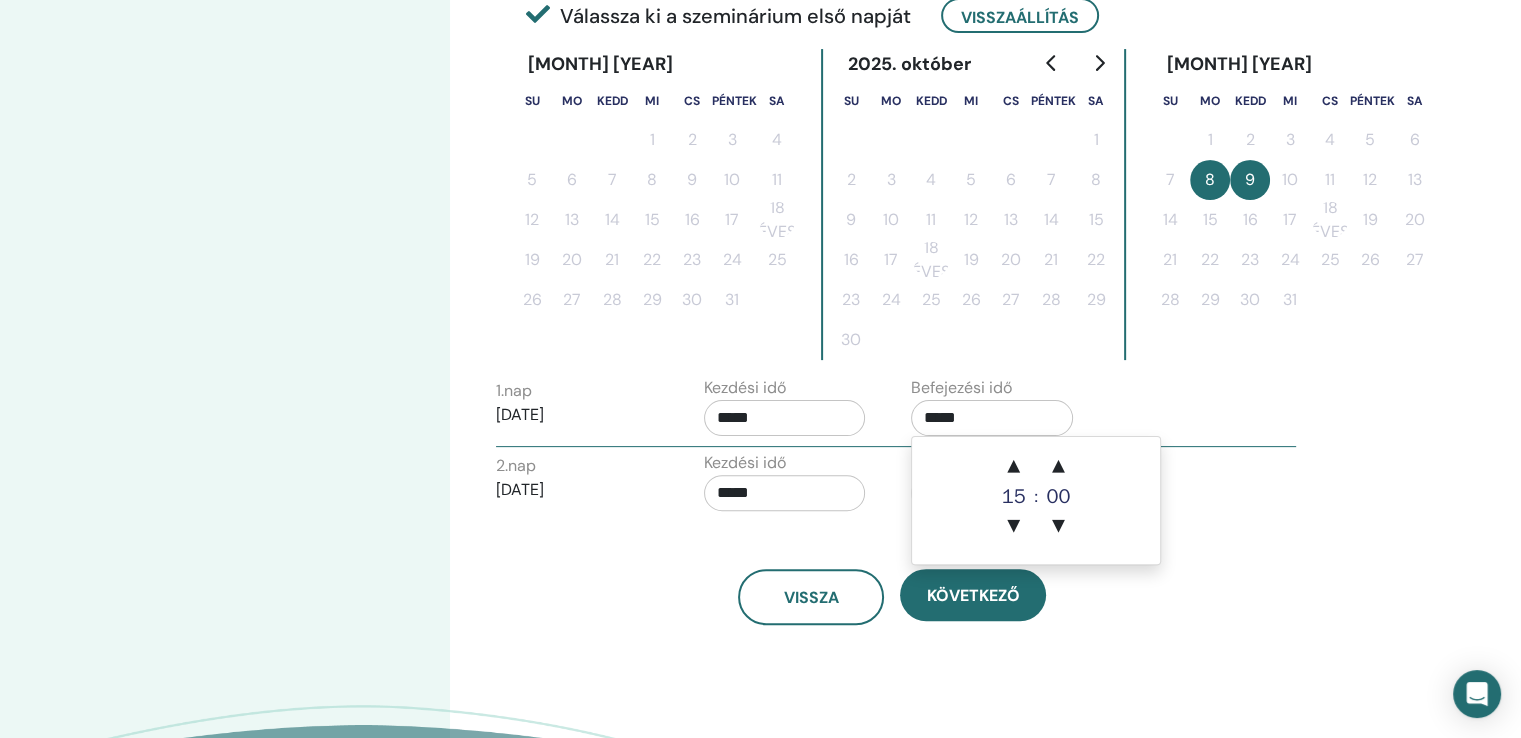 click on "*****" at bounding box center [992, 418] 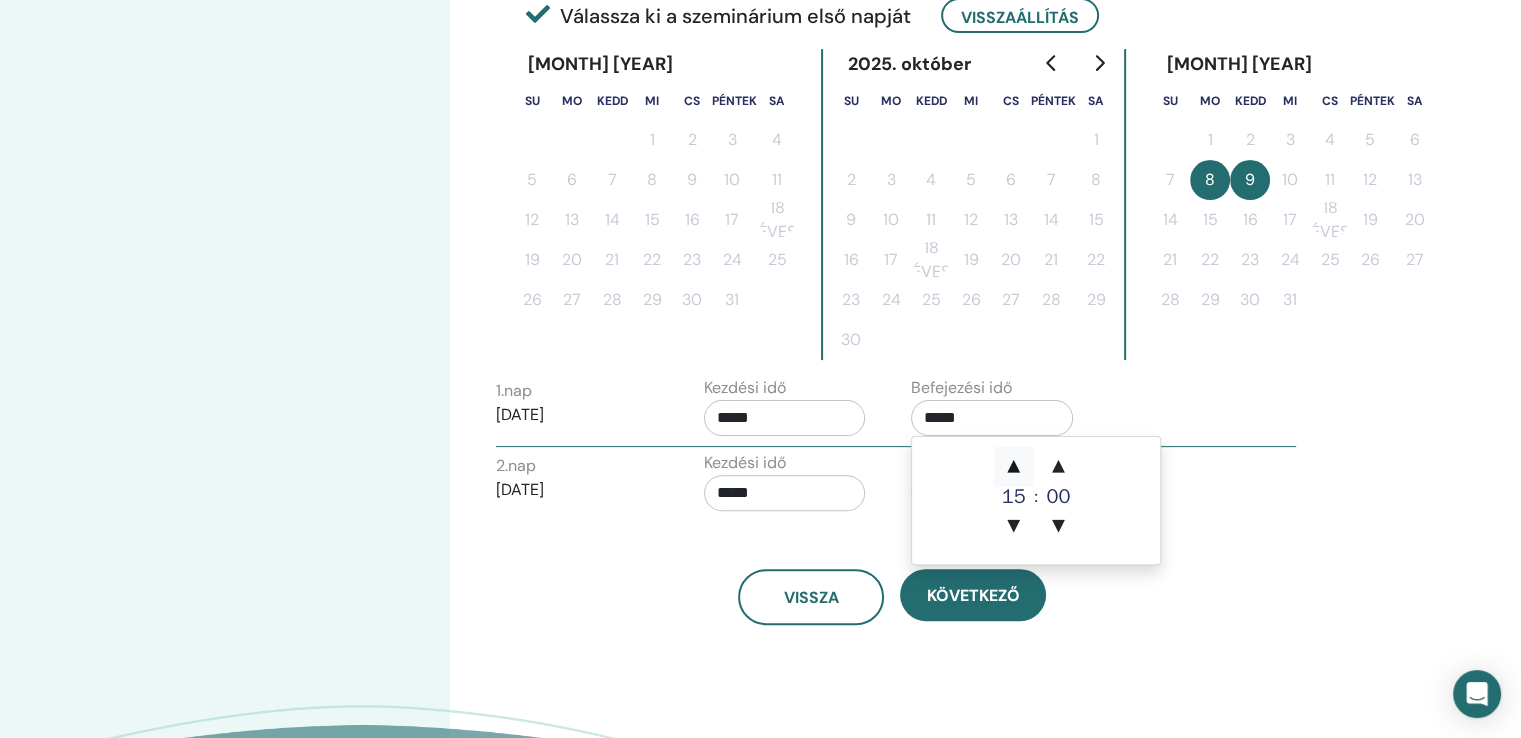 click on "▲" at bounding box center [1014, 467] 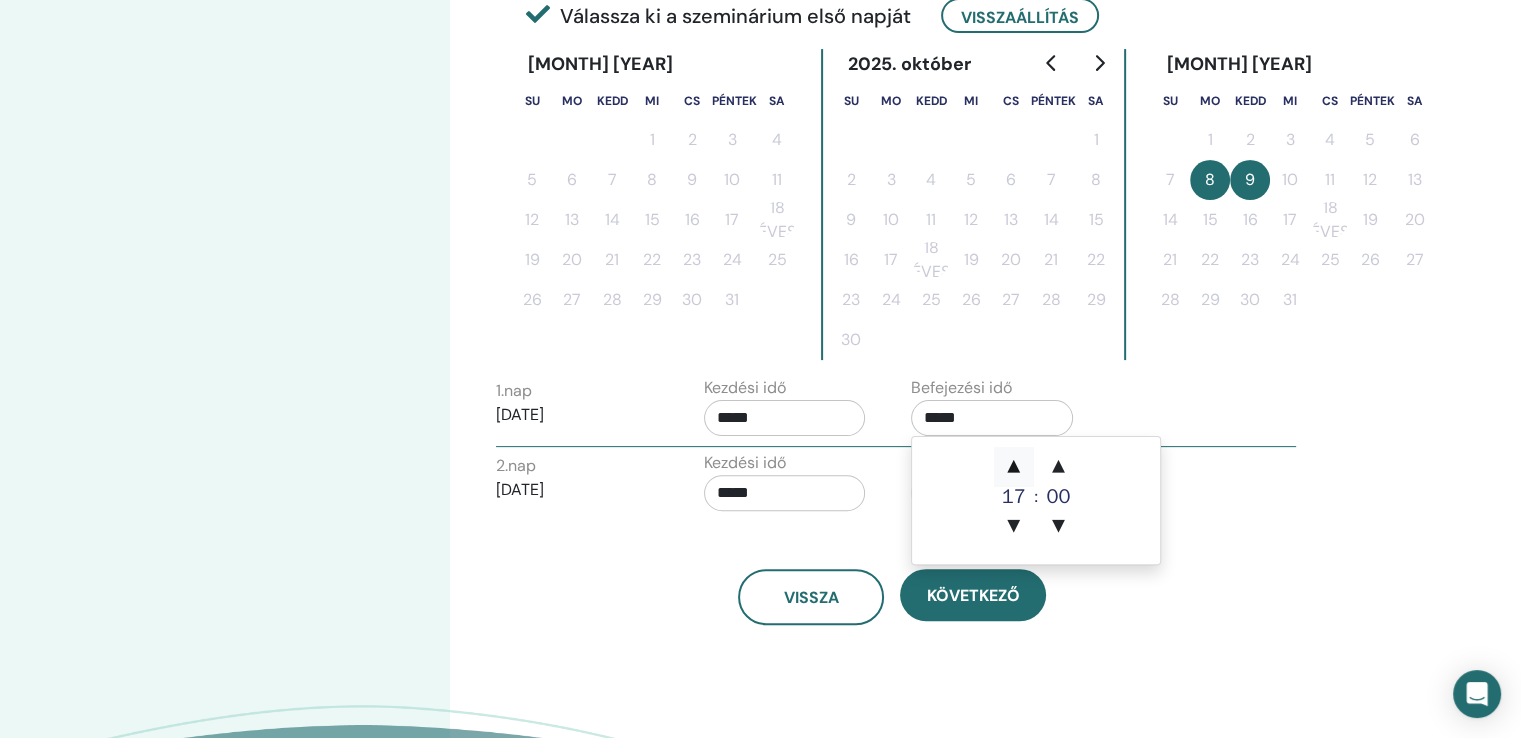 click on "▲" at bounding box center [1014, 467] 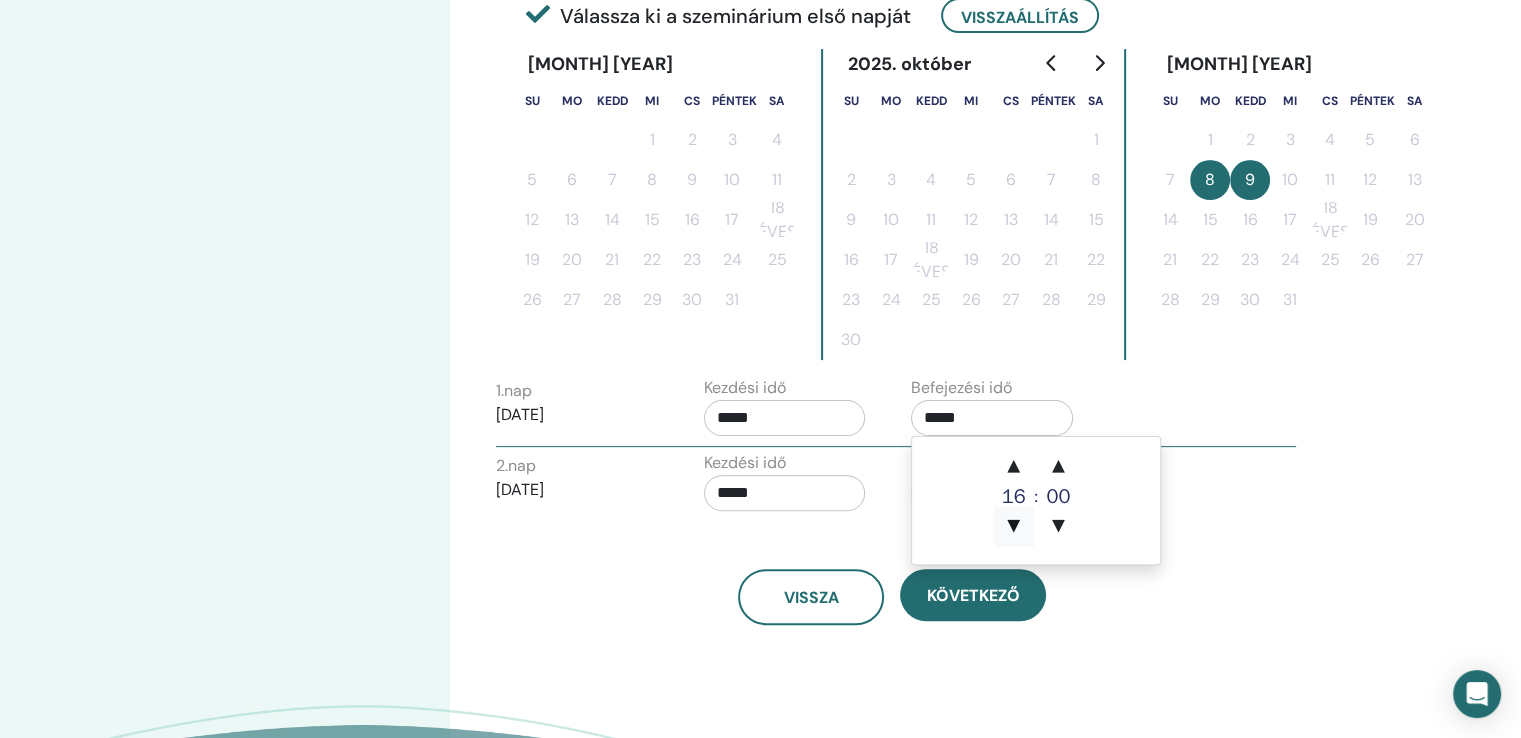 click on "▼" at bounding box center [1014, 527] 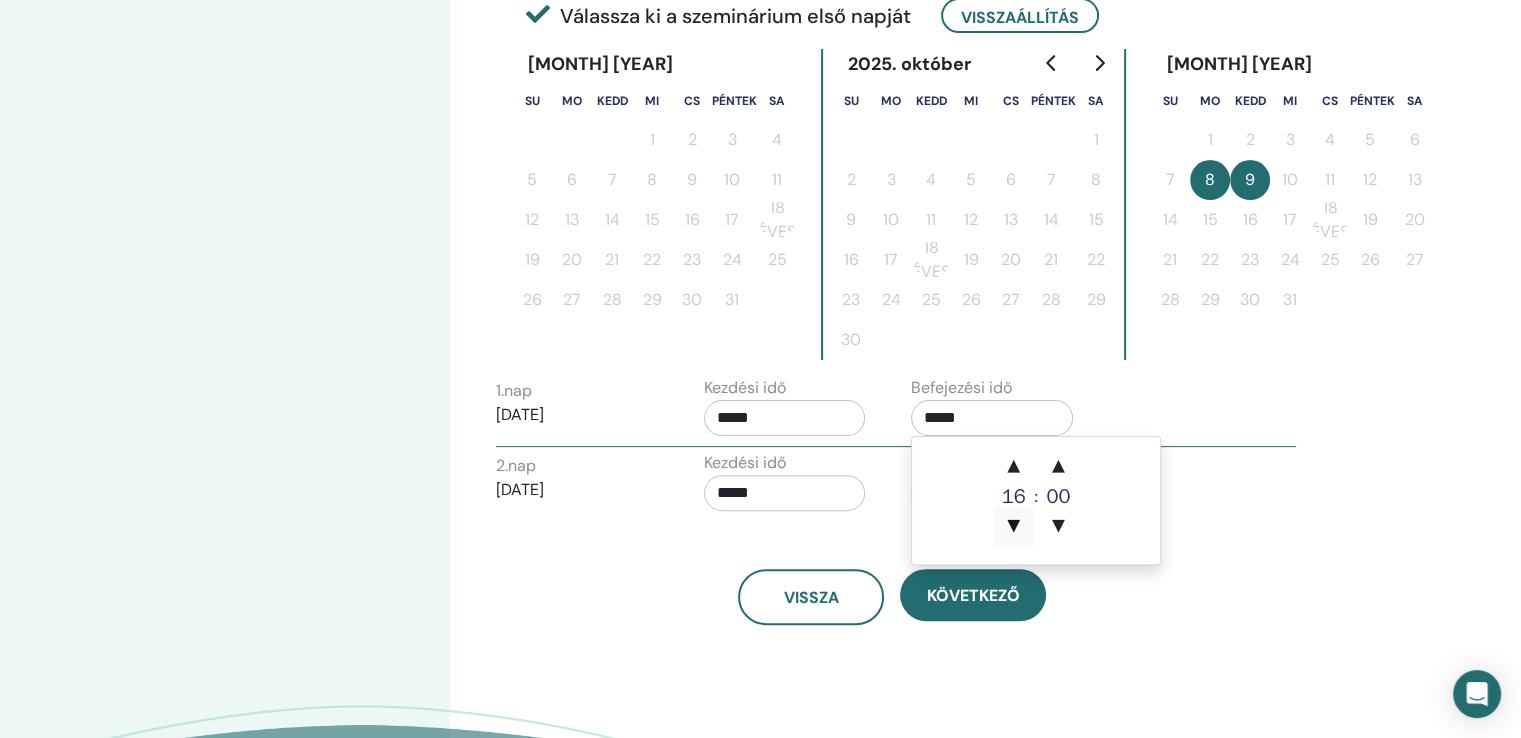 click on "▼" at bounding box center [1014, 527] 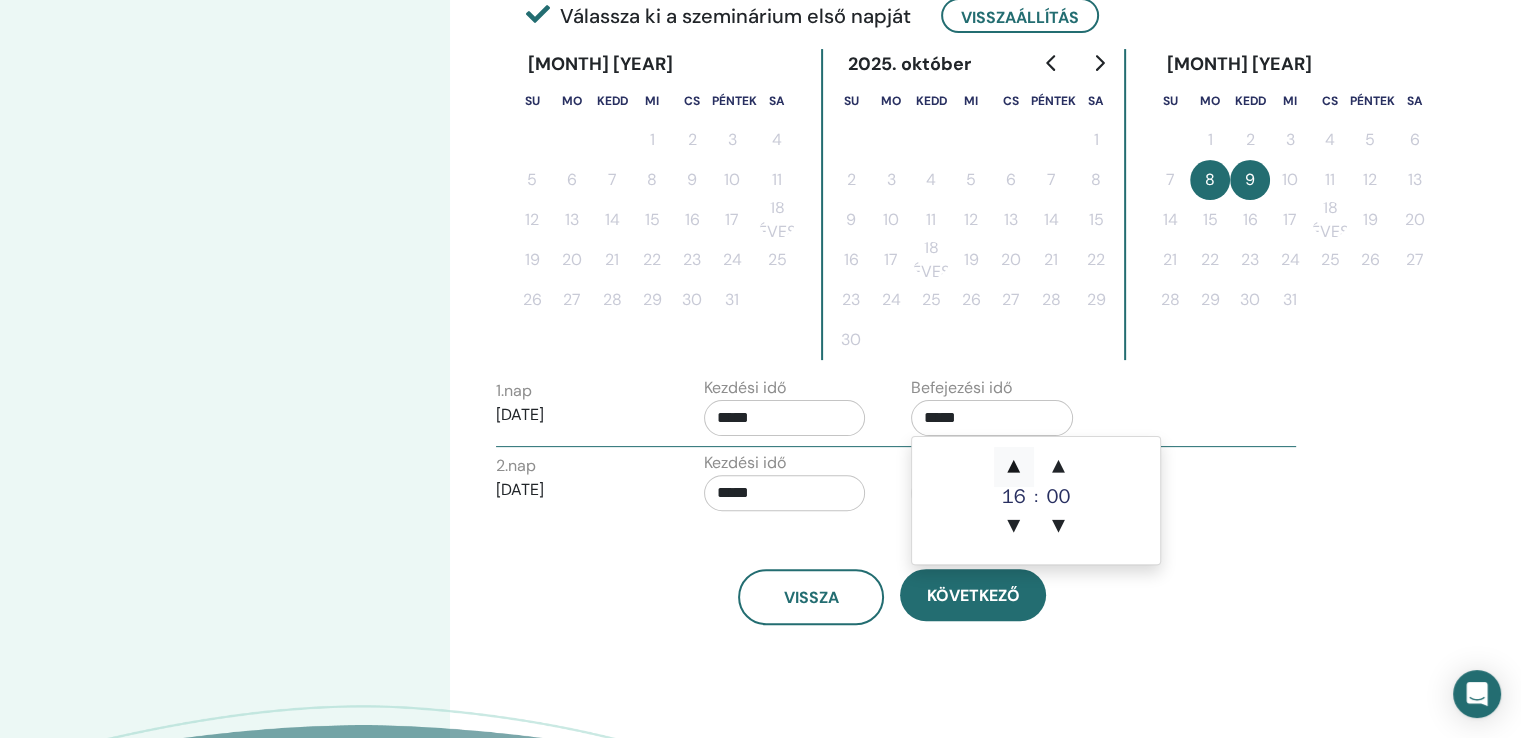 click on "▲" at bounding box center [1014, 467] 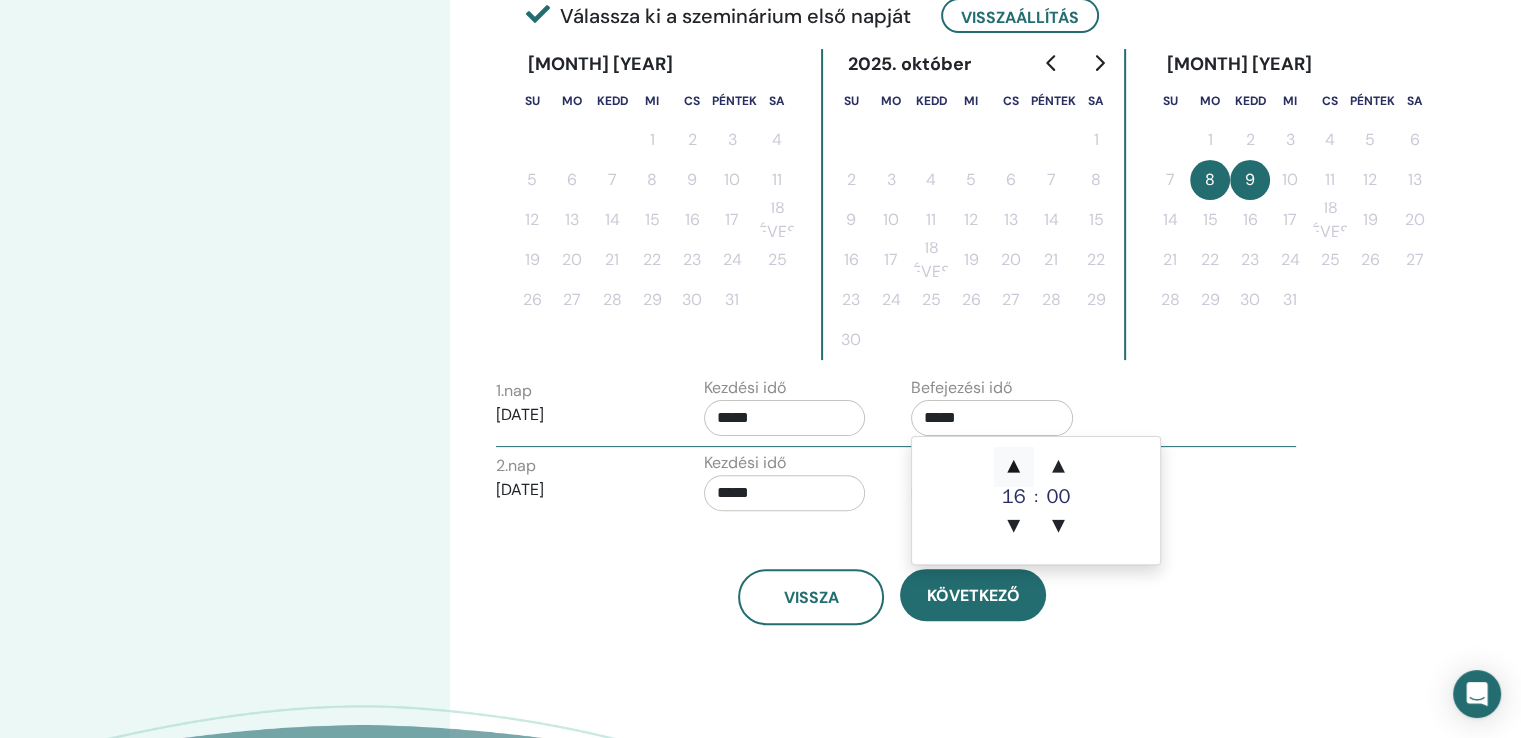 click on "▲" at bounding box center [1014, 467] 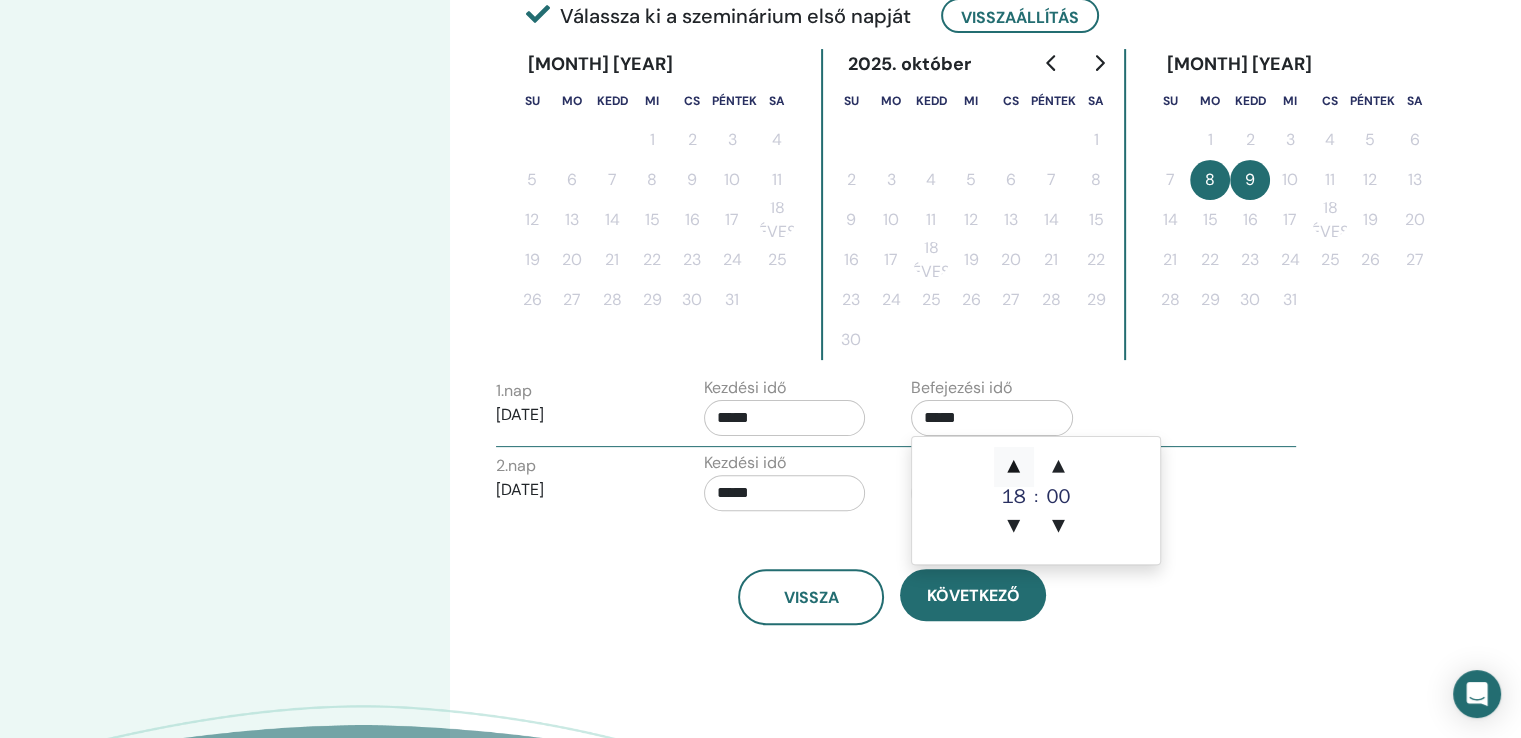 click on "▲" at bounding box center [1014, 467] 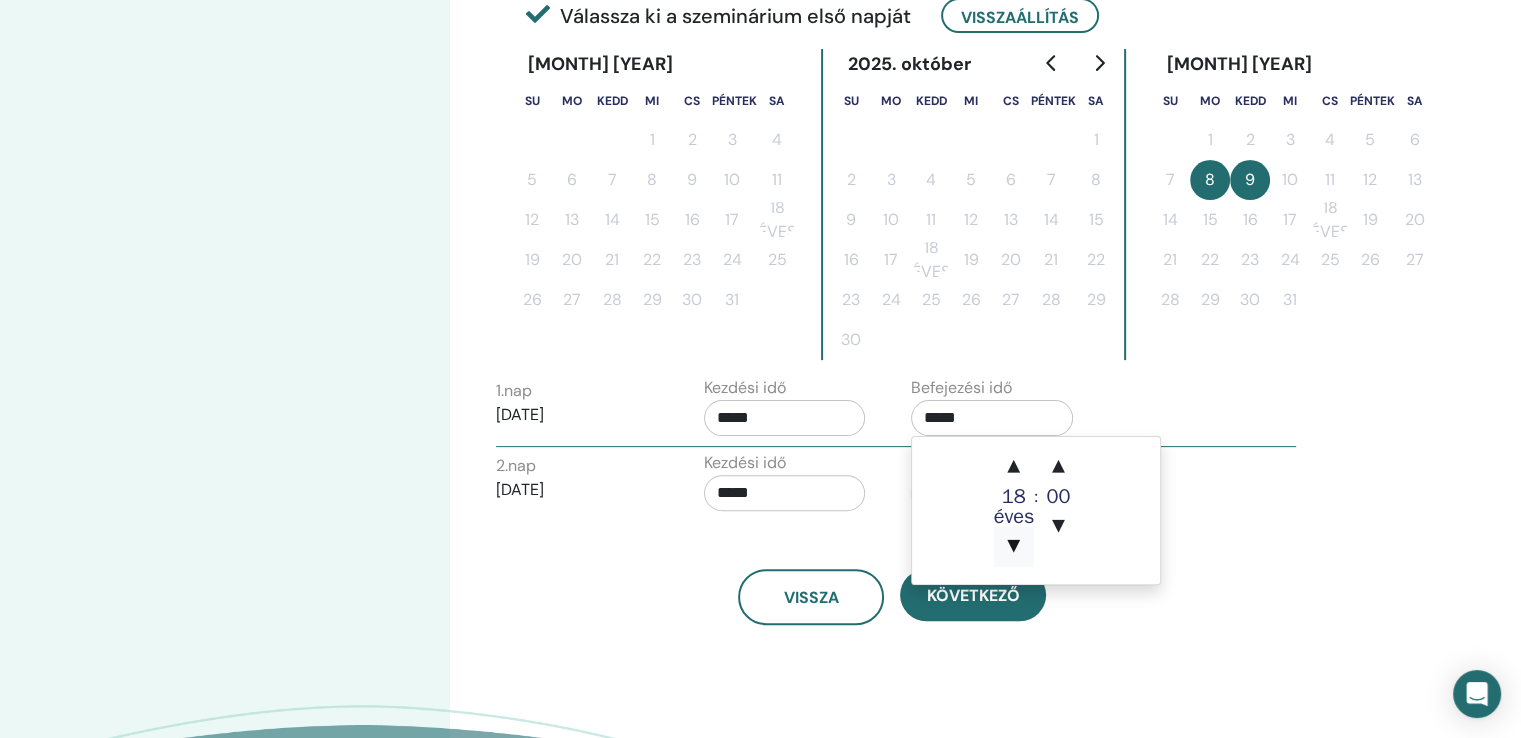 click on "▼" at bounding box center (1014, 547) 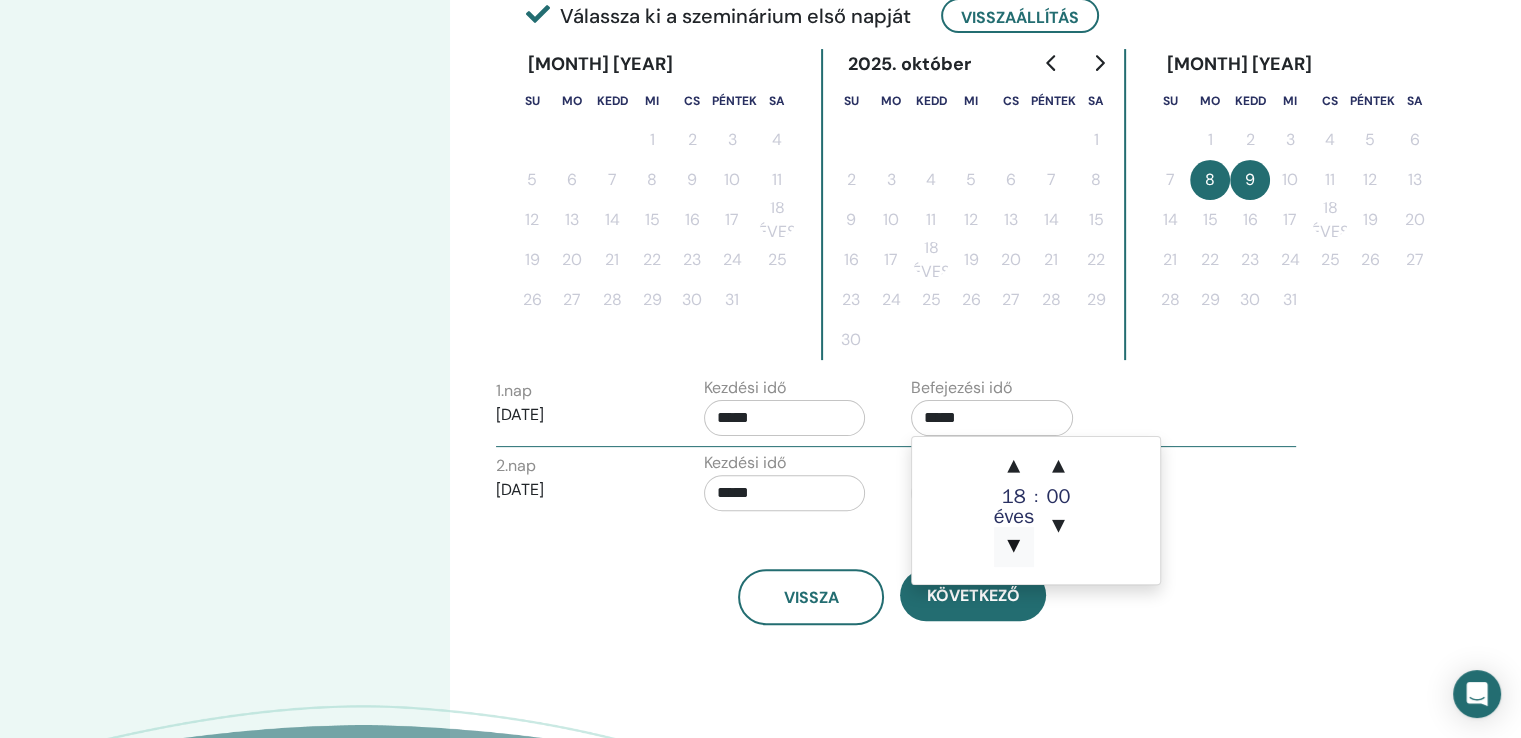click on "▼" at bounding box center [1014, 547] 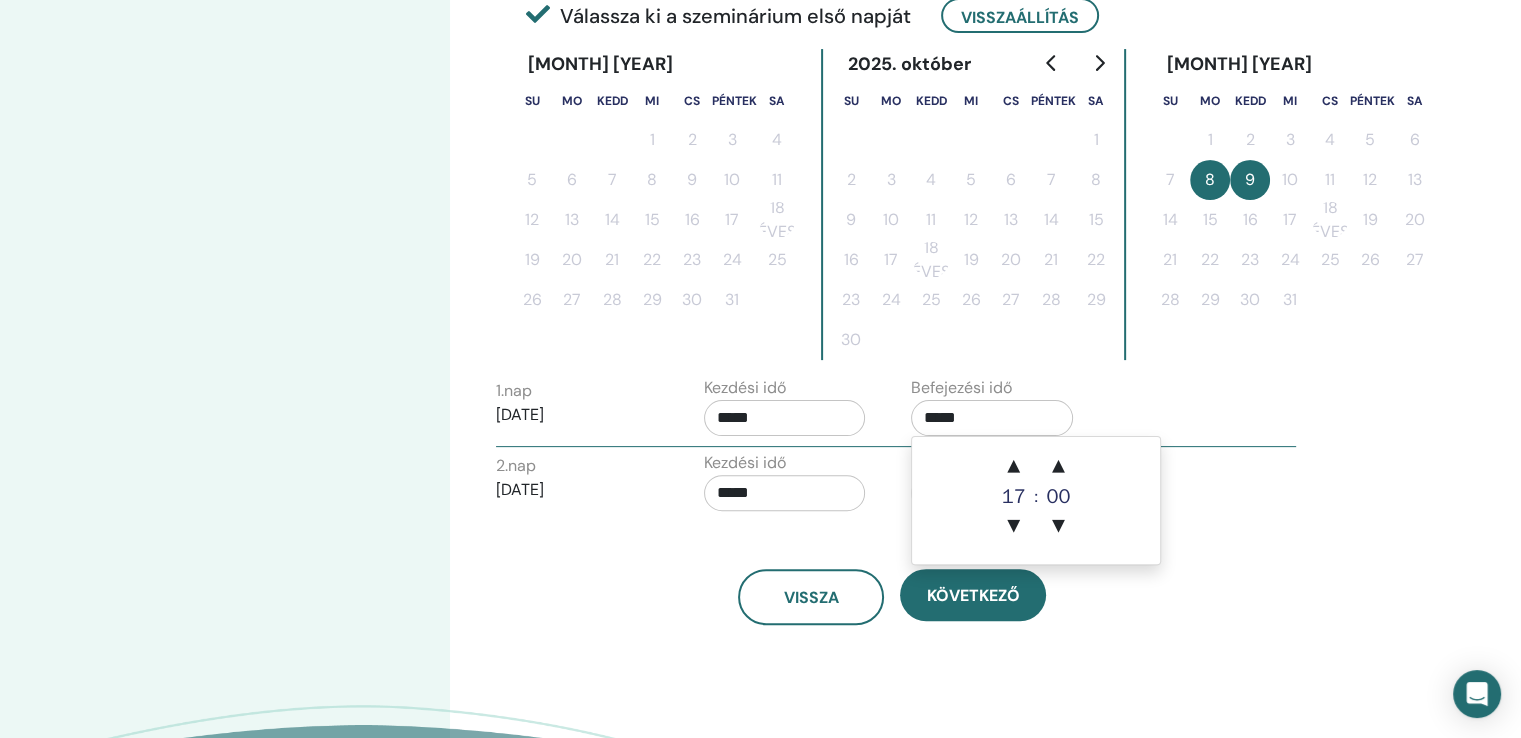 click on "1. nap [DATE] Kezdési idő ***** Befejezési idő *****" at bounding box center (896, 411) 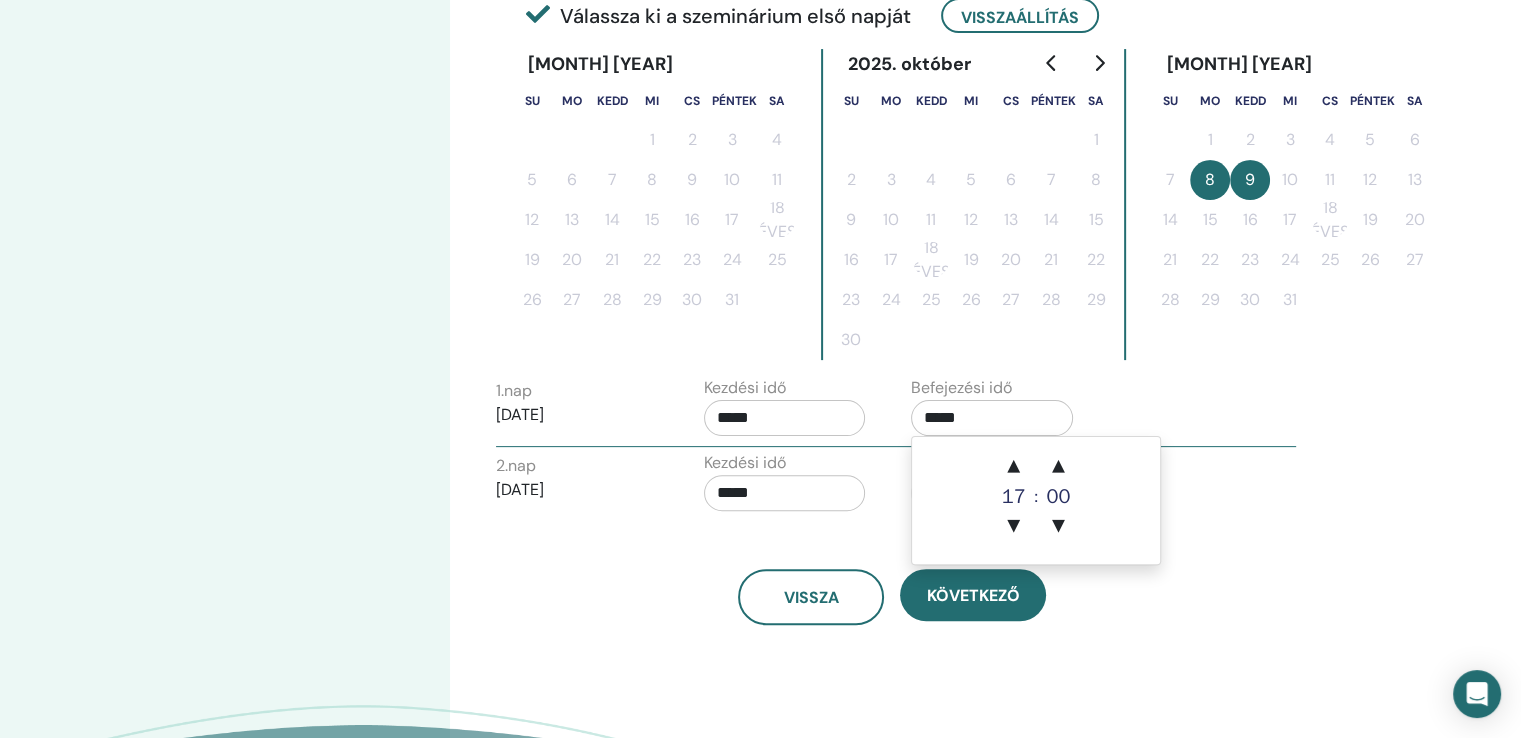 click on "1. nap [DATE] Kezdési idő ***** Befejezési idő *****" at bounding box center [896, 411] 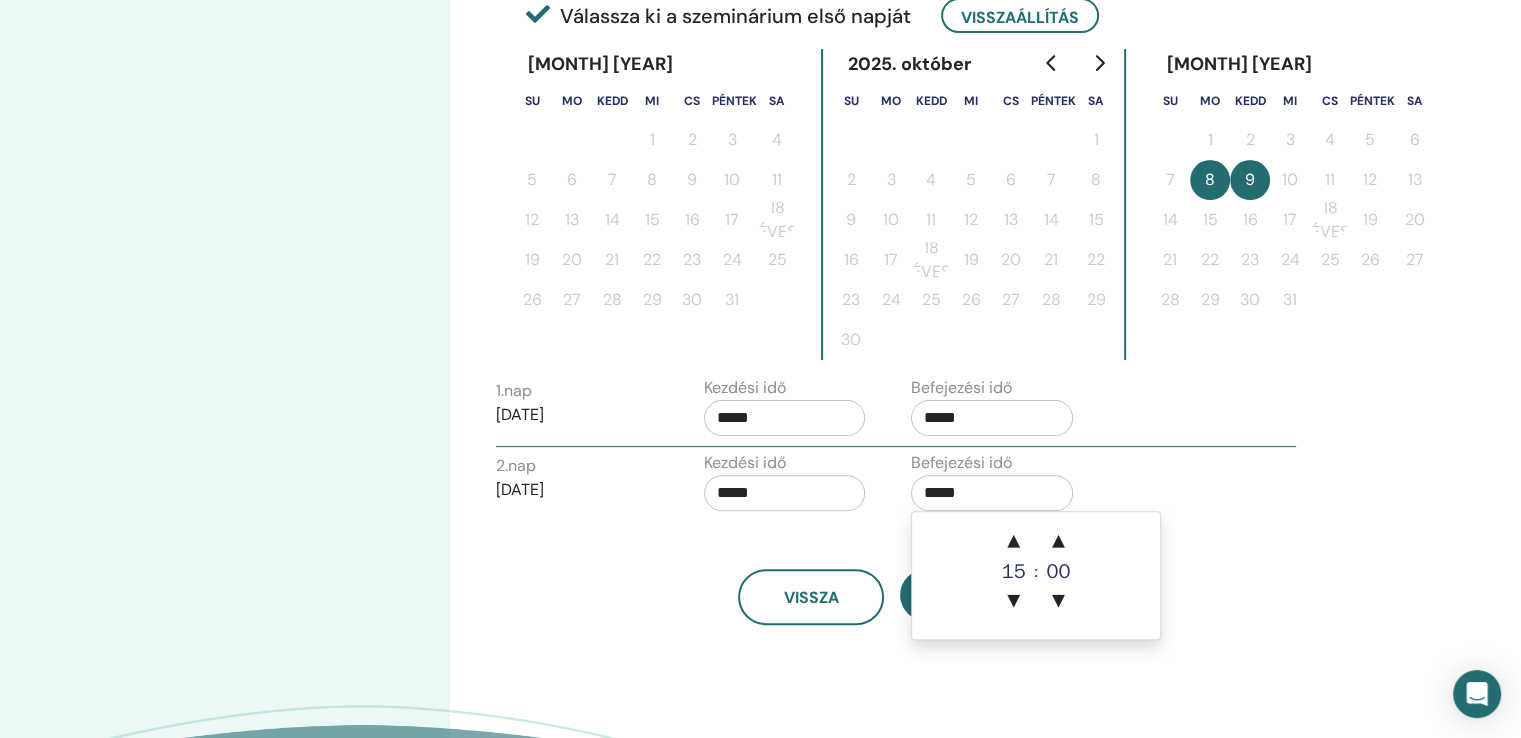 click on "*****" at bounding box center (992, 493) 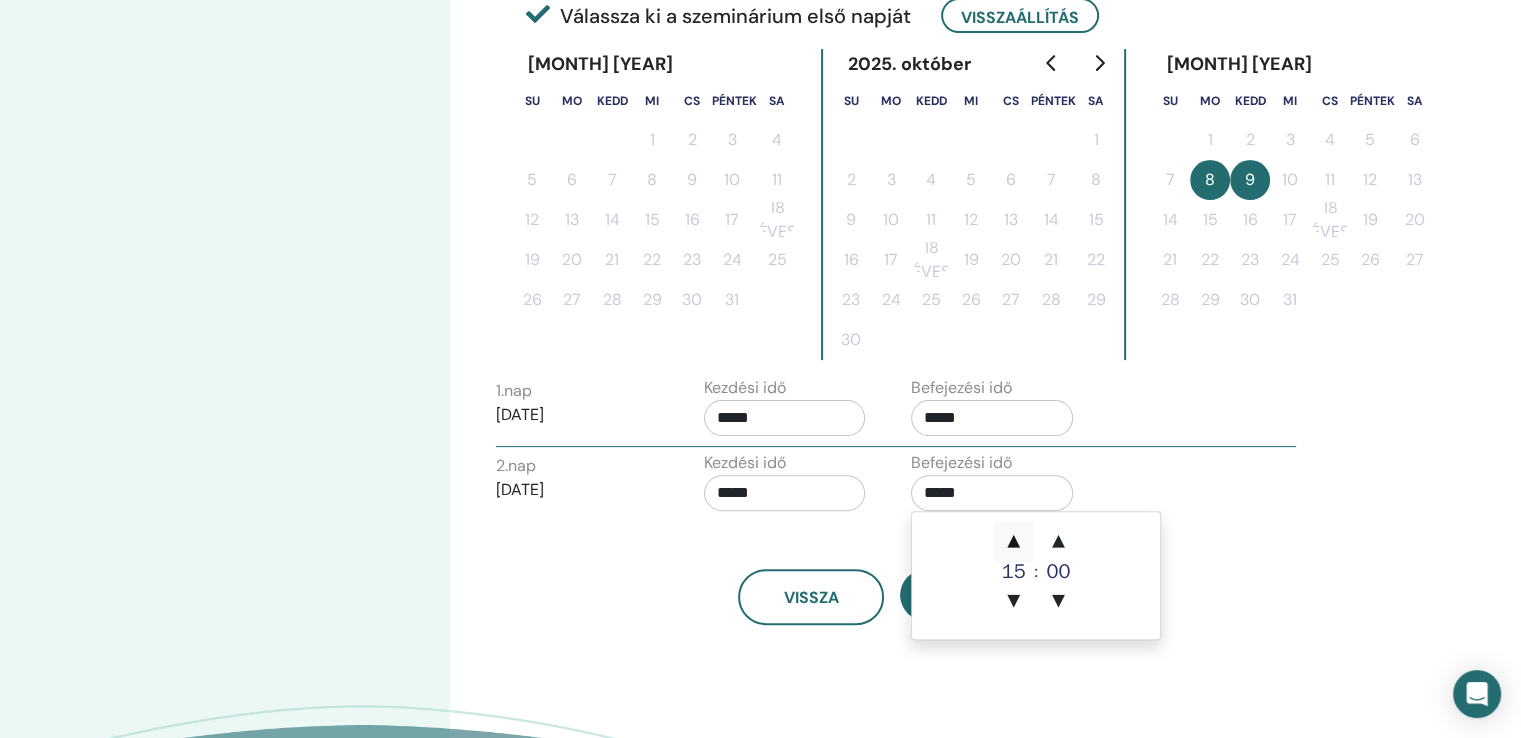 click on "▲" at bounding box center [1014, 542] 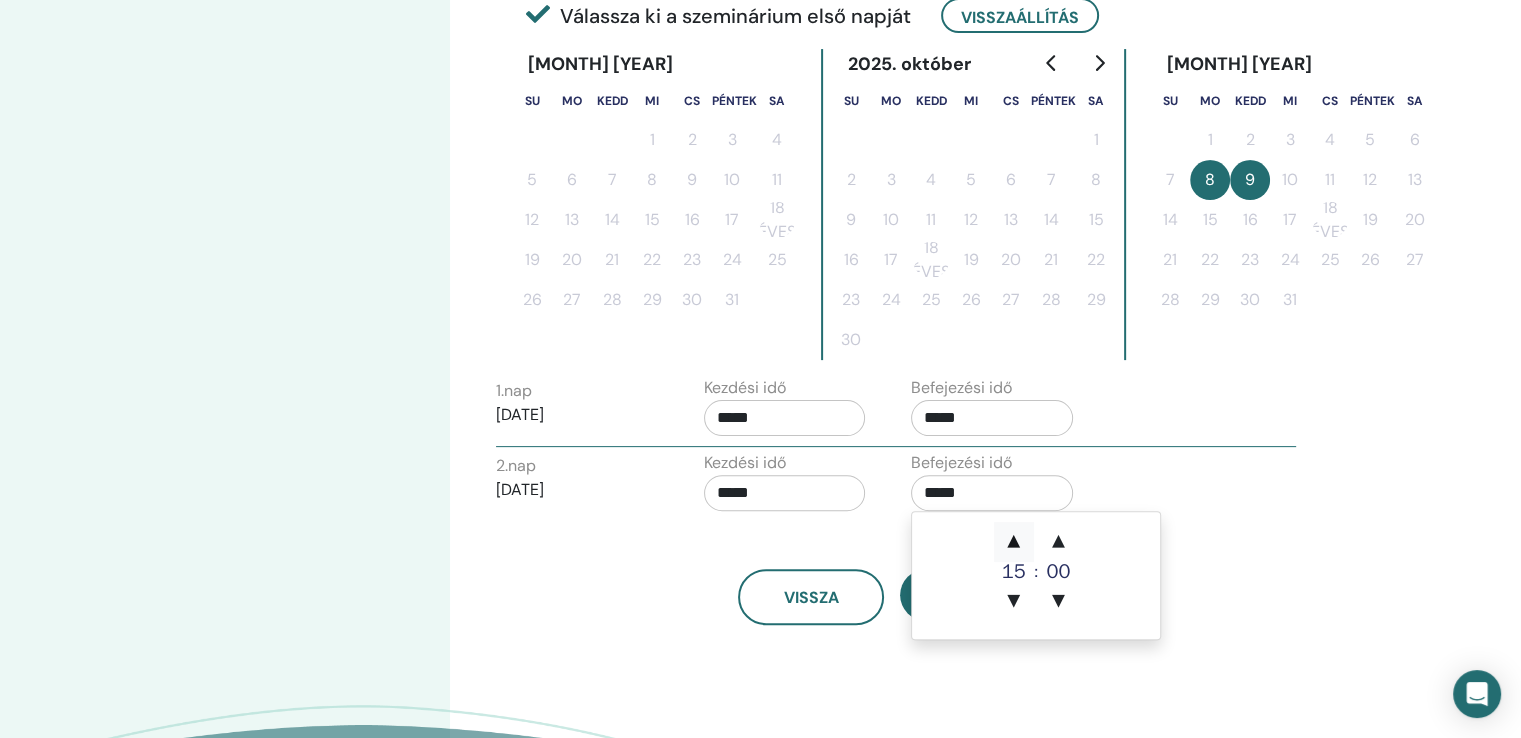 click on "▲" at bounding box center (1014, 542) 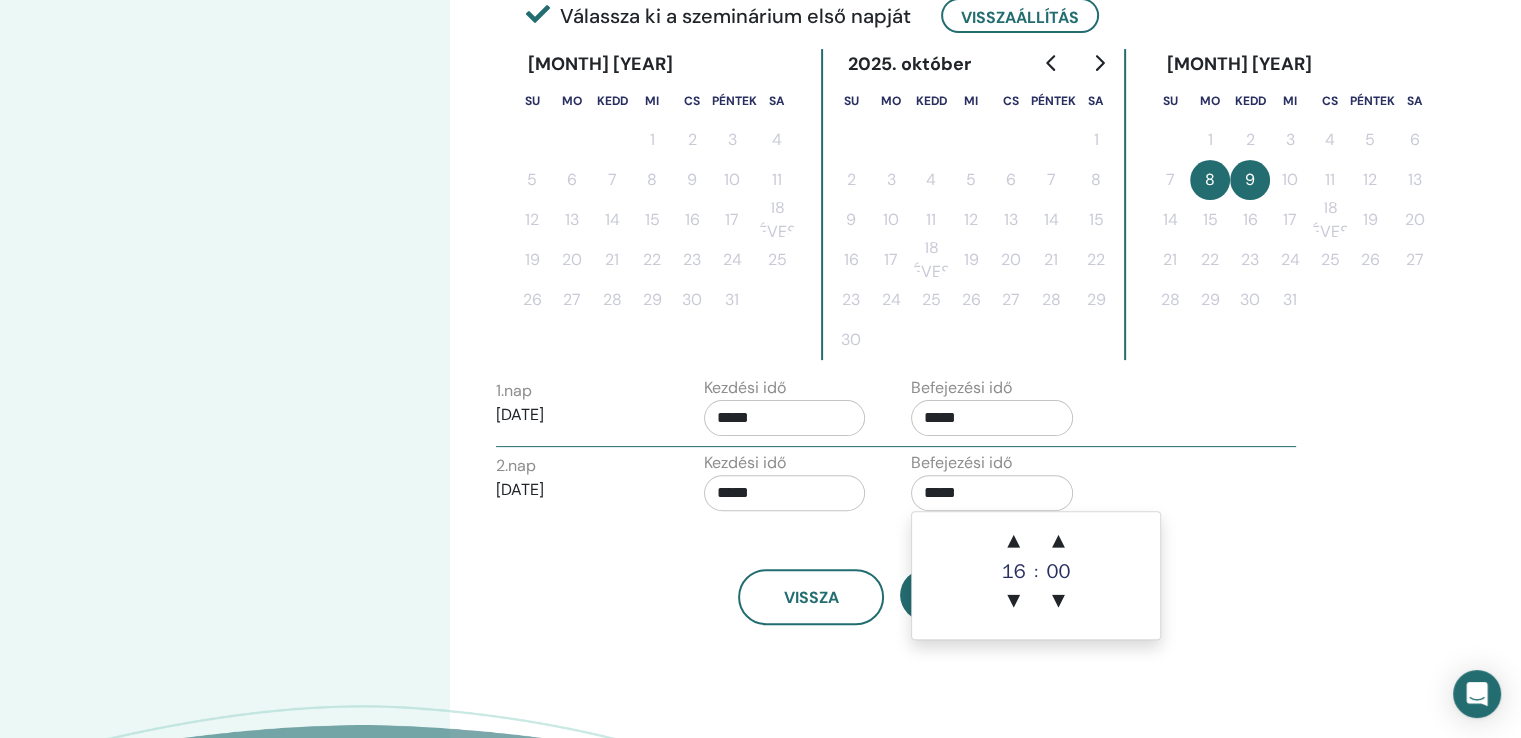 click on "1. nap [DATE] Kezdési idő ***** Befejezési idő *****" at bounding box center [896, 411] 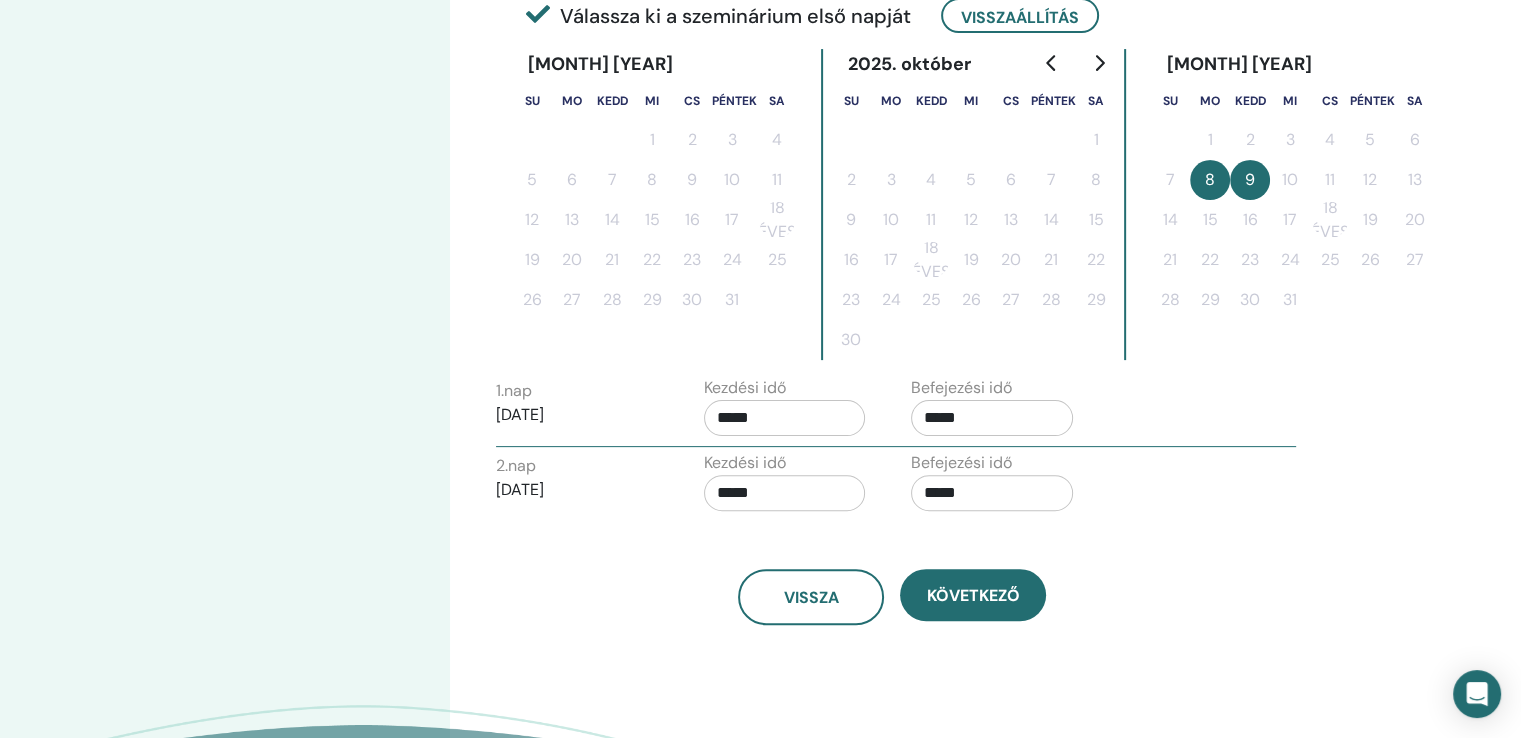 click on "*****" at bounding box center [992, 493] 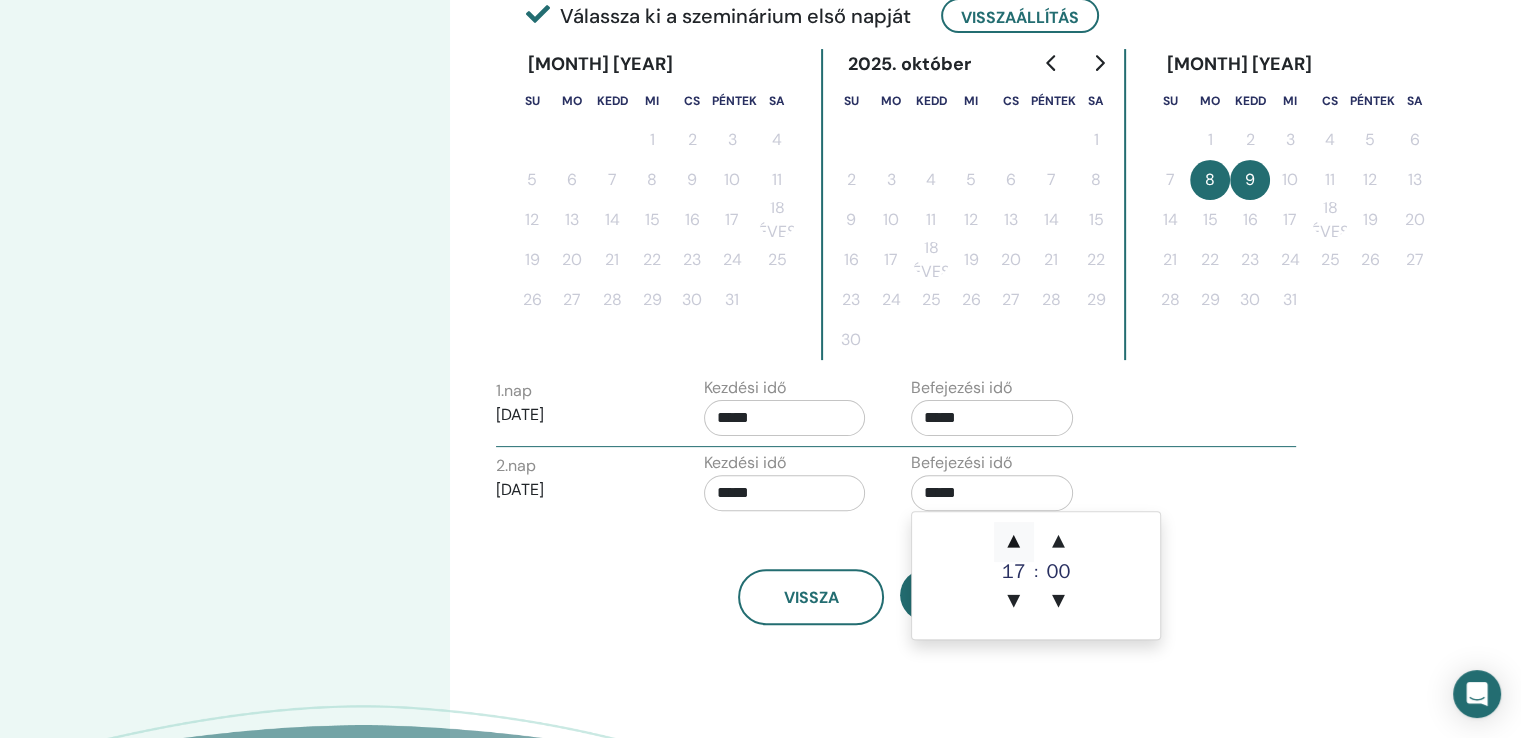 click on "▲" at bounding box center [1014, 542] 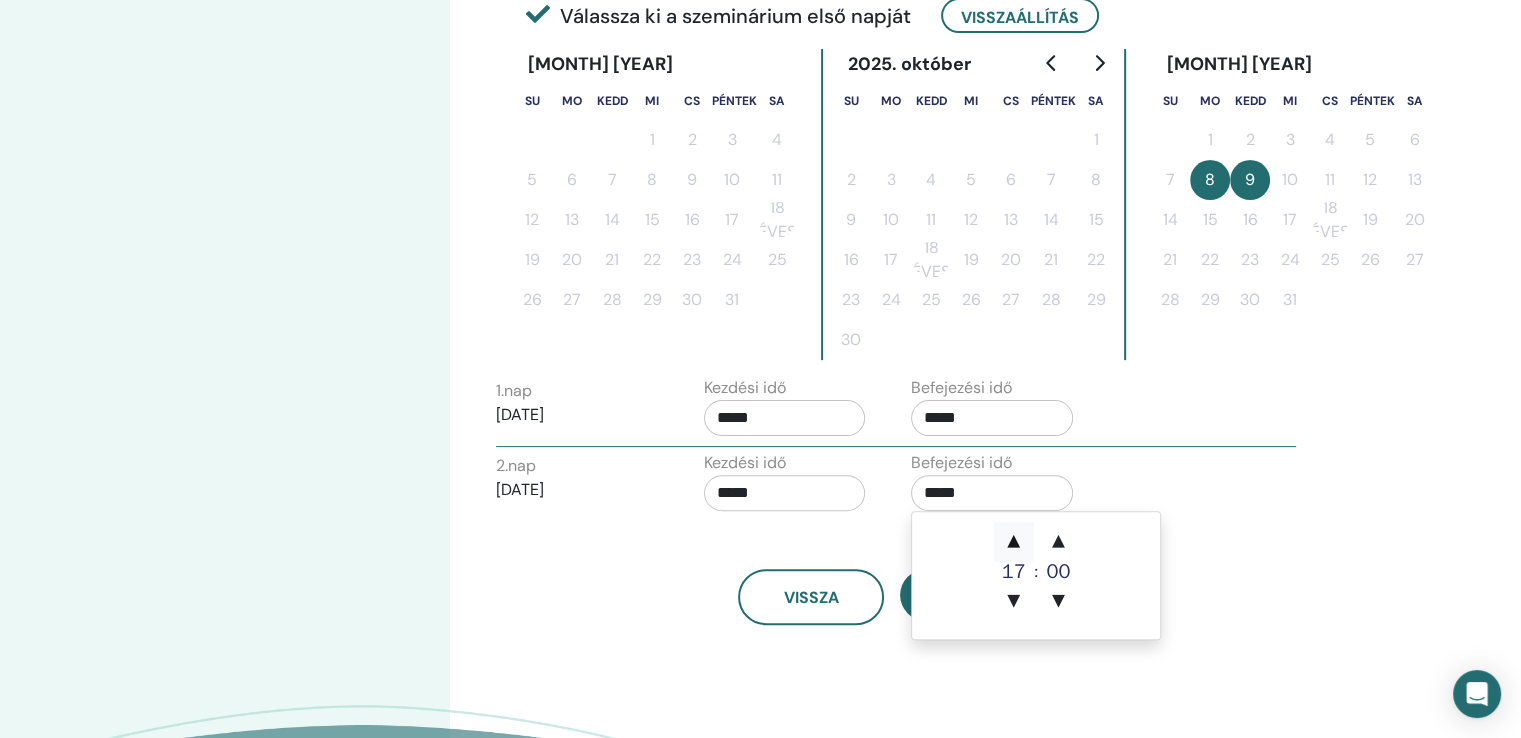 click on "▲" at bounding box center (1014, 542) 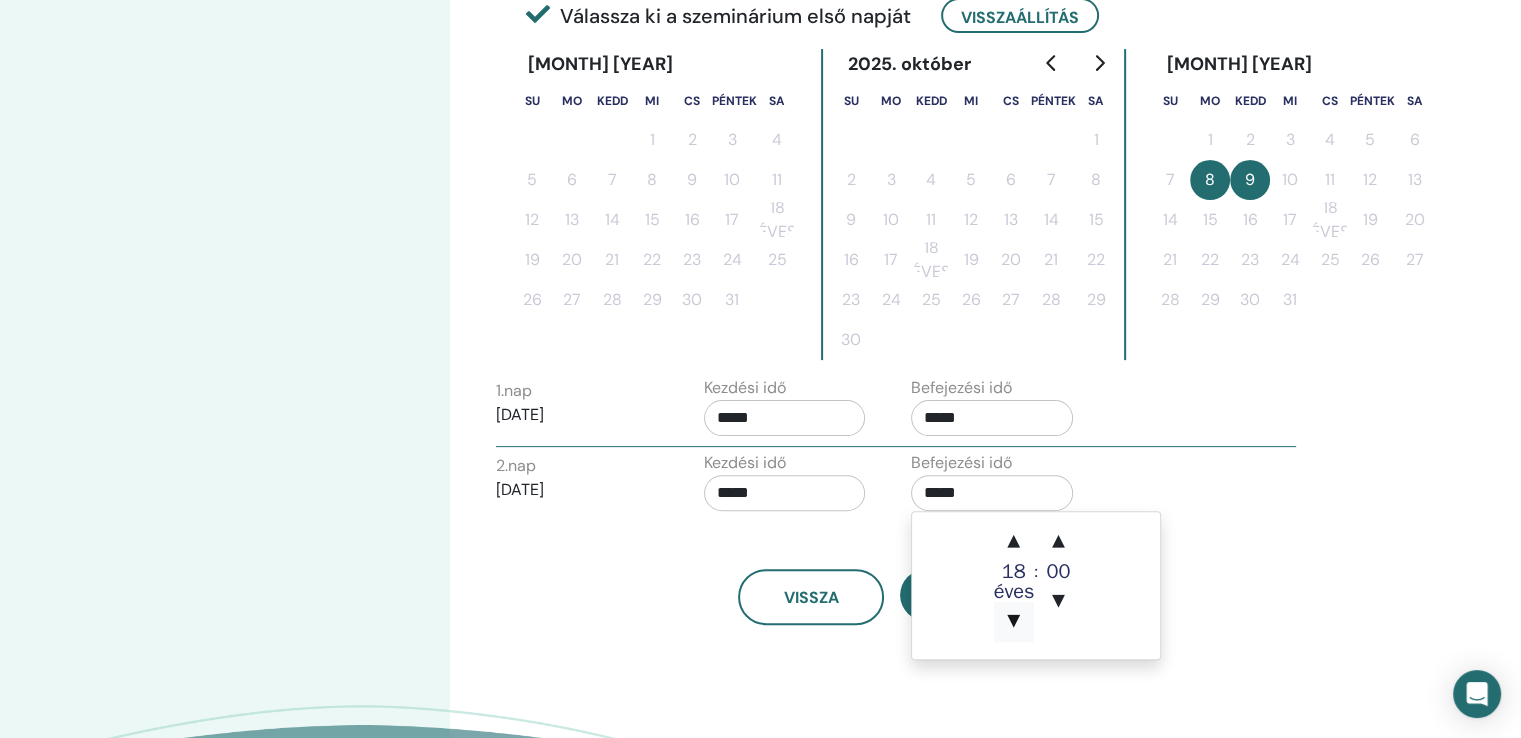click on "▼" at bounding box center [1014, 622] 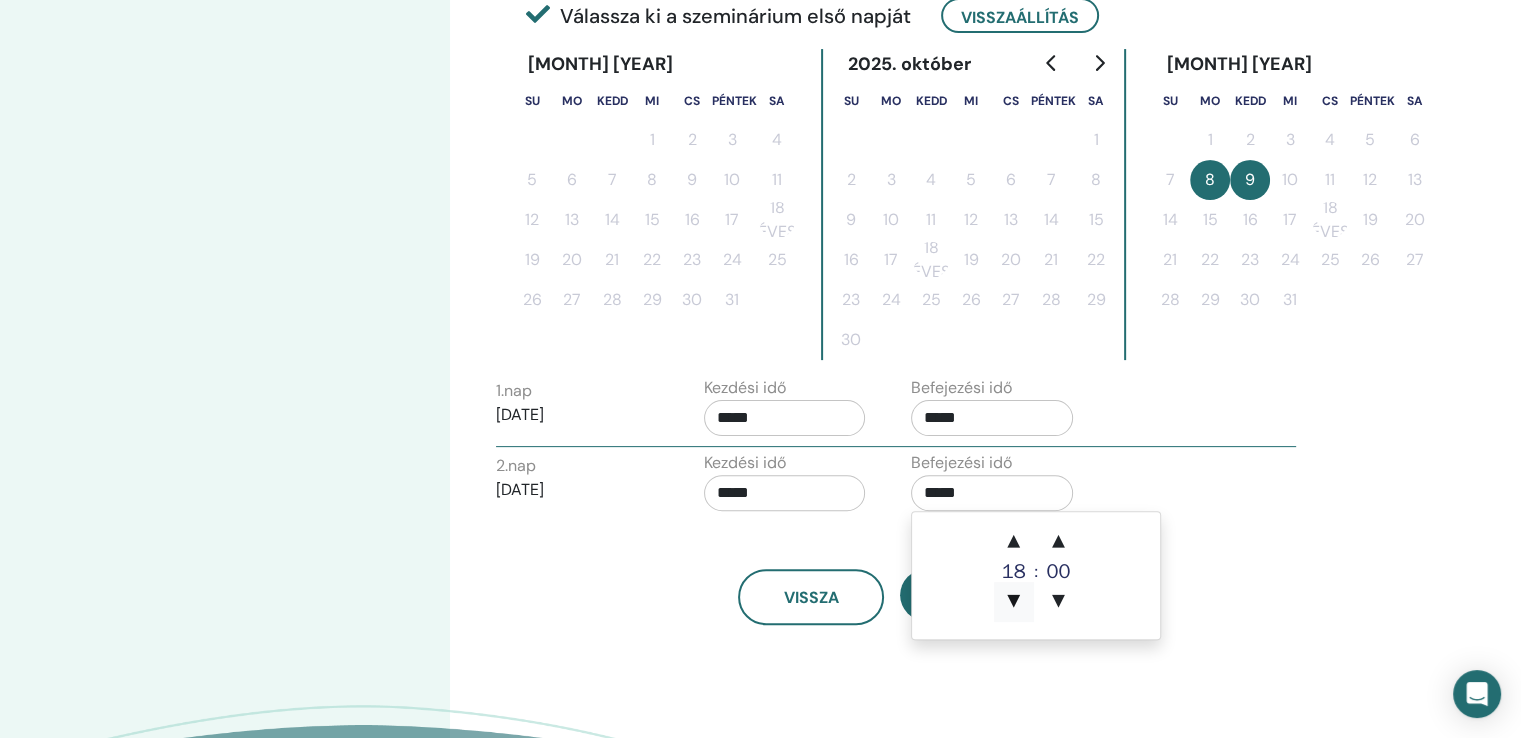 click on "▼" at bounding box center (1014, 602) 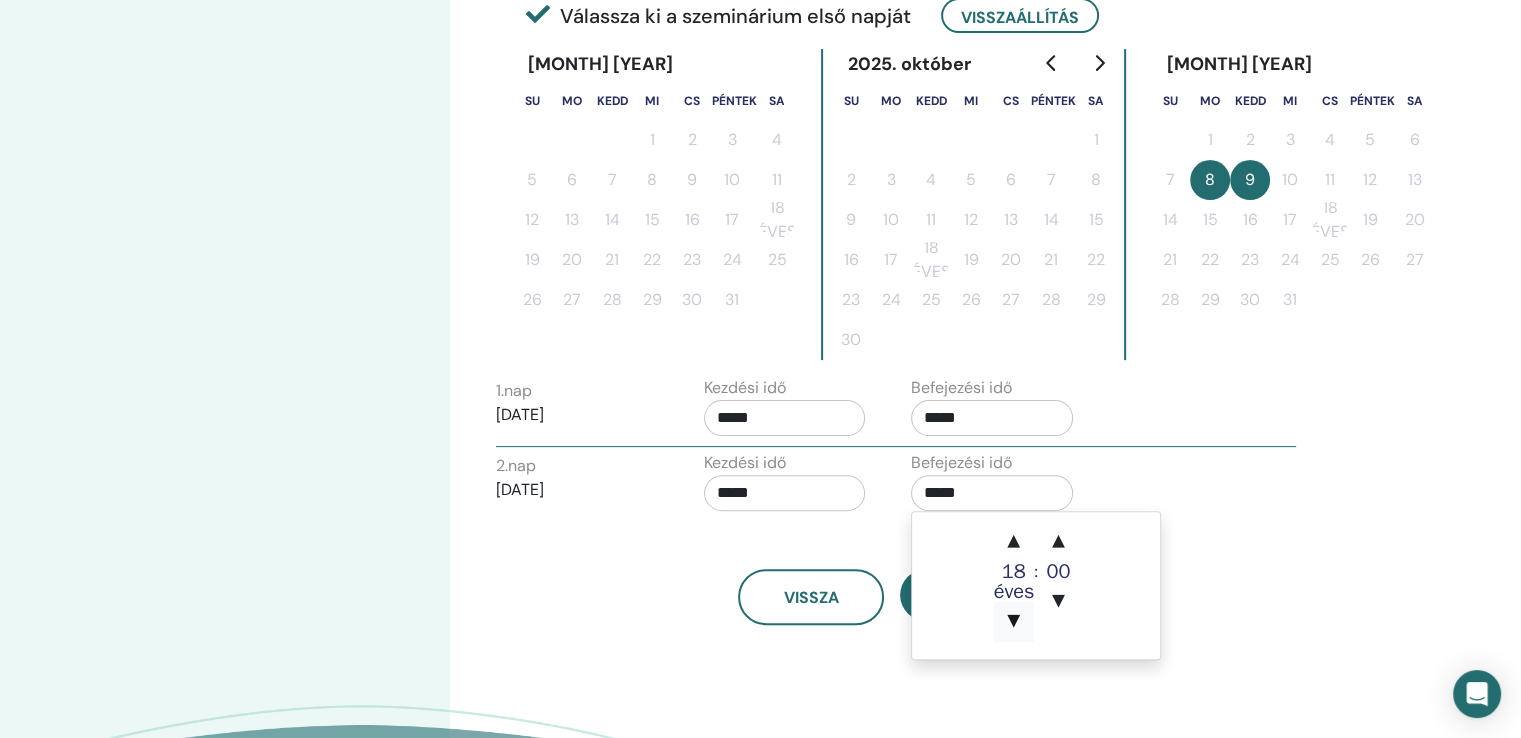click on "▼" at bounding box center [1014, 622] 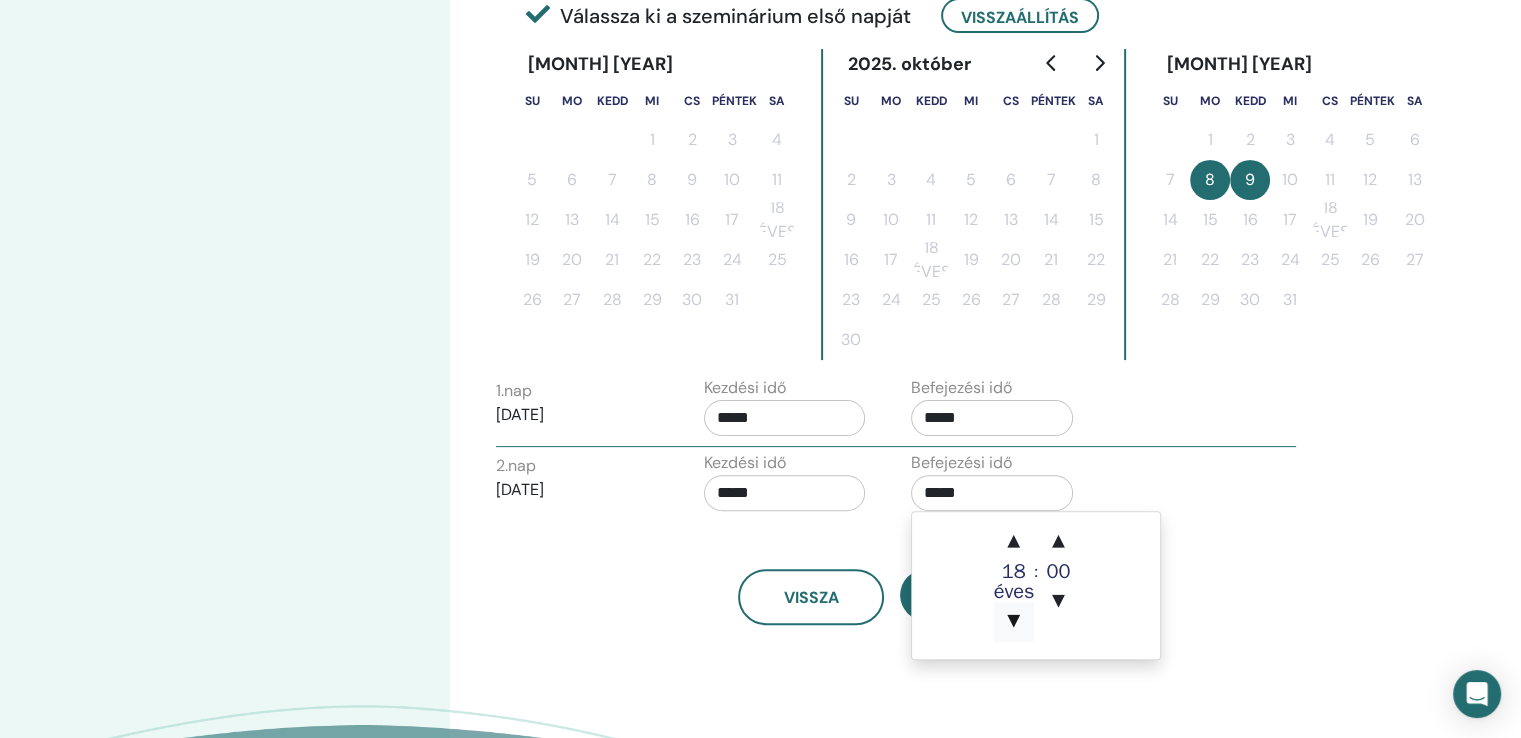 click on "▼" at bounding box center [1014, 622] 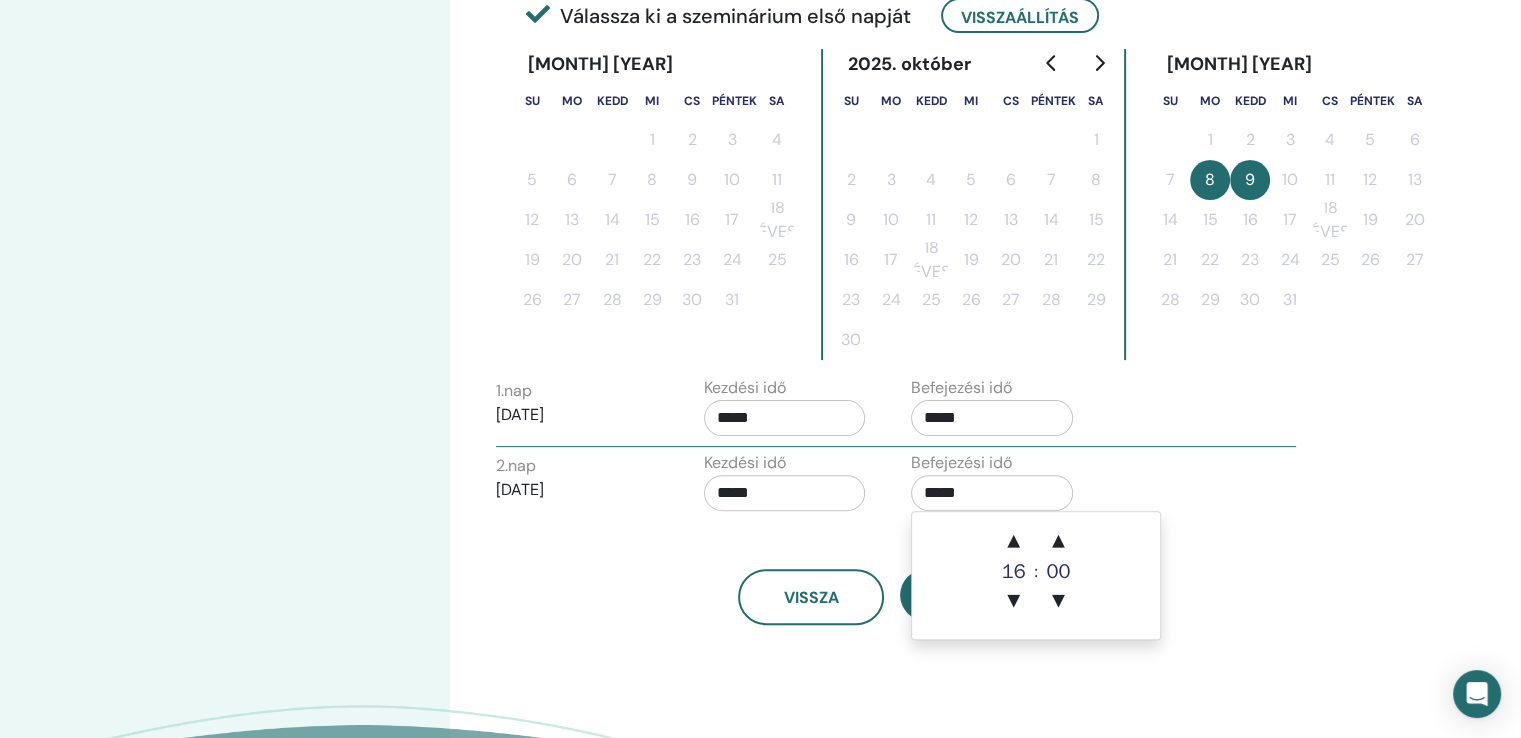 click on "Vissza Következő" at bounding box center [892, 573] 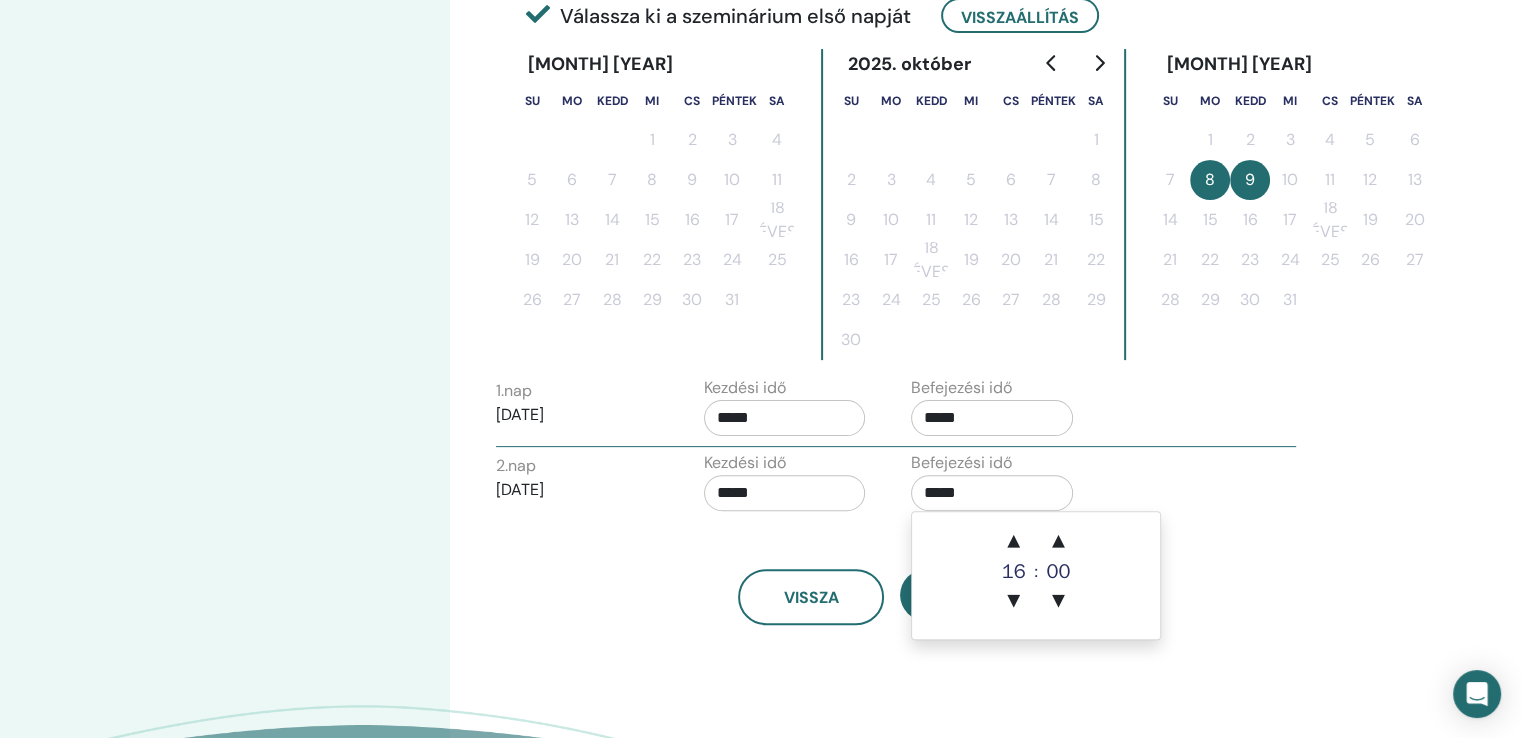 click on "Vissza Következő" at bounding box center (892, 573) 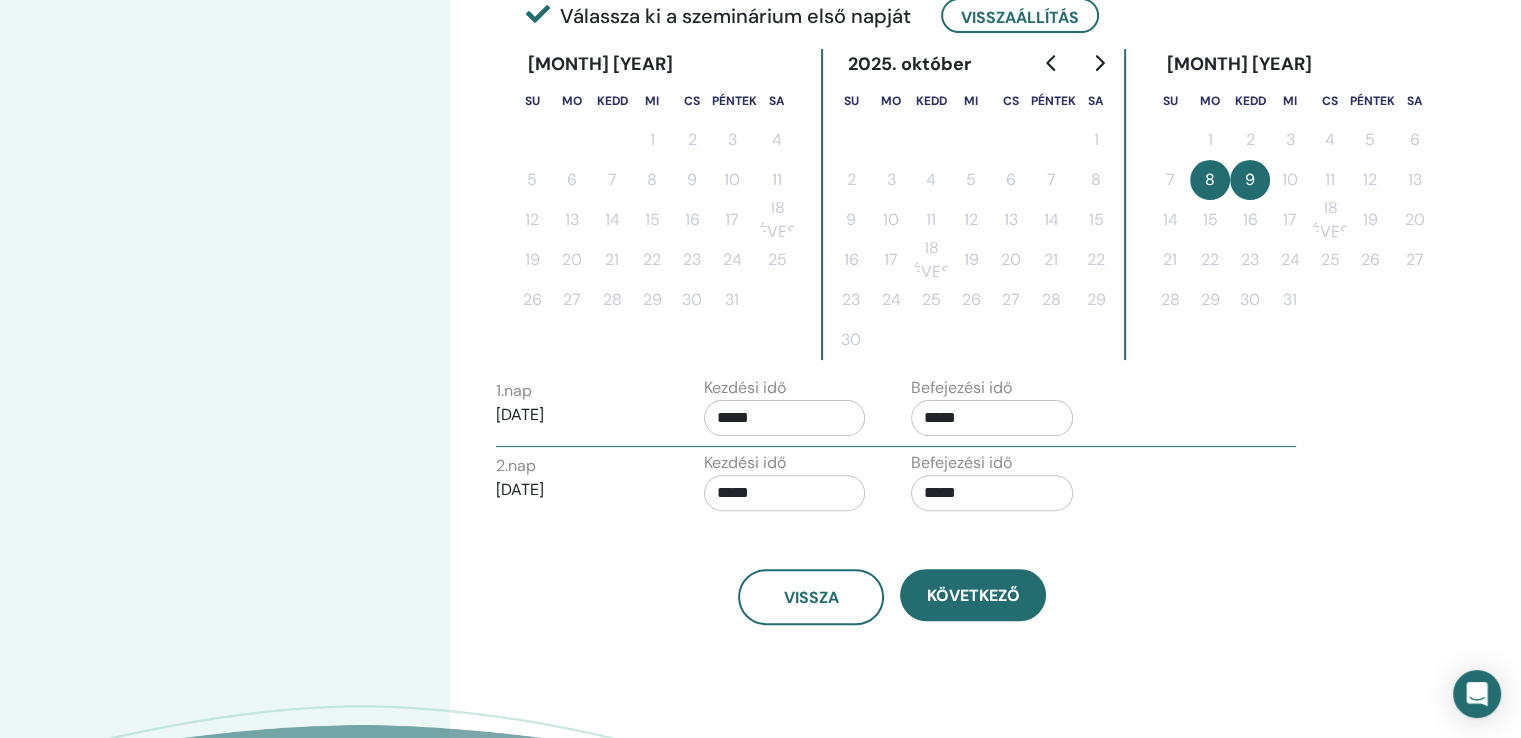 click on "*****" at bounding box center (992, 493) 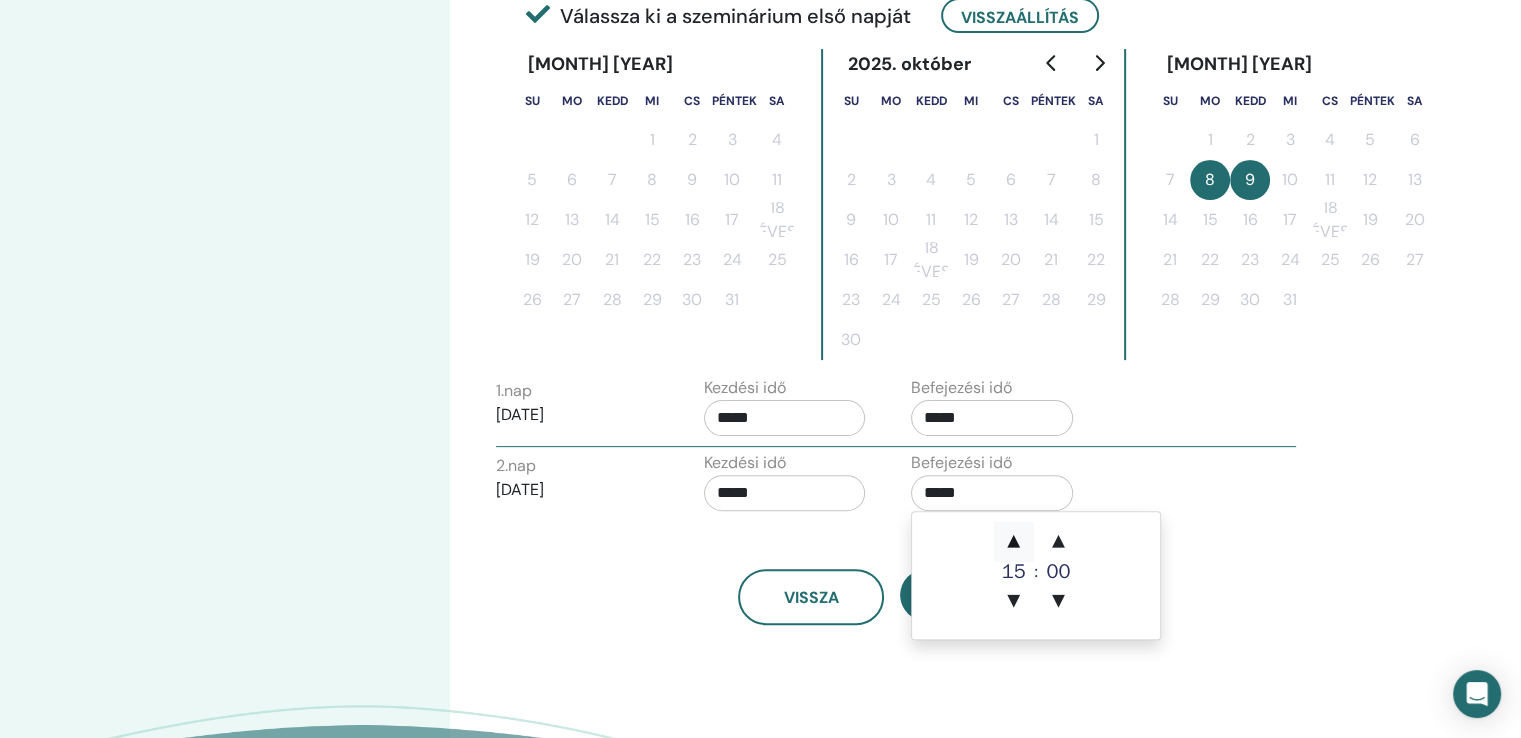 click on "▲" at bounding box center (1014, 542) 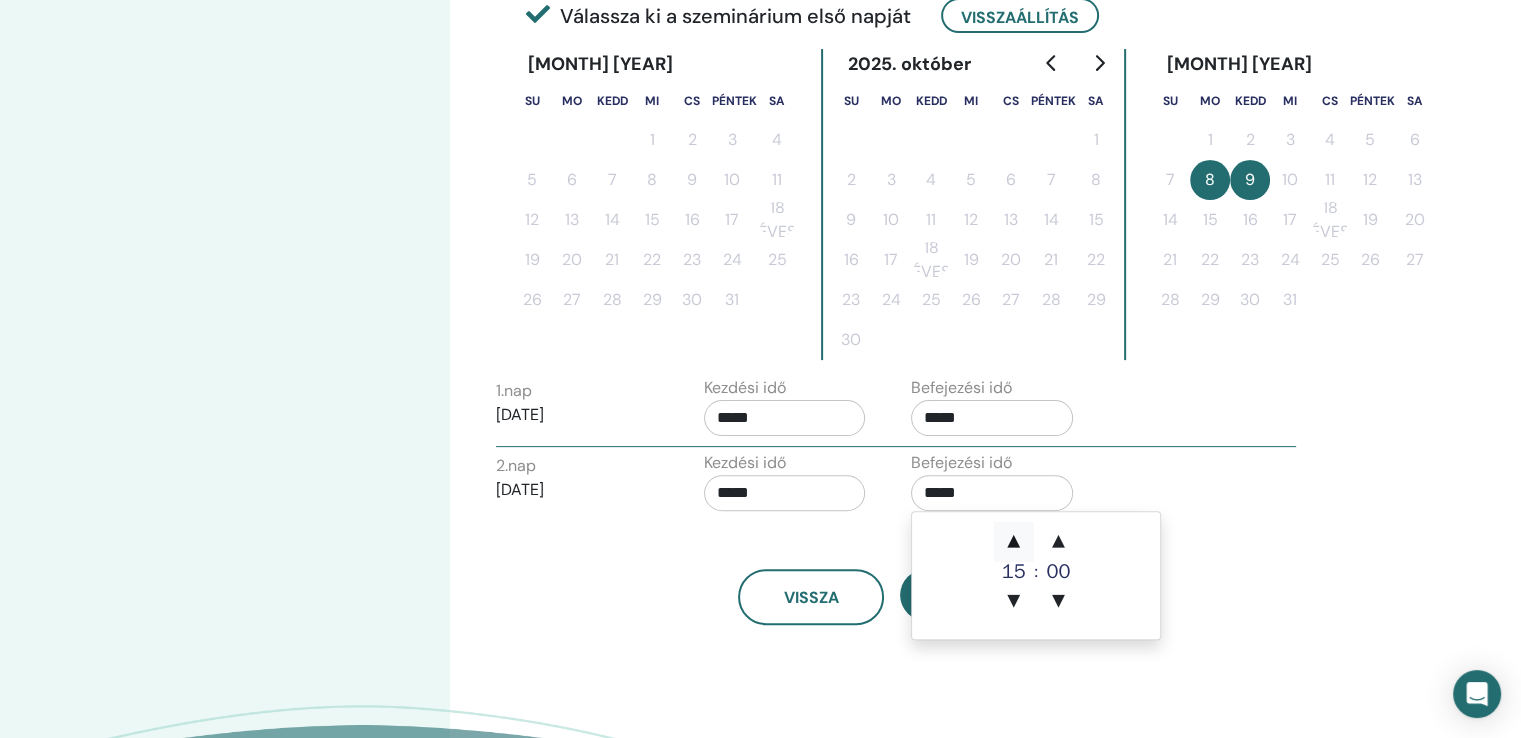 type on "*****" 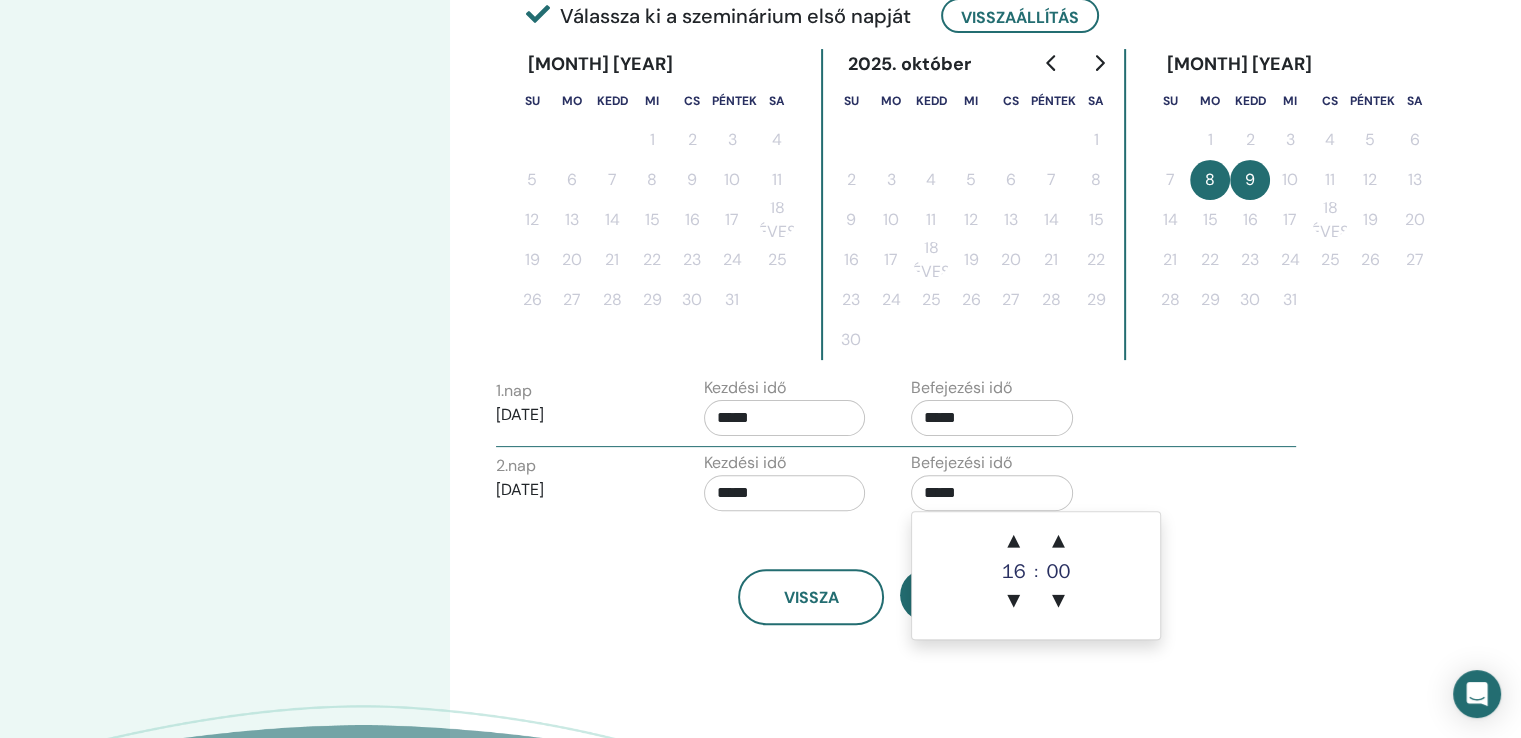 click on "Vissza Következő" at bounding box center (892, 573) 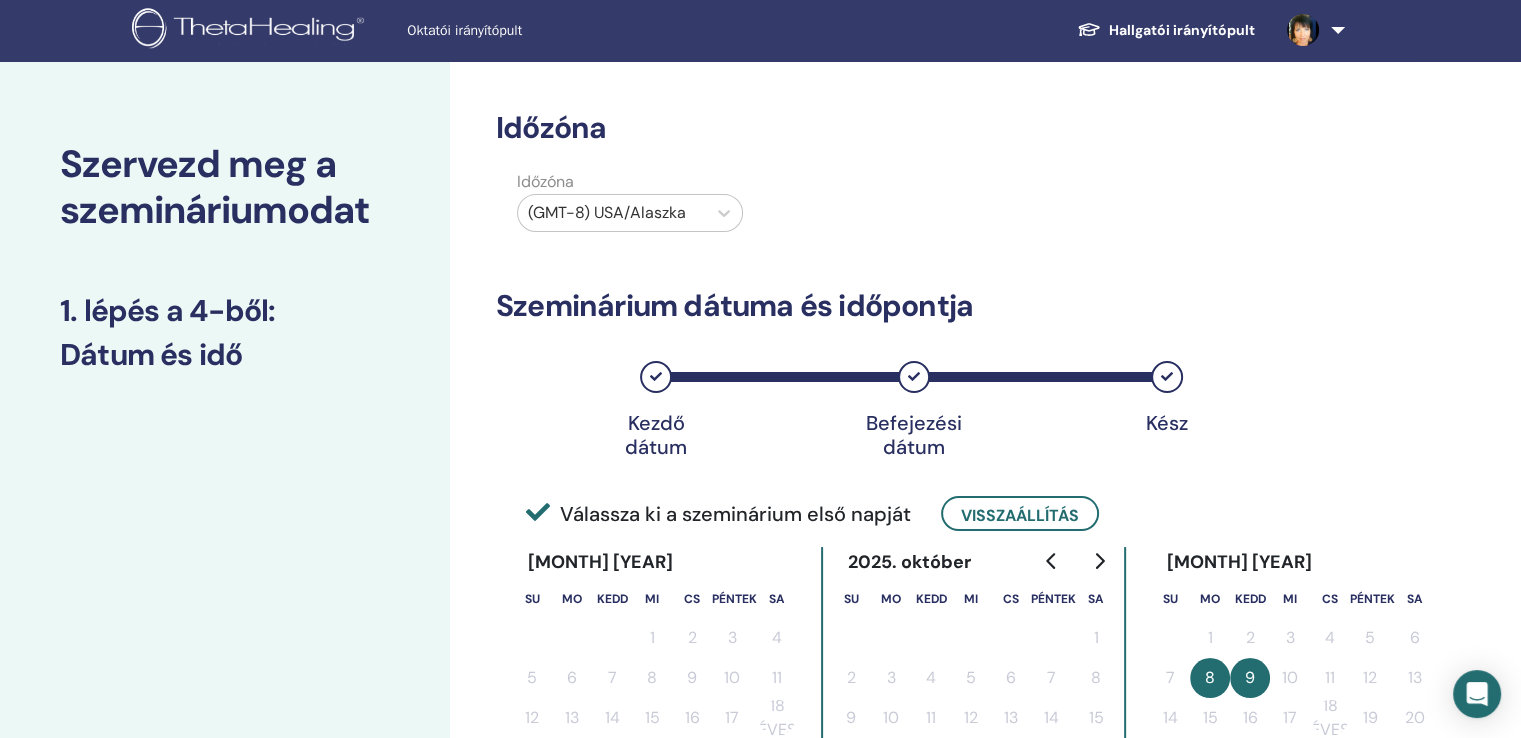 scroll, scrollTop: 0, scrollLeft: 0, axis: both 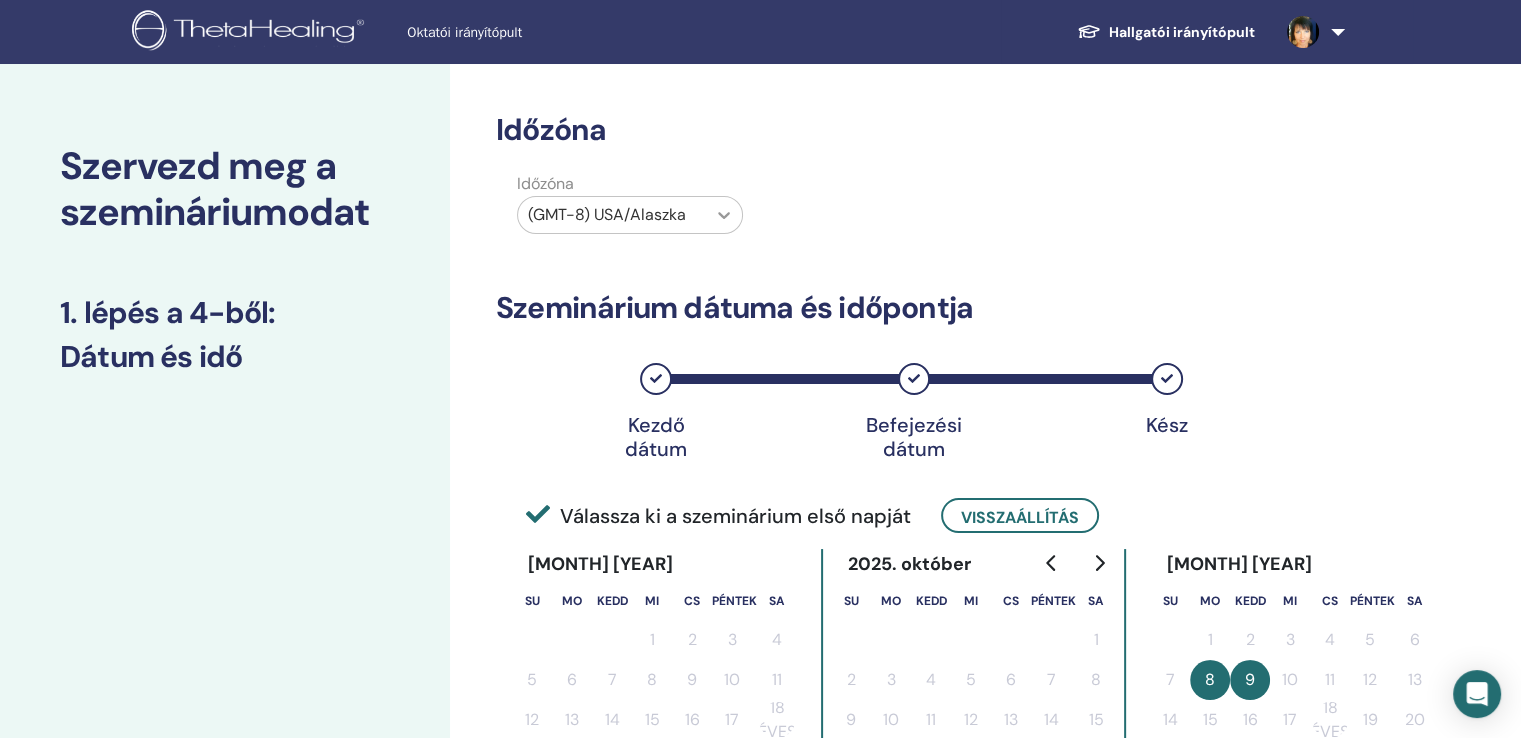 click 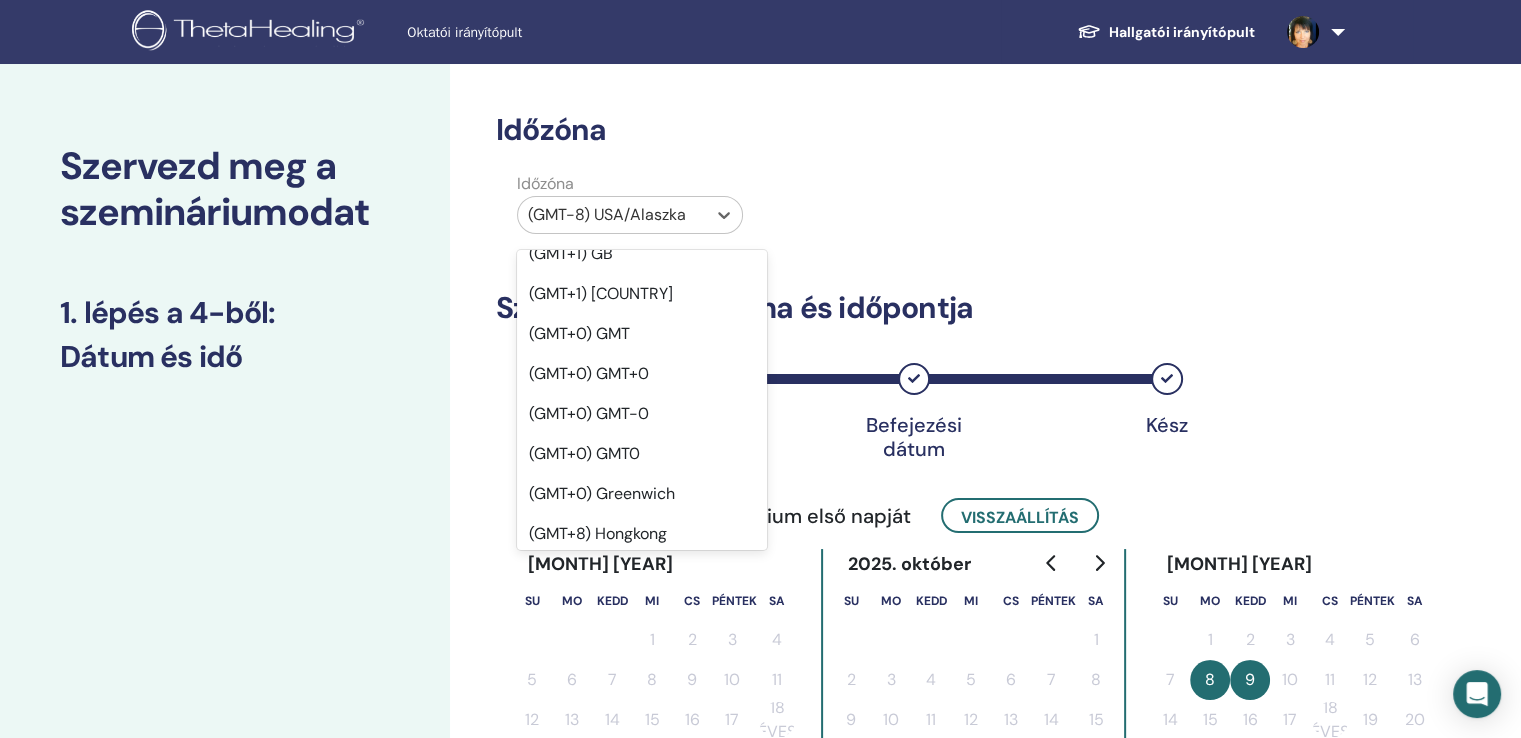 scroll, scrollTop: 20864, scrollLeft: 0, axis: vertical 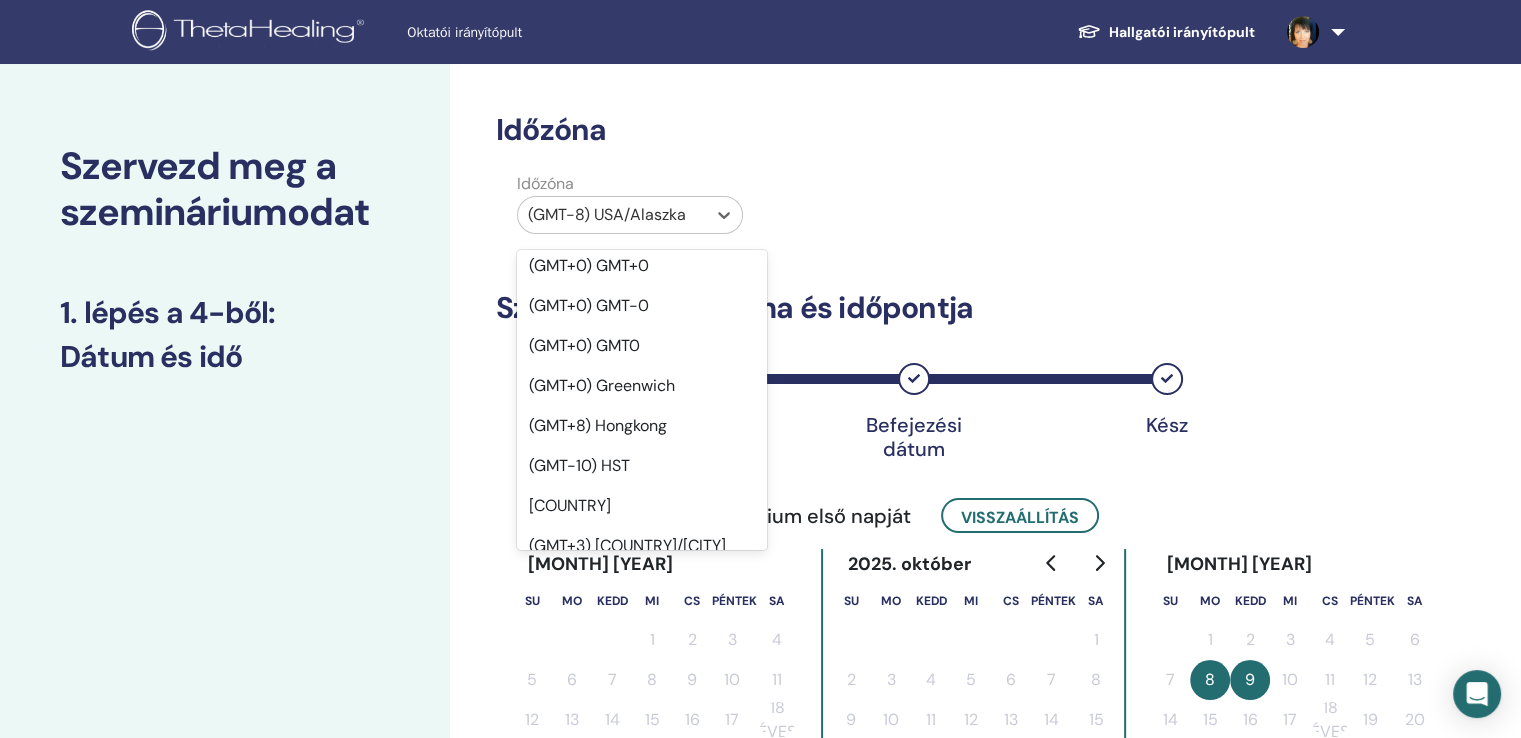 click on "(GMT+2) [COUNTRY]/[CITY]" at bounding box center [627, -2015] 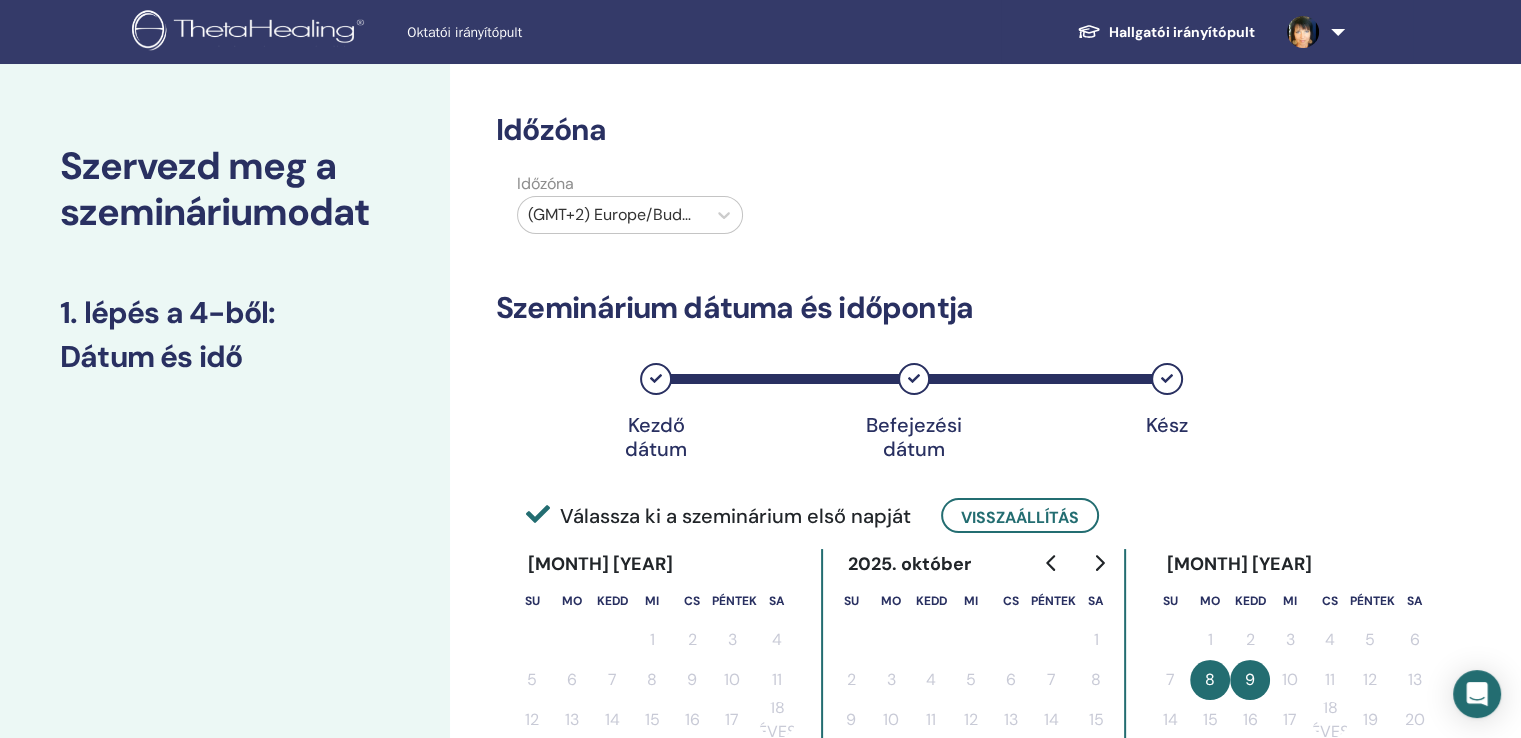 click on "Időzóna Időzóna (GMT+2) [COUNTRY]/[CITY] Szeminárium dátuma és időpontja Kezdő dátum Befejezési dátum Kész Válassza ki a szeminárium első napját Visszaállítás 2025. szeptember Su Mo Kedd Mi Cs Péntek Sa 1 2 3 4 5 6 7 8 9 10 11 12 13 14 15 16 17 18 éves 19 20 21 22 23 24 25 26 27 28 29 30 31 2025. október Su Mo Kedd Mi Cs Péntek Sa 1 2 3 4 5 6 7 8 9 10 11 12 13 14 15 16 17 18 éves 19 20 21 22 23 24 25 26 27 28 29 30 2025. november Su Mo Kedd Mi Cs Péntek Sa 1 2 3 4 5 6 7 8 9 10 11 12 13 14 15 16 17 18 éves 19 20 21 22 23 24 25 26 27 28 29 30 31 1. nap ​ [DATE] Kezdési idő ***** Befejezési idő ***** 2. nap ​ [DATE] Kezdési idő ***** Befejezési idő ***** Vissza Következő" at bounding box center [892, 618] 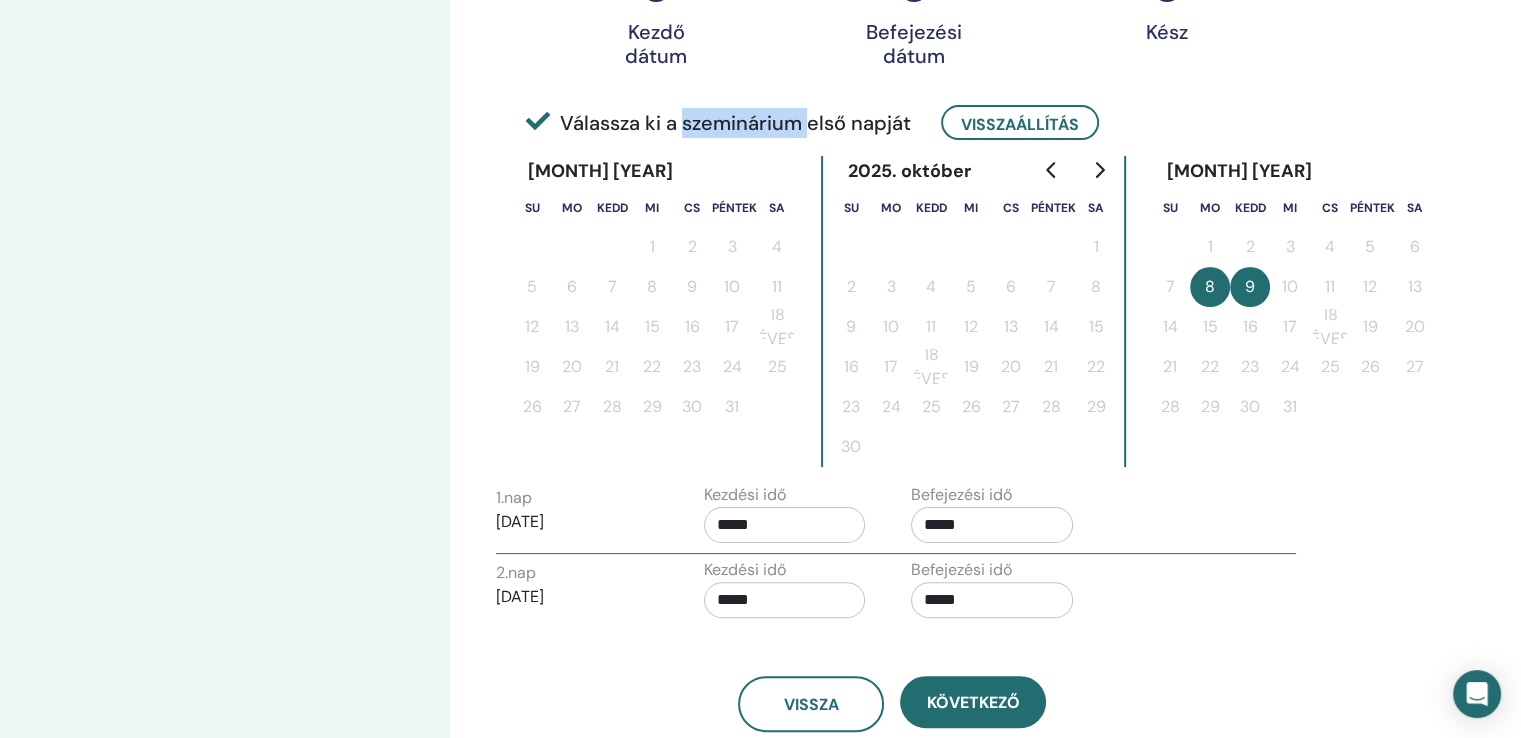 scroll, scrollTop: 400, scrollLeft: 0, axis: vertical 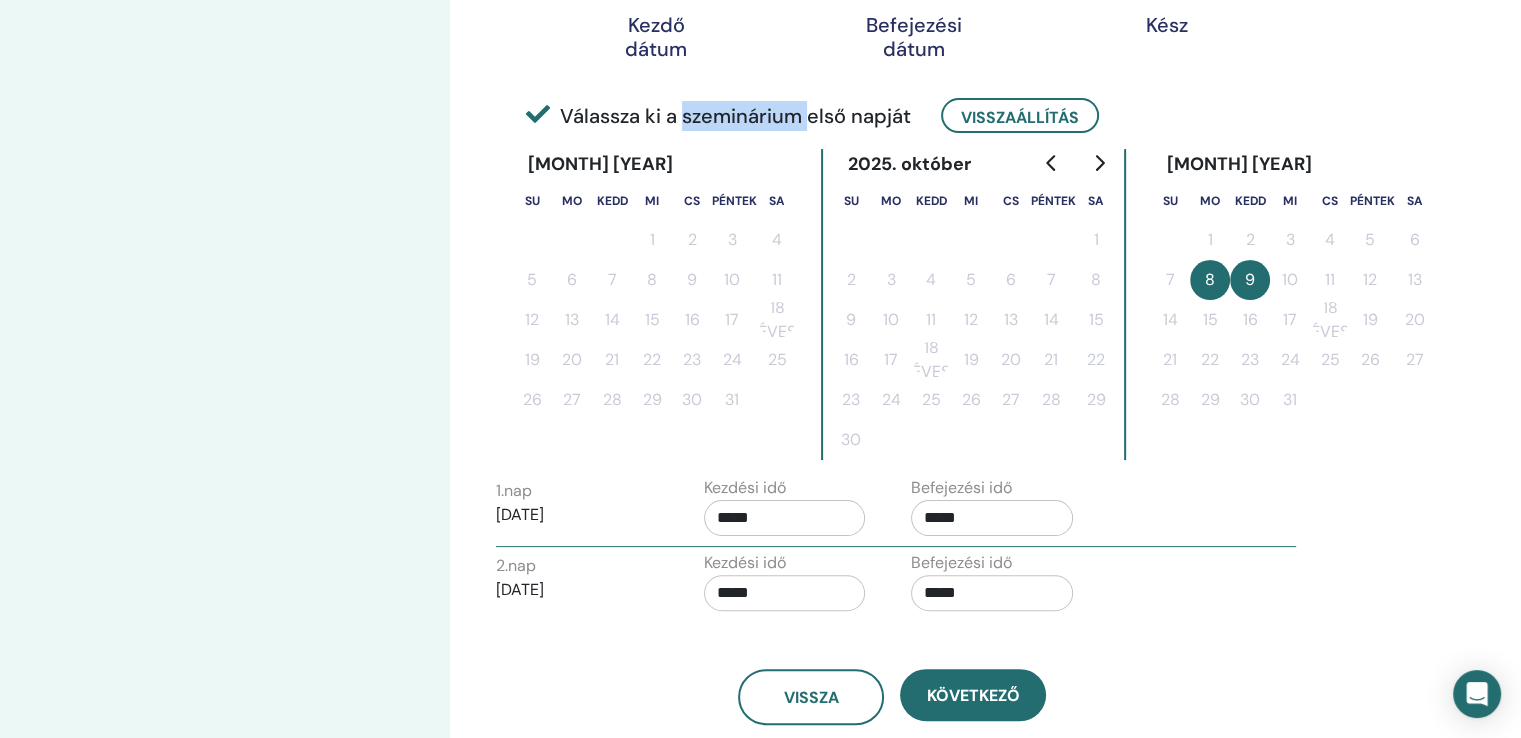 click on "8" at bounding box center [1210, 280] 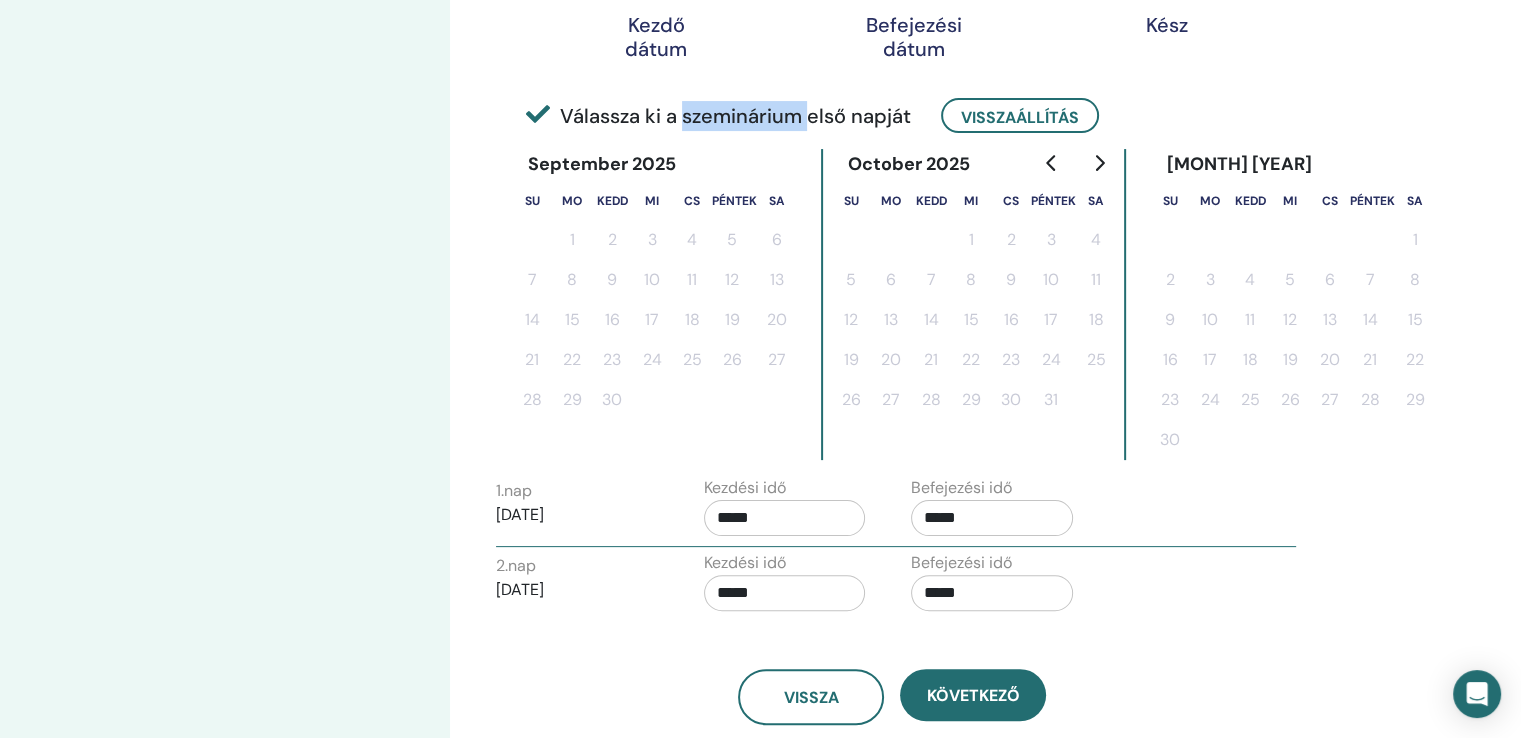 click 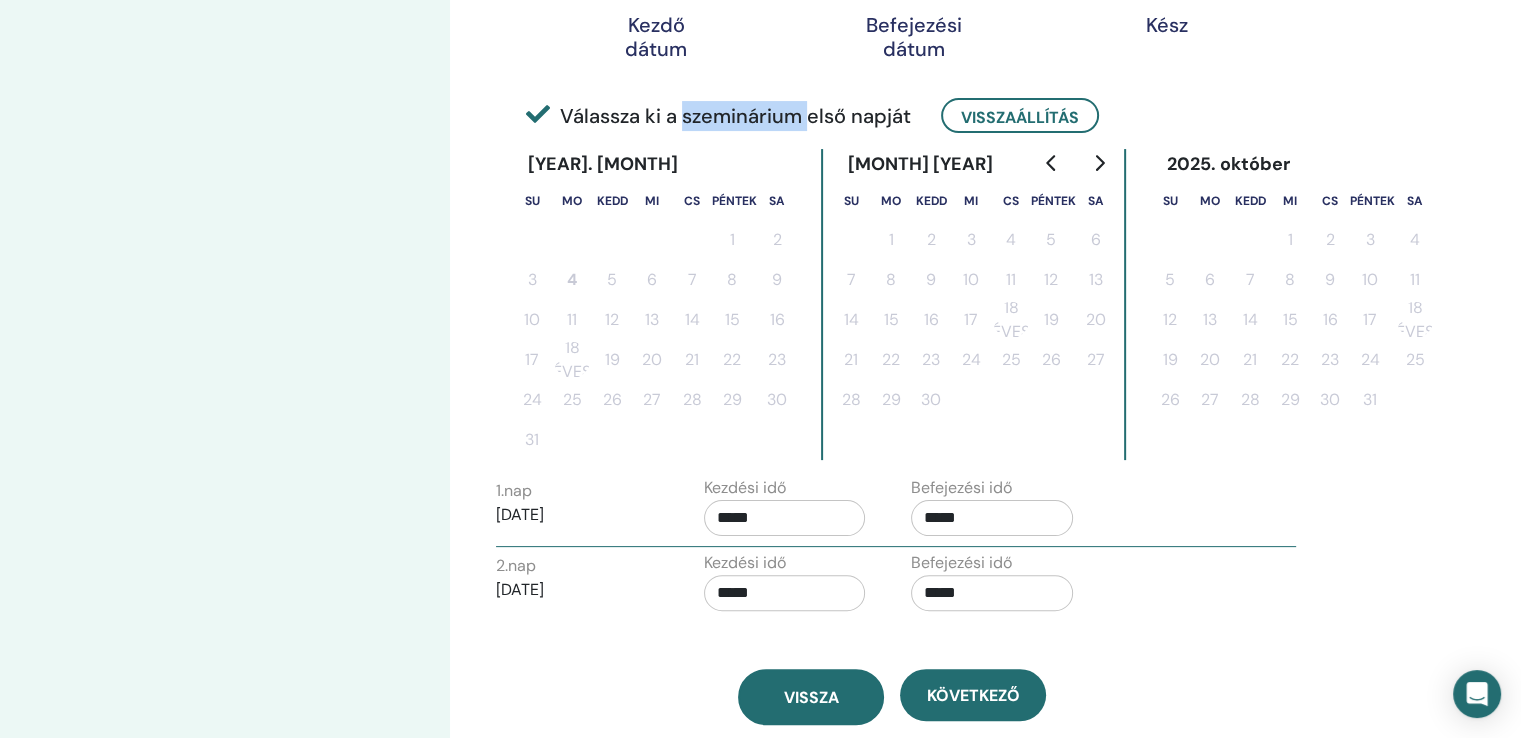 click on "Vissza" at bounding box center [811, 697] 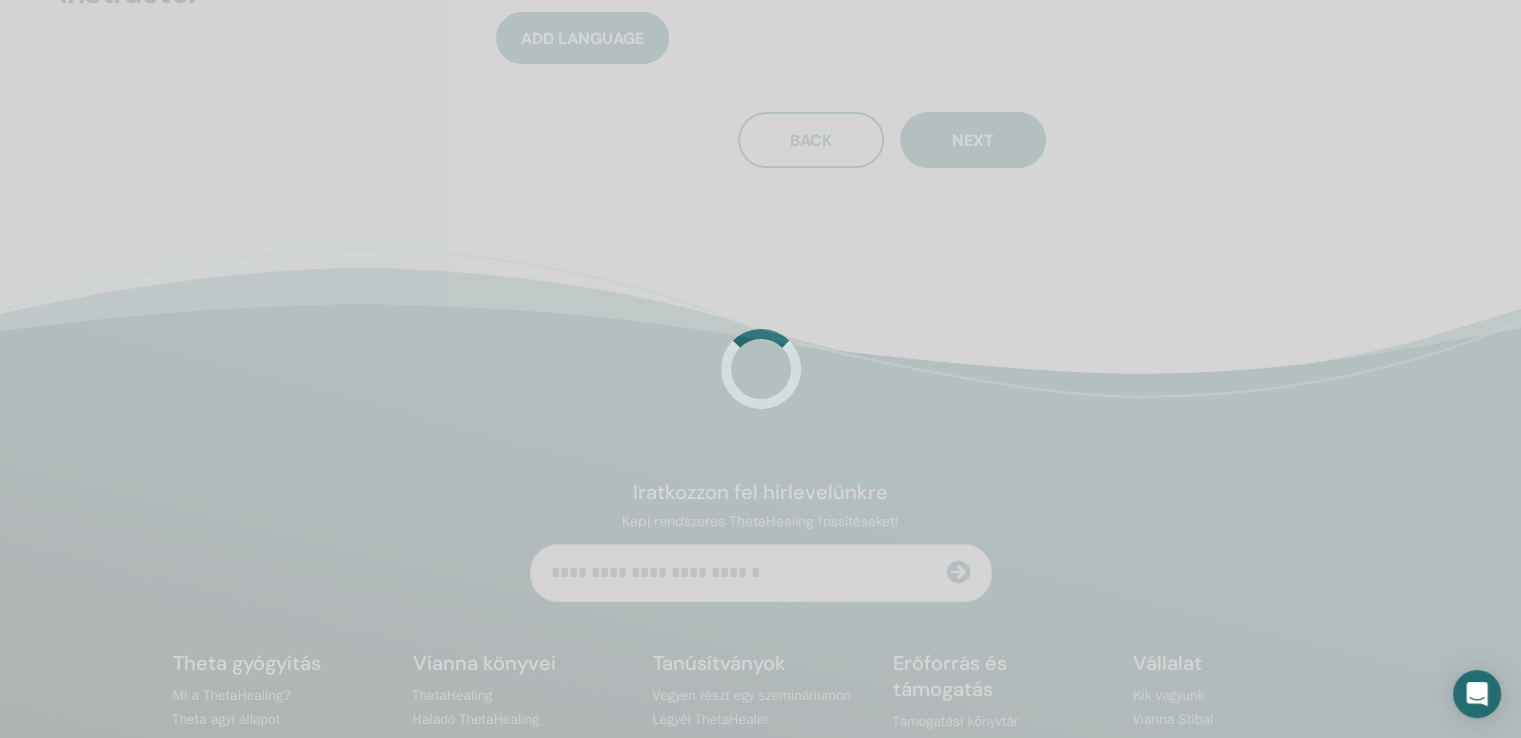 click at bounding box center [760, 369] 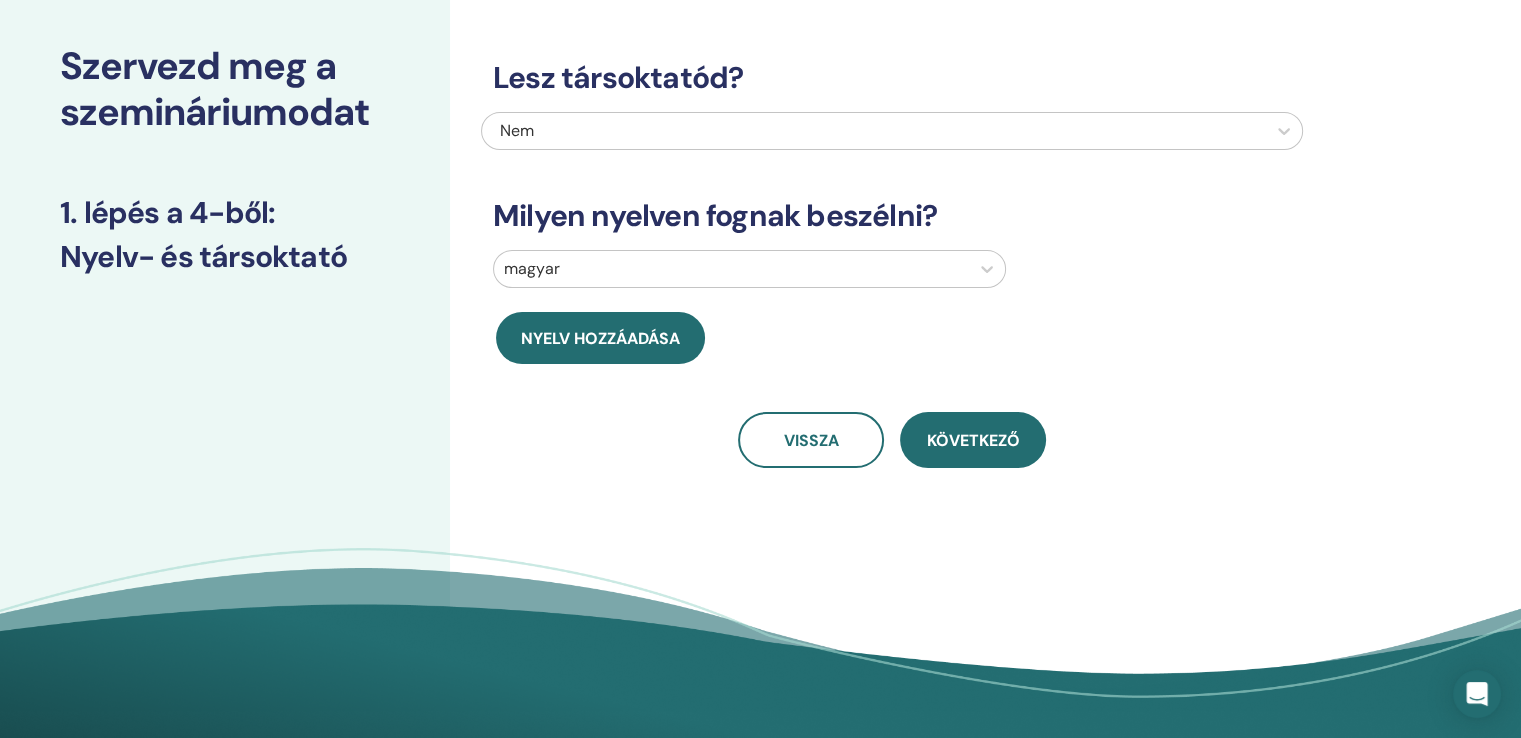 scroll, scrollTop: 0, scrollLeft: 0, axis: both 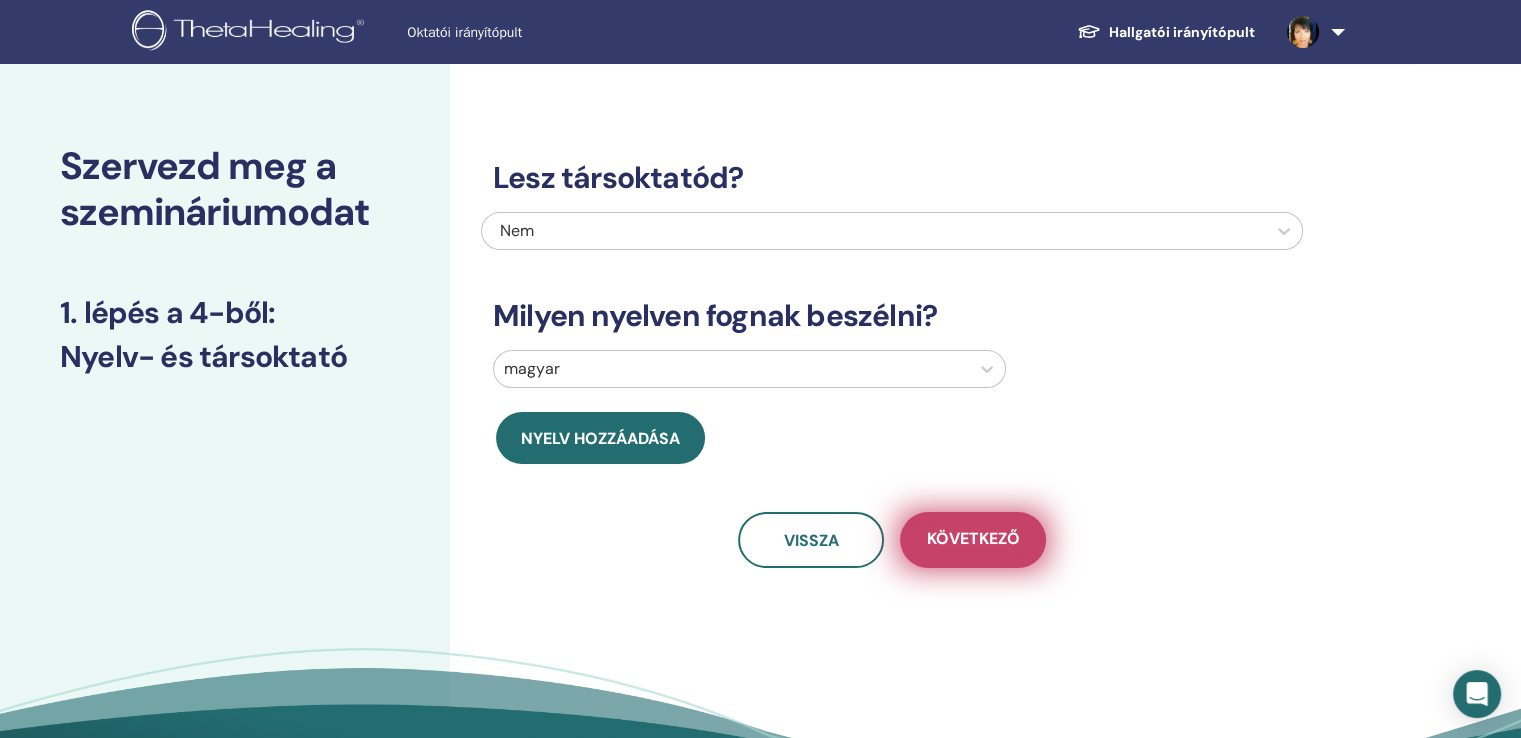 click on "Következő" at bounding box center [973, 538] 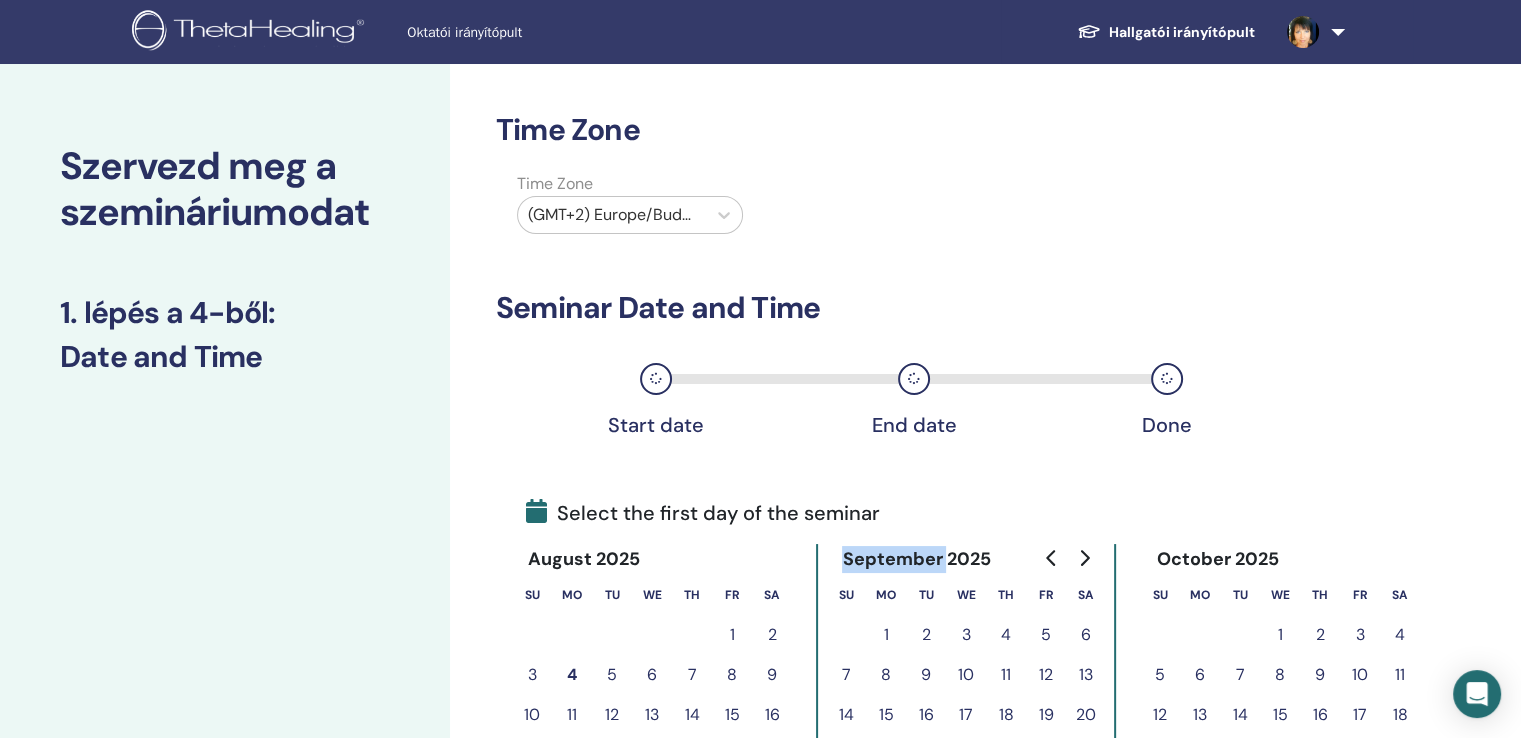 click on "Time Zone Time Zone (GMT+2) Europe/[CITY] Seminar Date and Time Start date End date Done Select the first day of the seminar August 2025 Su Mo Tu We Th Fr Sa 1 2 3 4 5 6 7 8 9 10 11 12 13 14 15 16 17 18 19 20 21 22 23 24 25 26 27 28 29 30 31 September 2025 Su Mo Tu We Th Fr Sa 1 2 3 4 5 6 7 8 9 10 11 12 13 14 15 16 17 18 19 20 21 22 23 24 25 26 27 28 29 30 October 2025 Su Mo Tu We Th Fr Sa 1 2 3 4 5 6 7 8 9 10 11 12 13 14 15 16 17 18 19 20 21 22 23 24 25 26 27 28 29 30 31 Back Next" at bounding box center [892, 543] 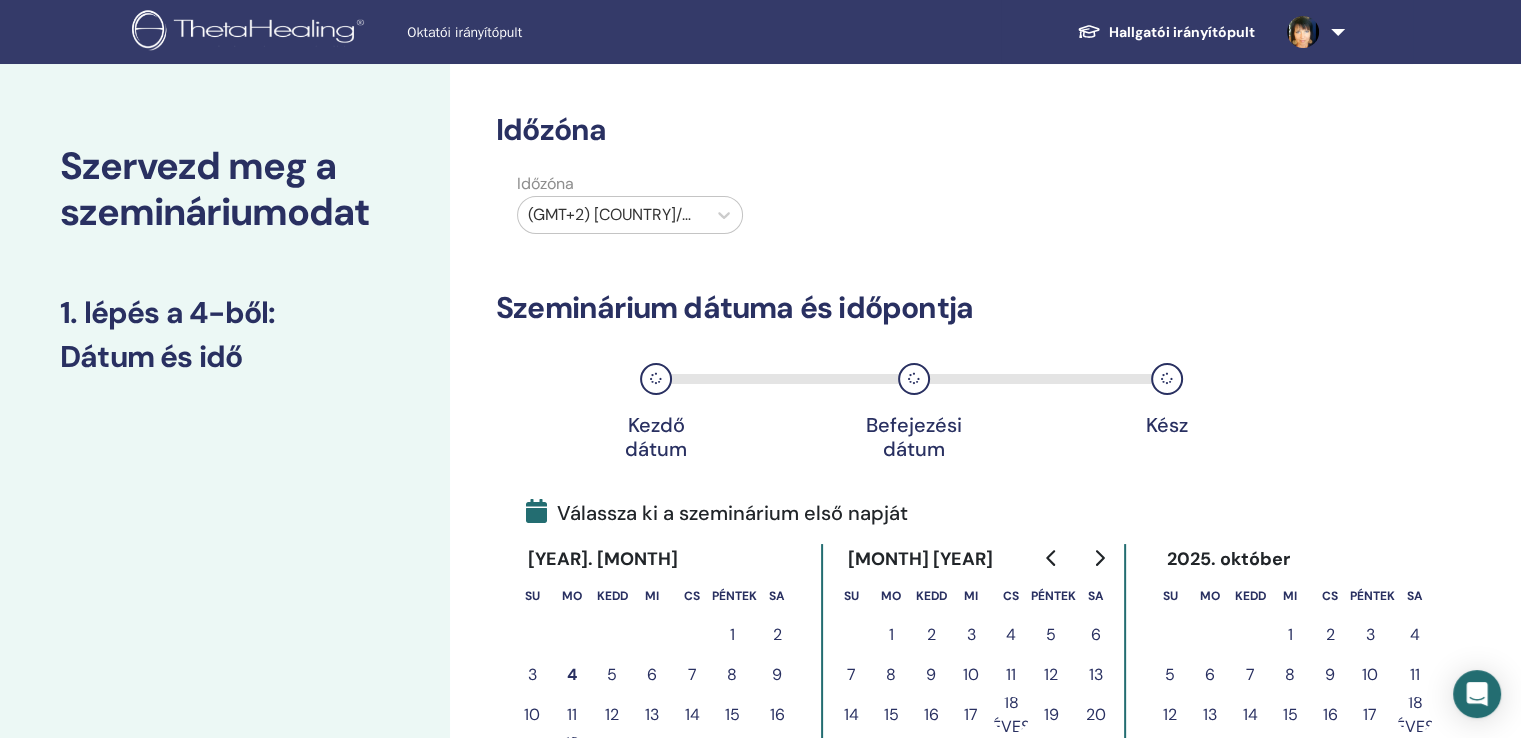 click at bounding box center [536, 511] 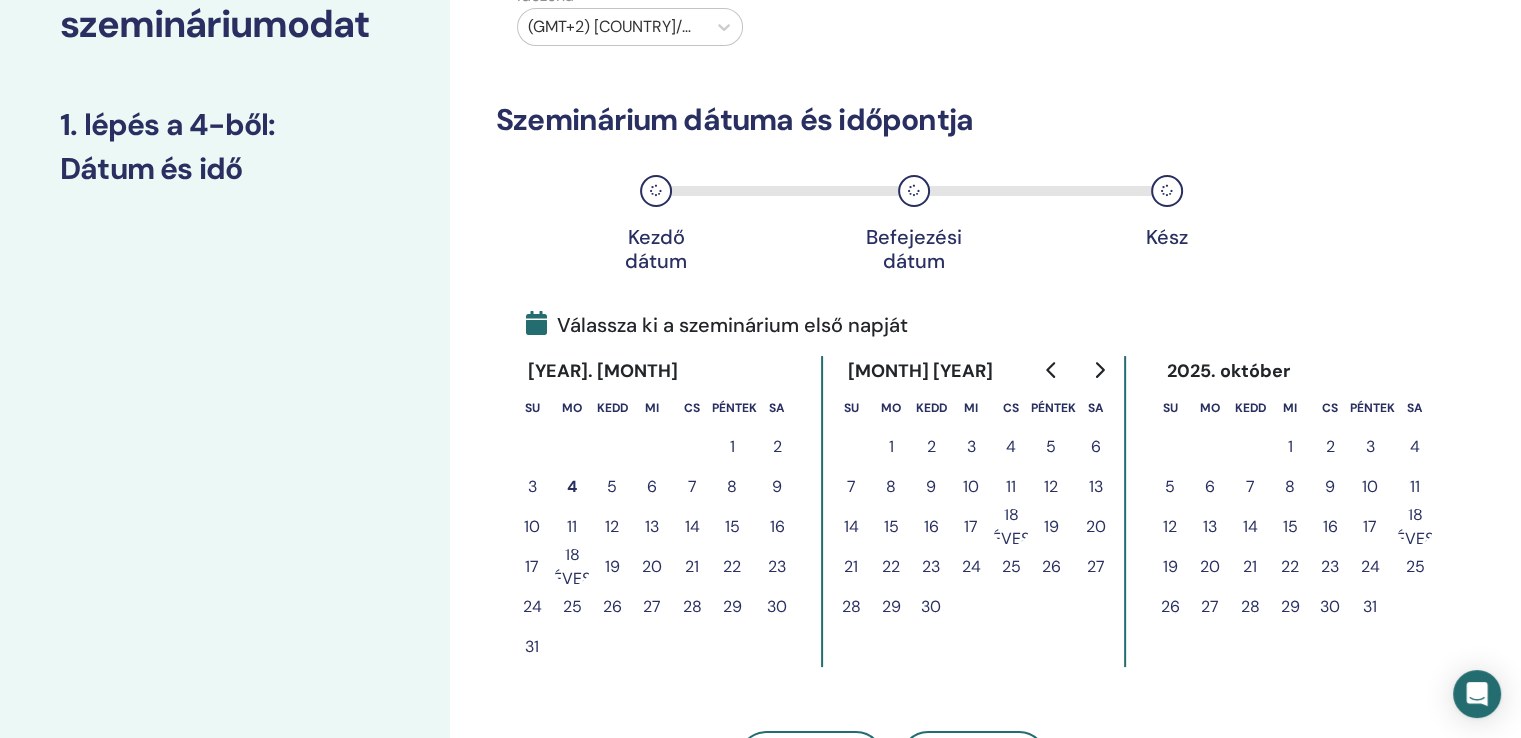 scroll, scrollTop: 200, scrollLeft: 0, axis: vertical 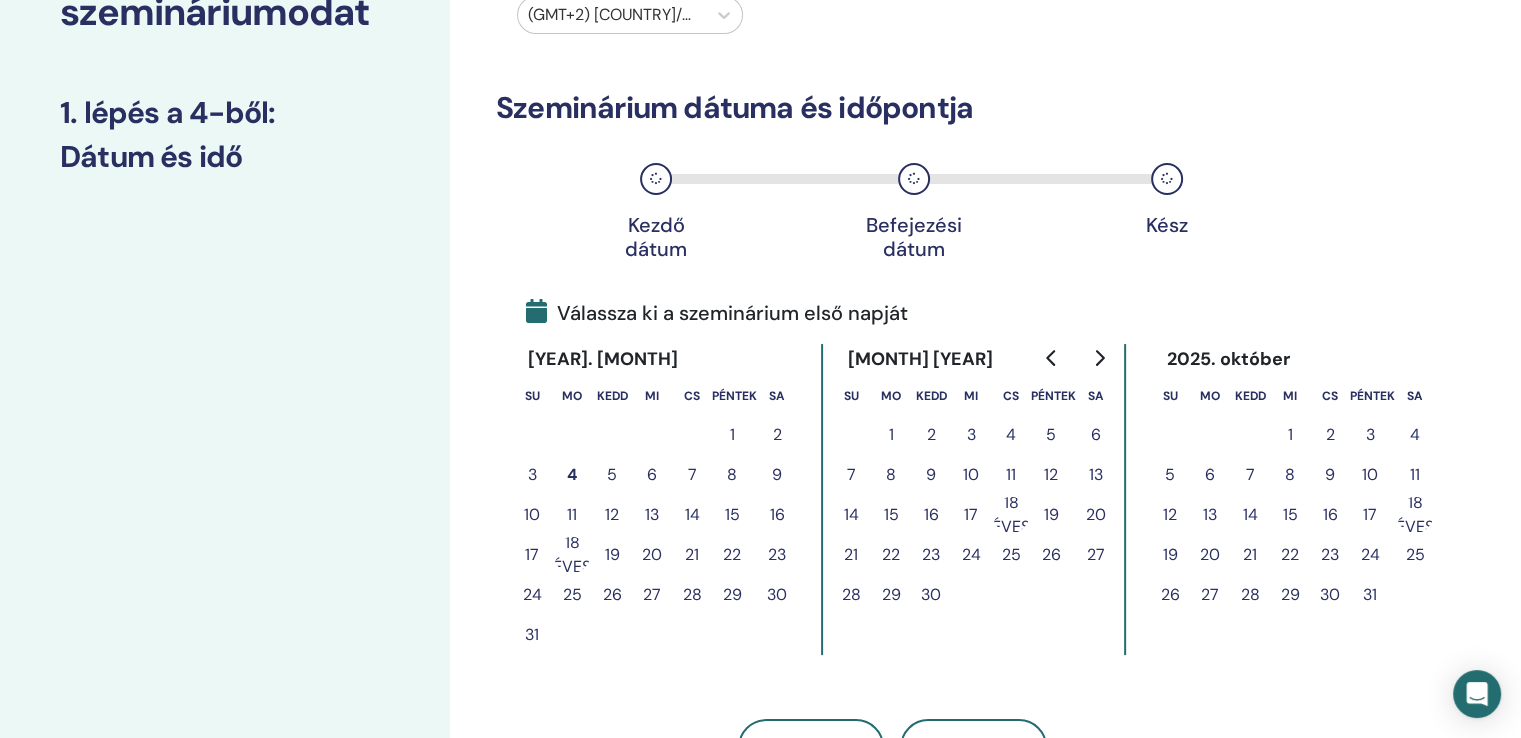 click 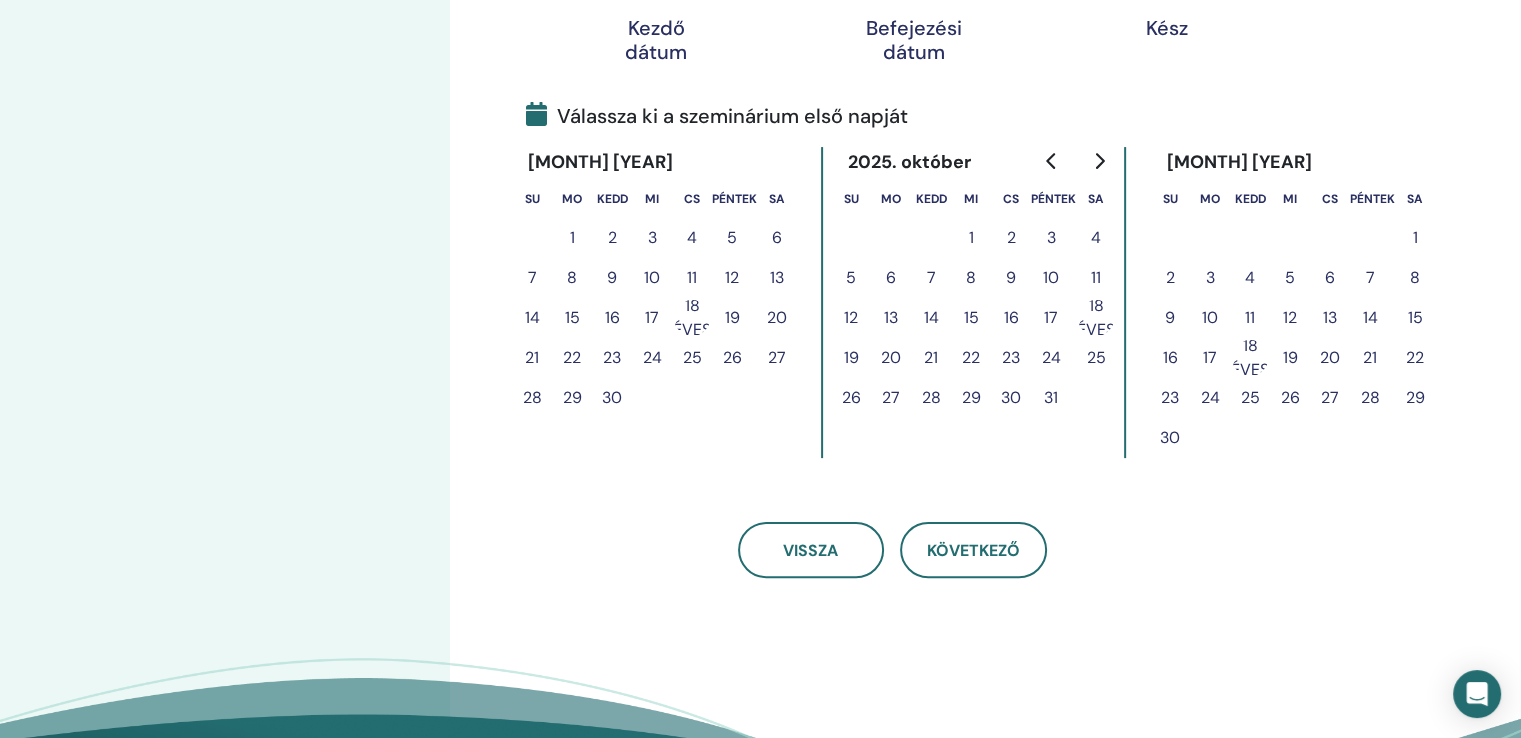 scroll, scrollTop: 400, scrollLeft: 0, axis: vertical 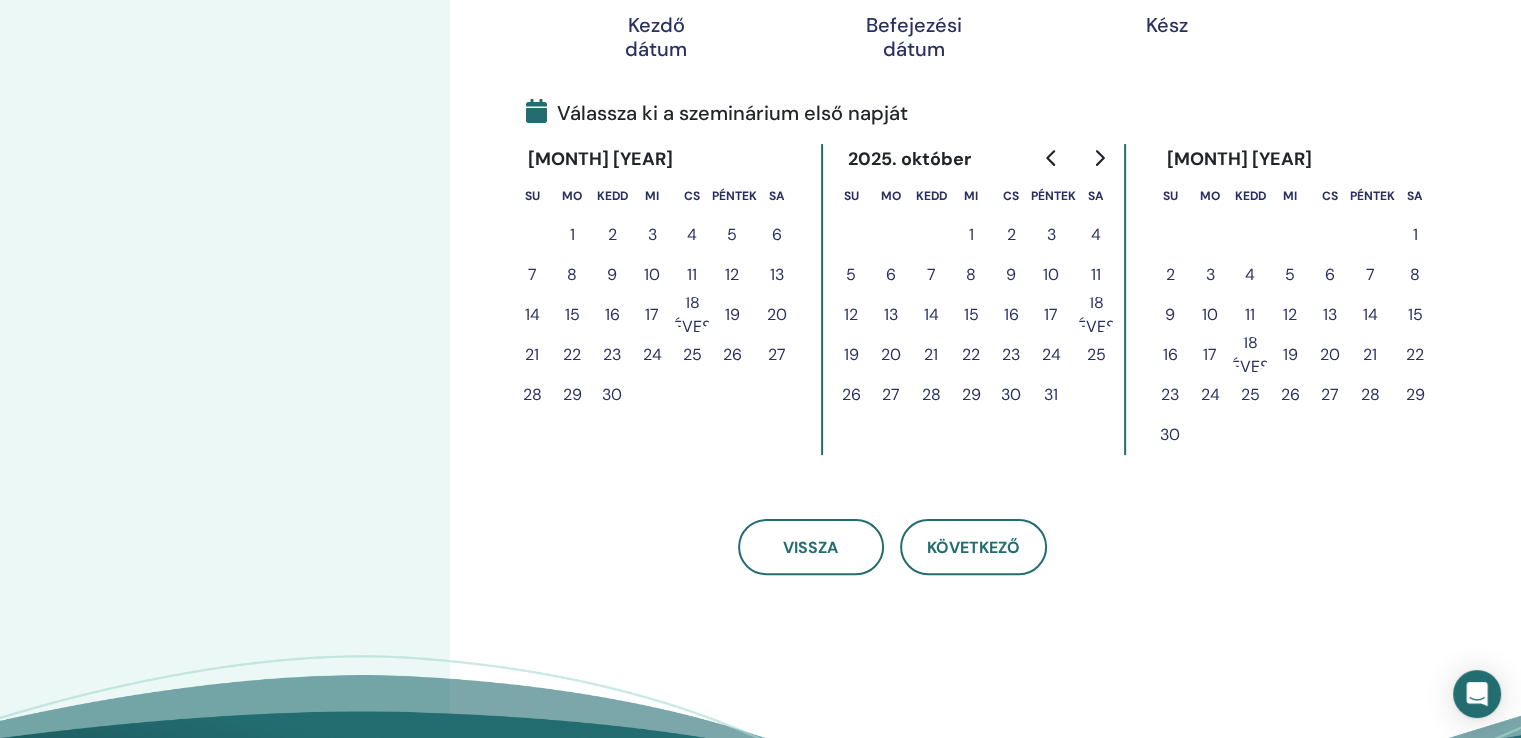 click on "8" at bounding box center (1415, 274) 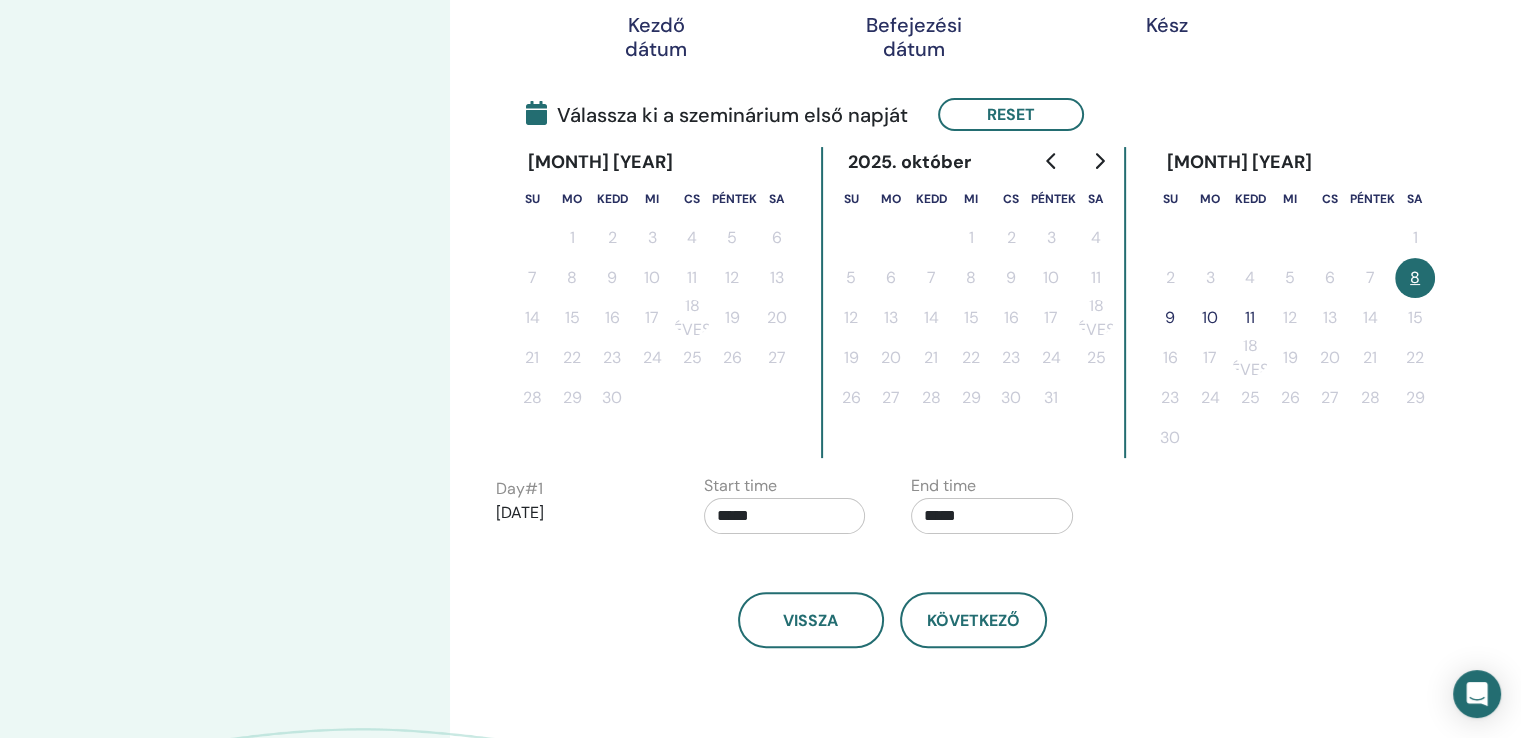 click on "8" at bounding box center (1415, 277) 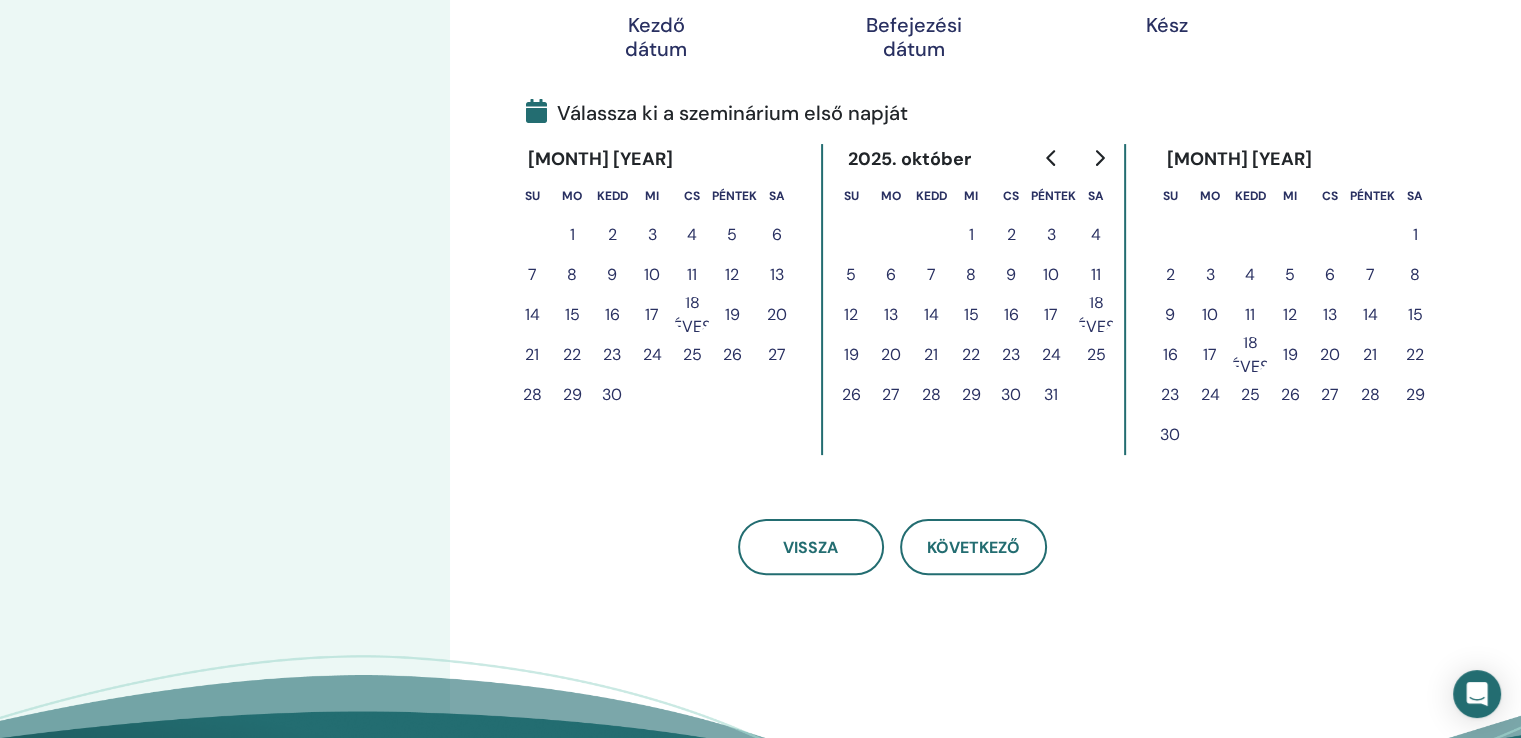 click on "8" at bounding box center (1415, 274) 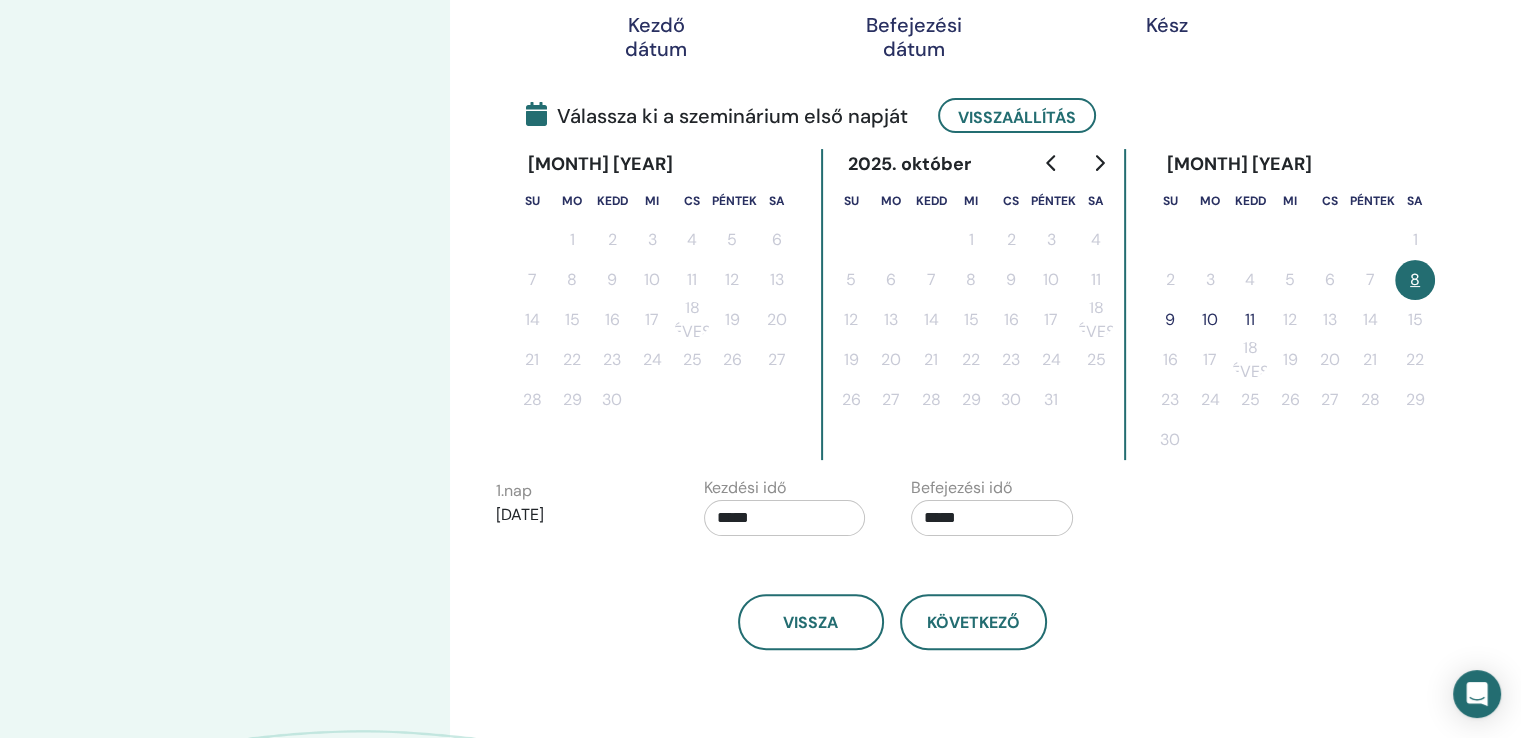 click on "9" at bounding box center [1170, 319] 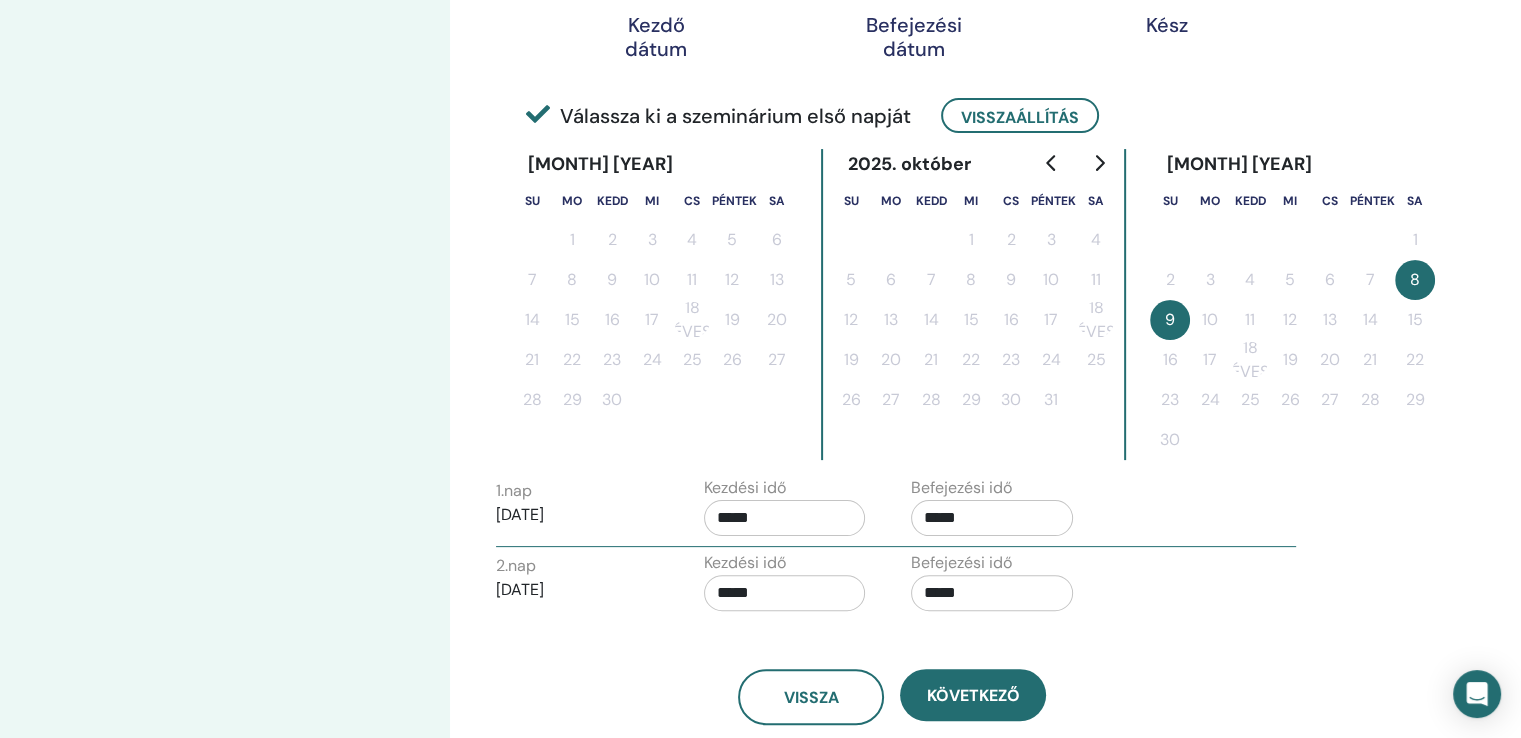click on "*****" at bounding box center [992, 518] 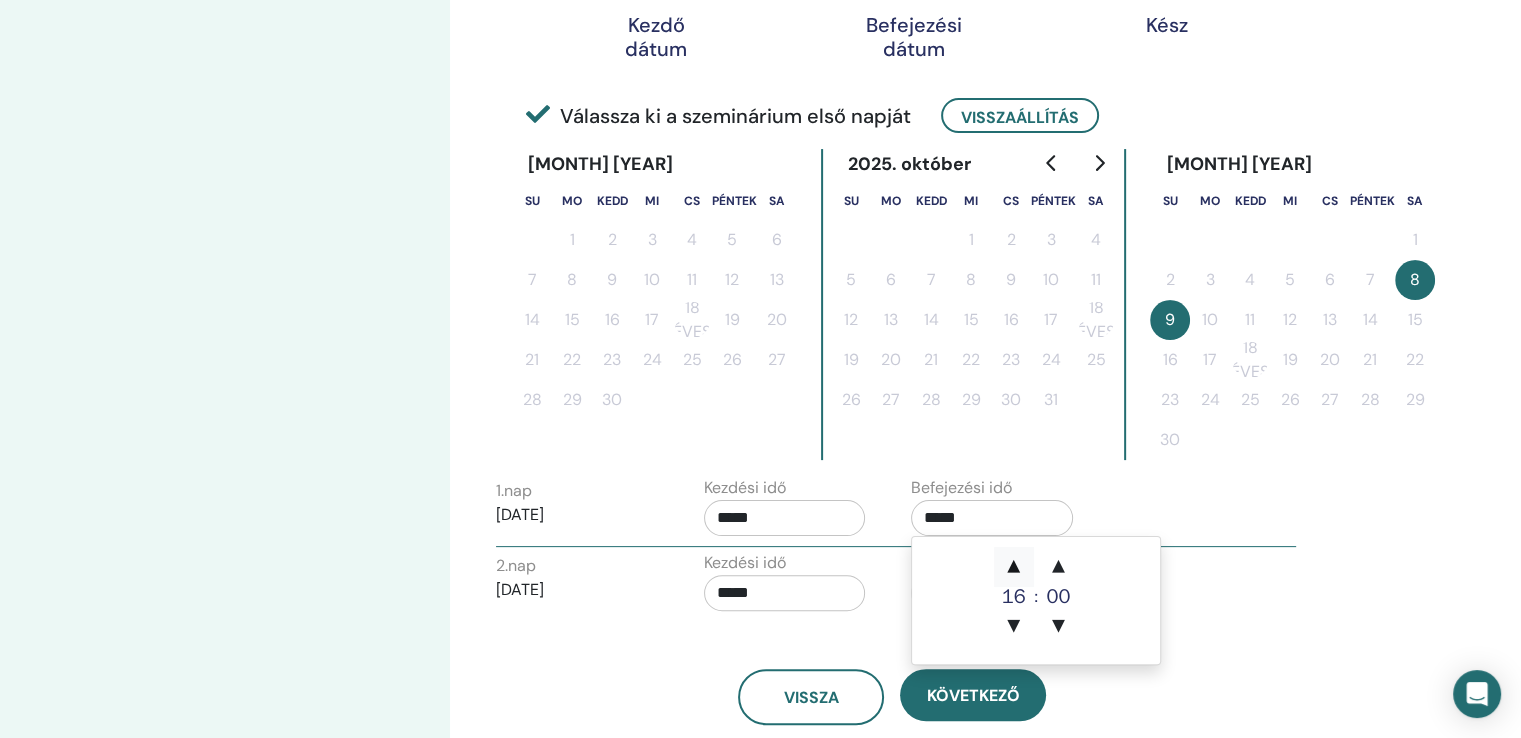 click on "▲" at bounding box center (1014, 567) 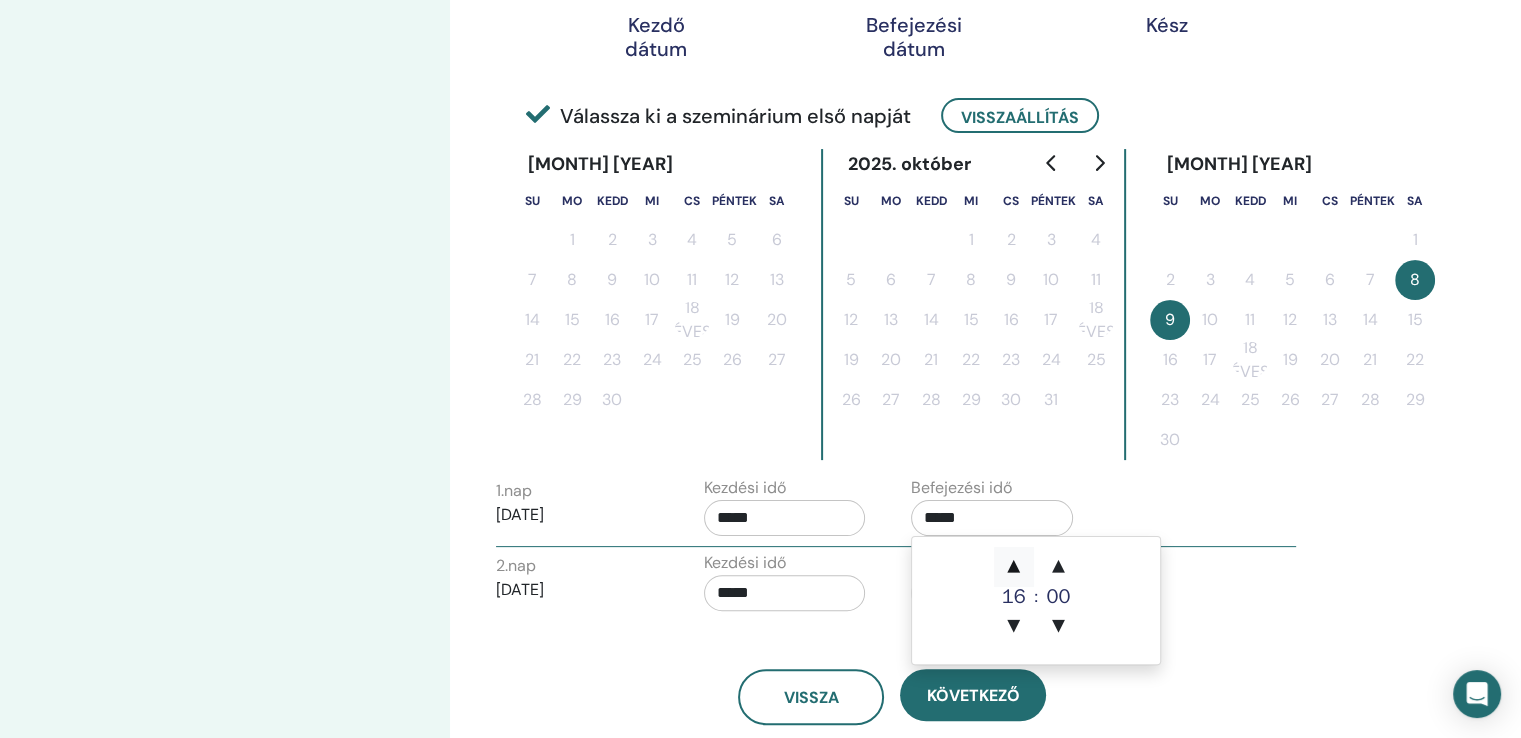 type on "*****" 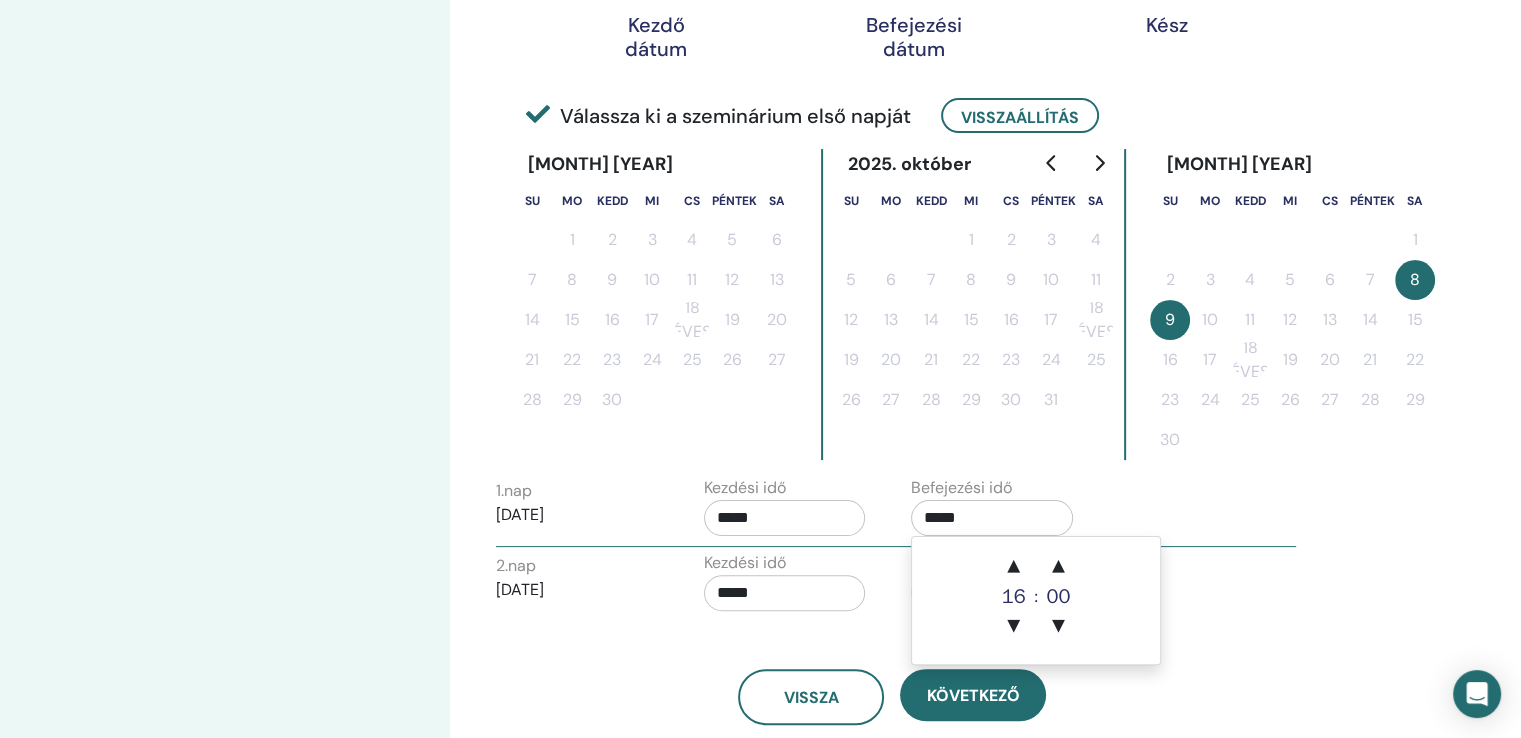 click on "2. nap [DATE] Kezdési idő ***** Befejezési idő *****" at bounding box center [896, 586] 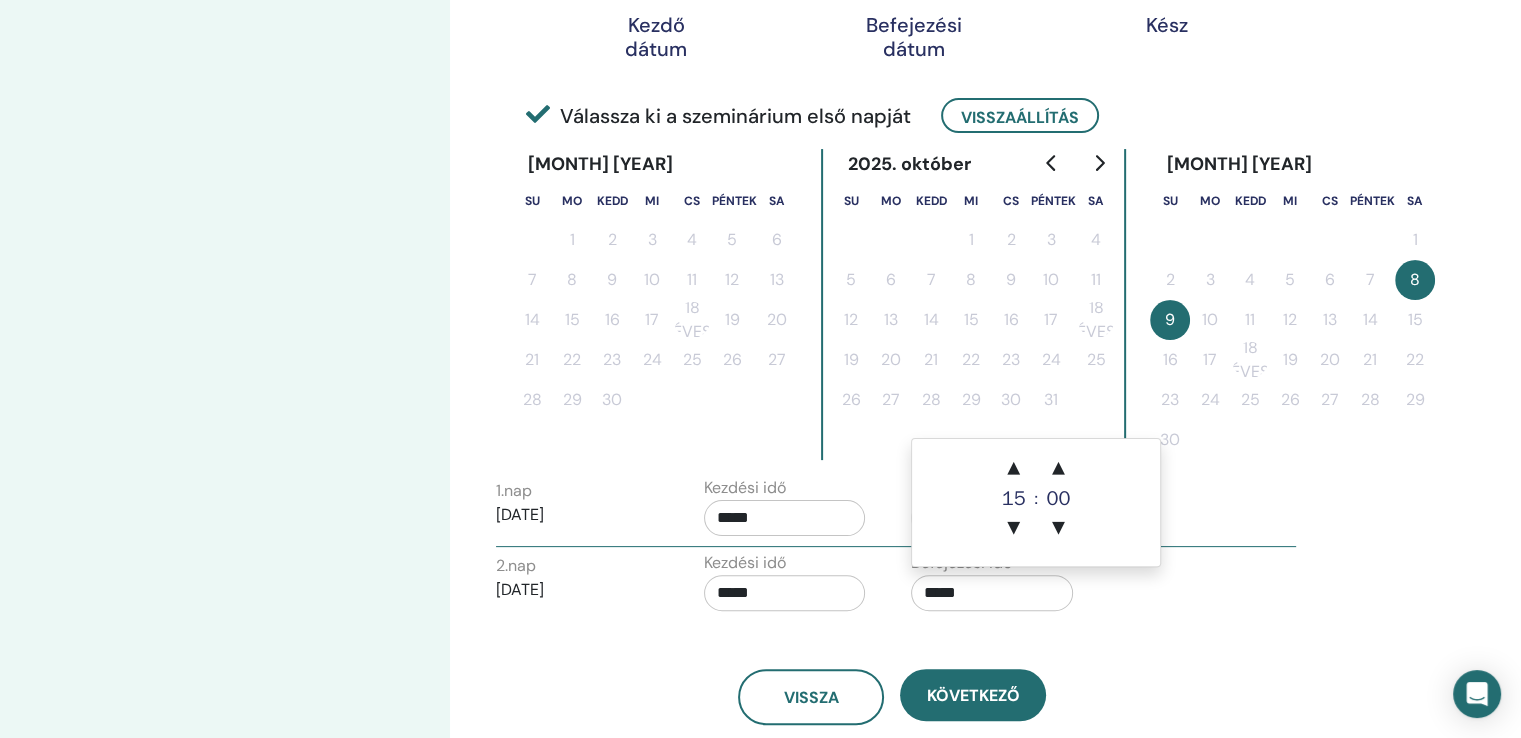 click on "*****" at bounding box center [992, 593] 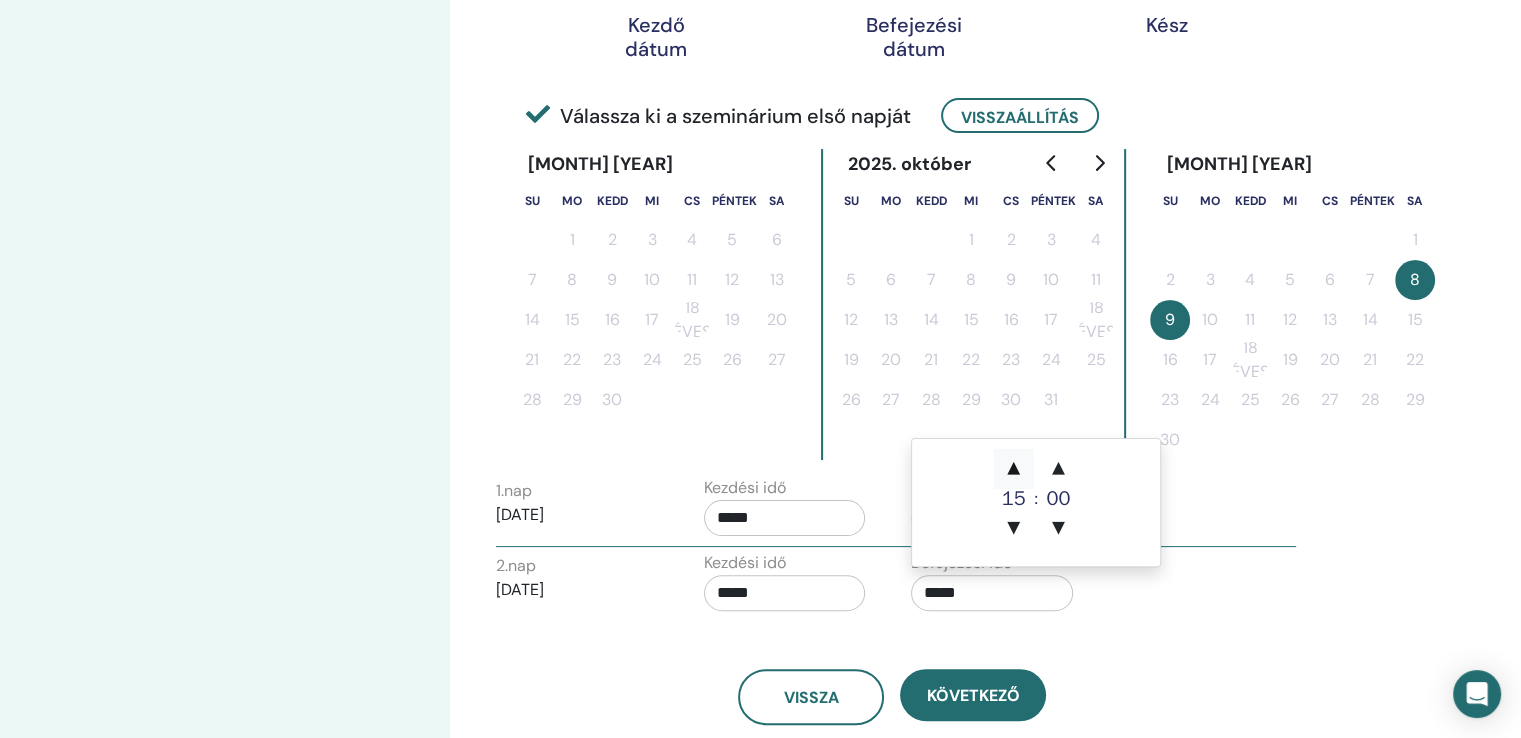 click on "▲" at bounding box center [1014, 469] 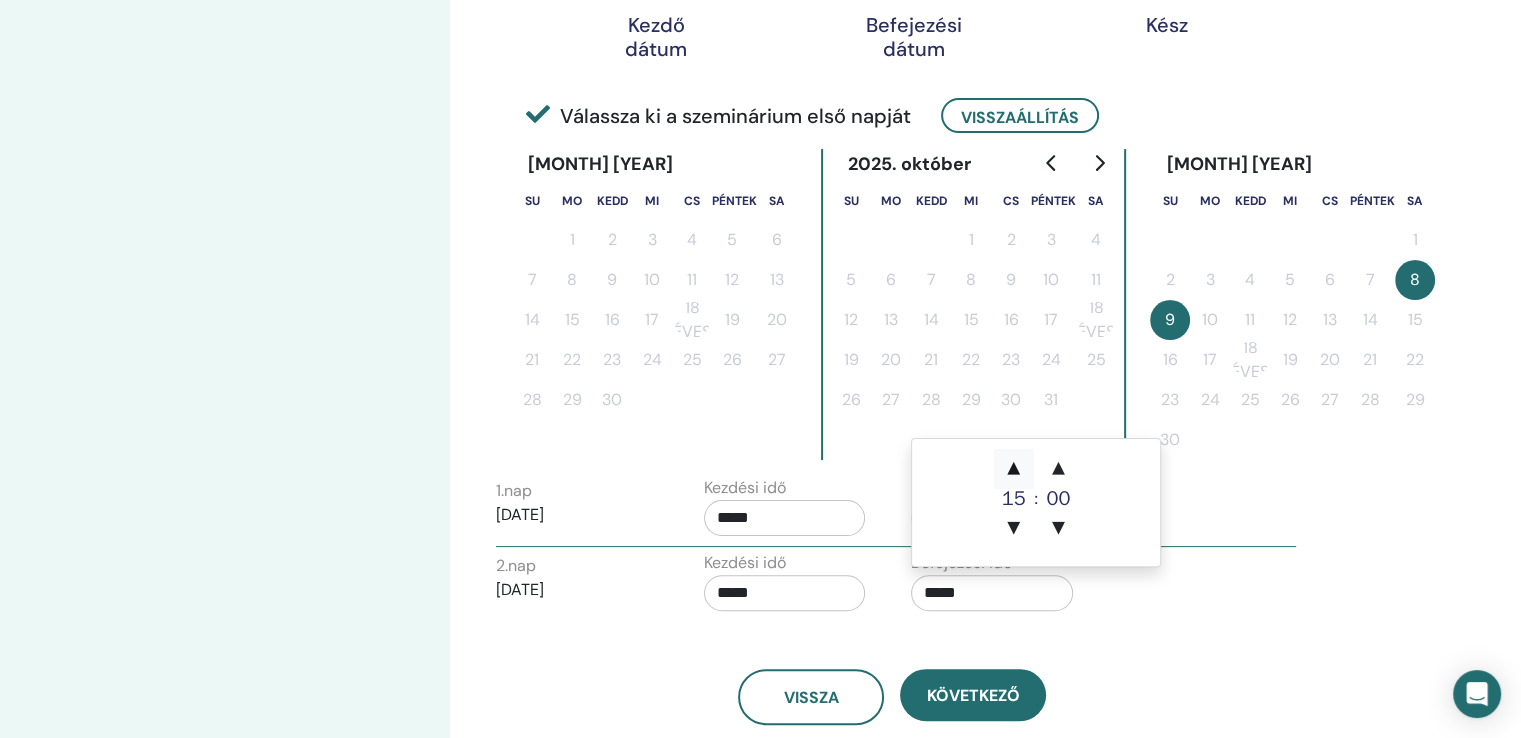 type on "*****" 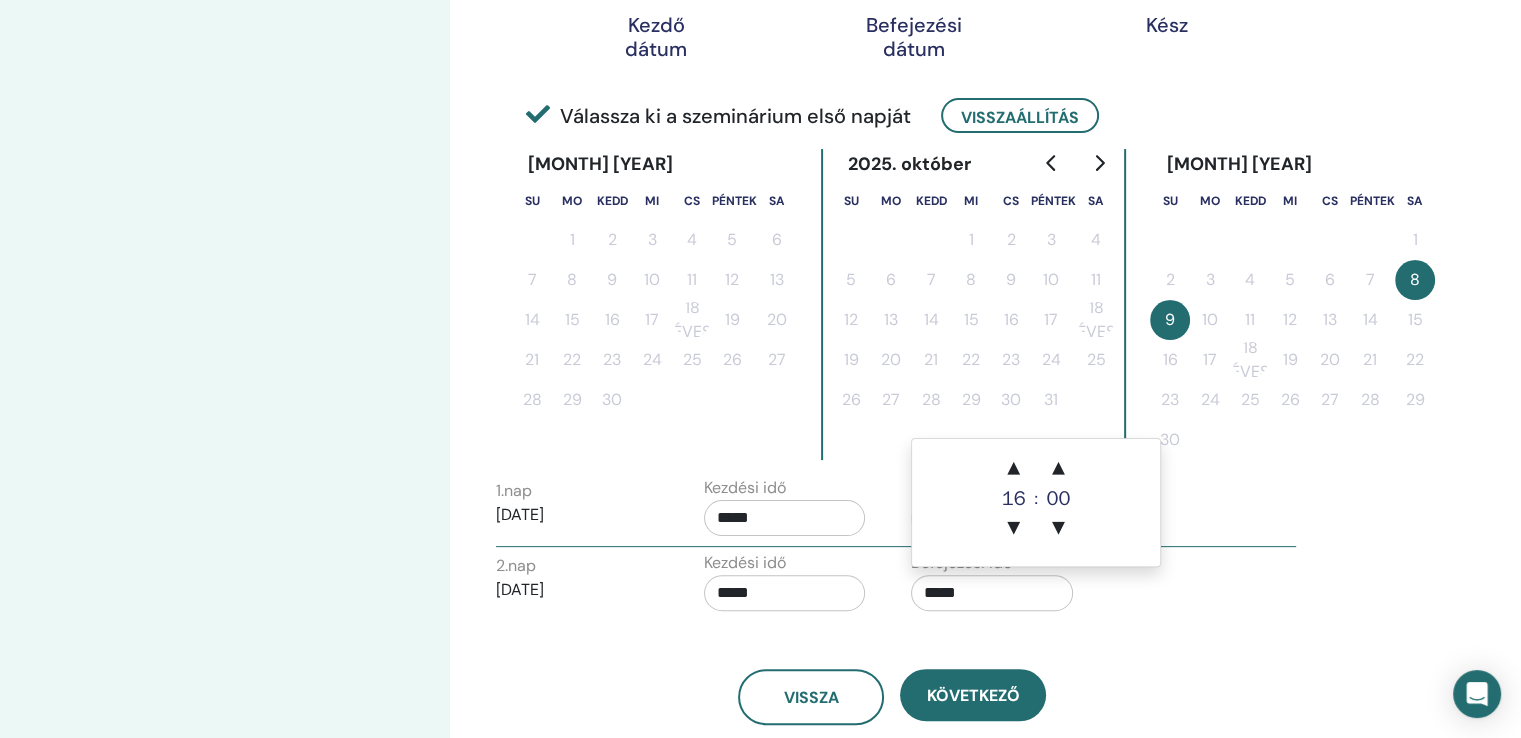 click on "2. nap [DATE] Kezdési idő ***** Befejezési idő *****" at bounding box center (896, 586) 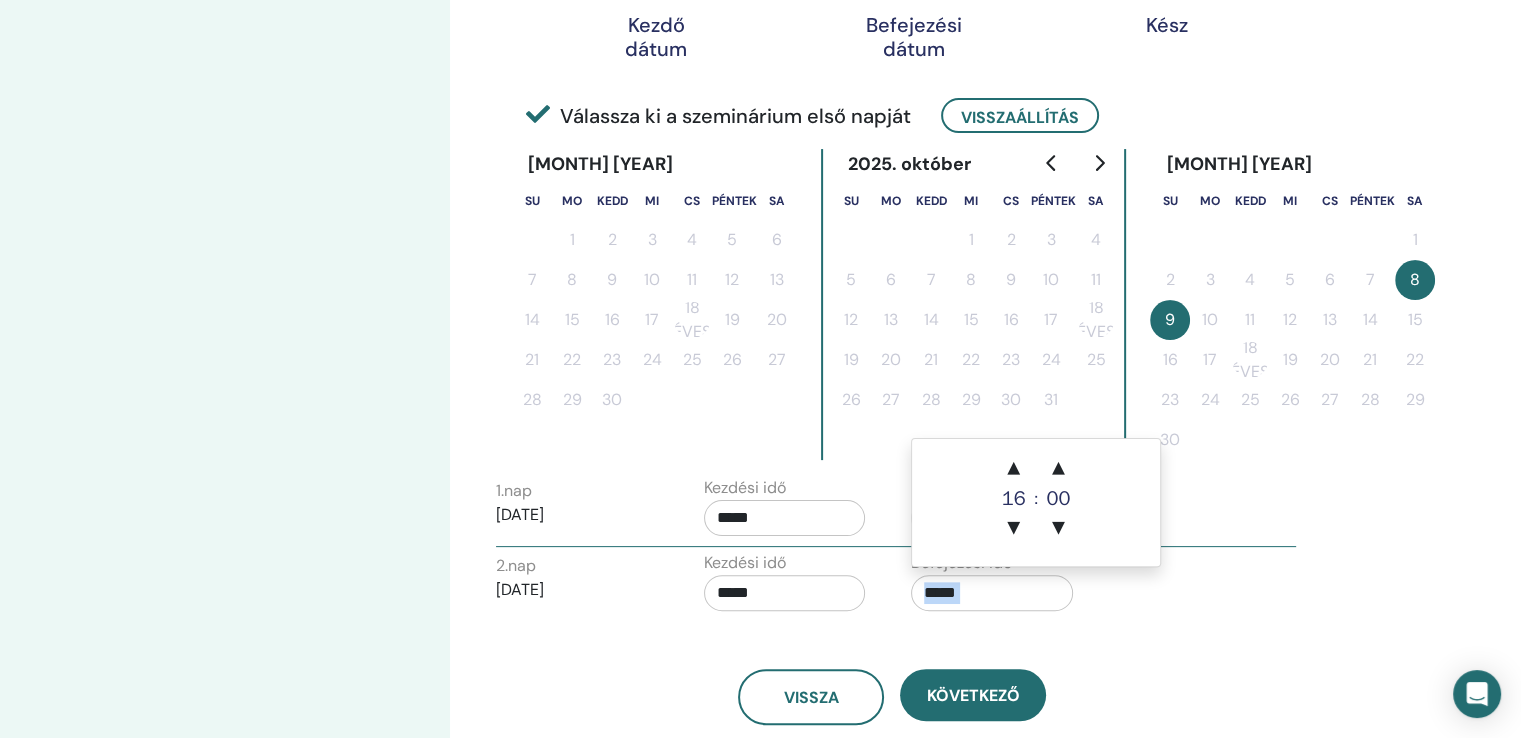 click on "2. nap [DATE] Kezdési idő ***** Befejezési idő *****" at bounding box center (896, 586) 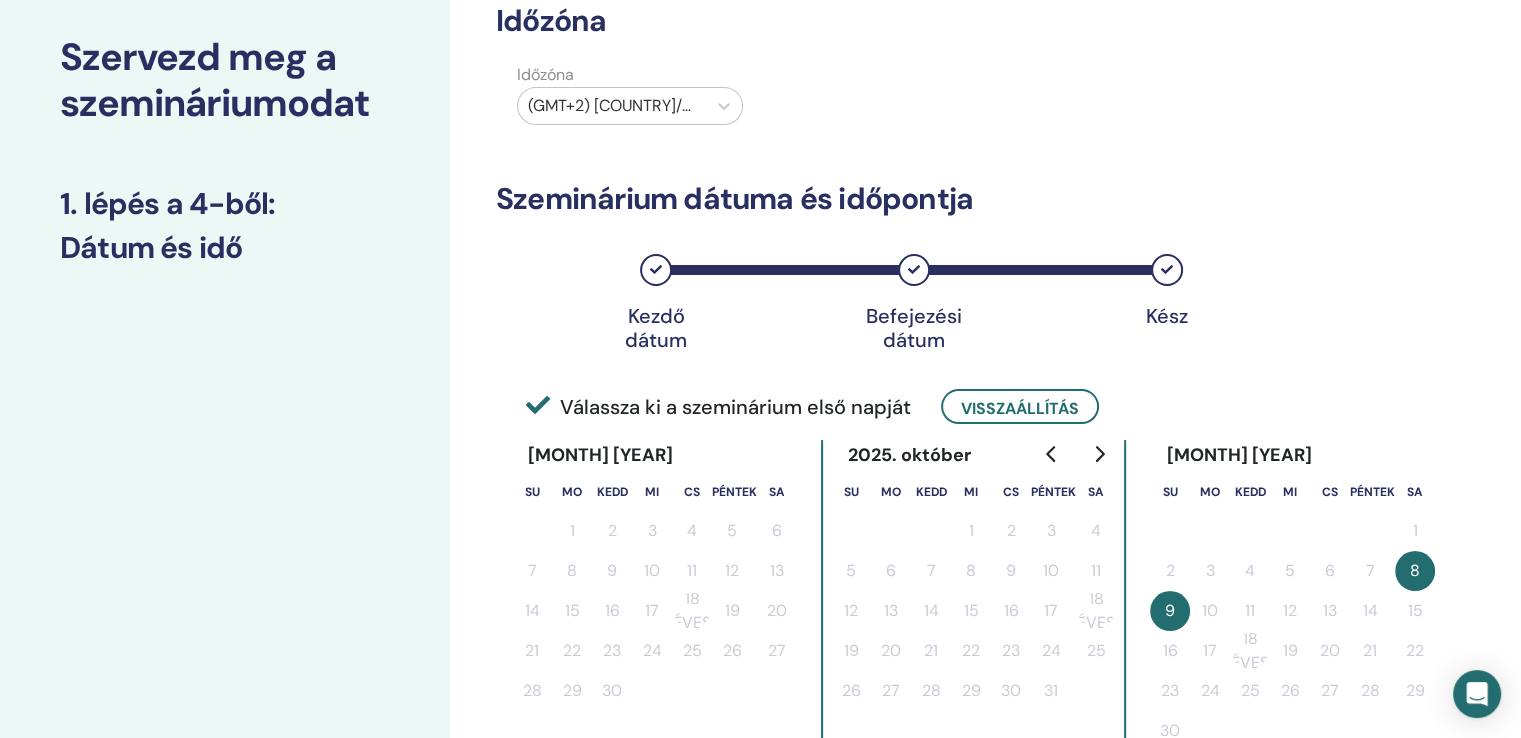scroll, scrollTop: 100, scrollLeft: 0, axis: vertical 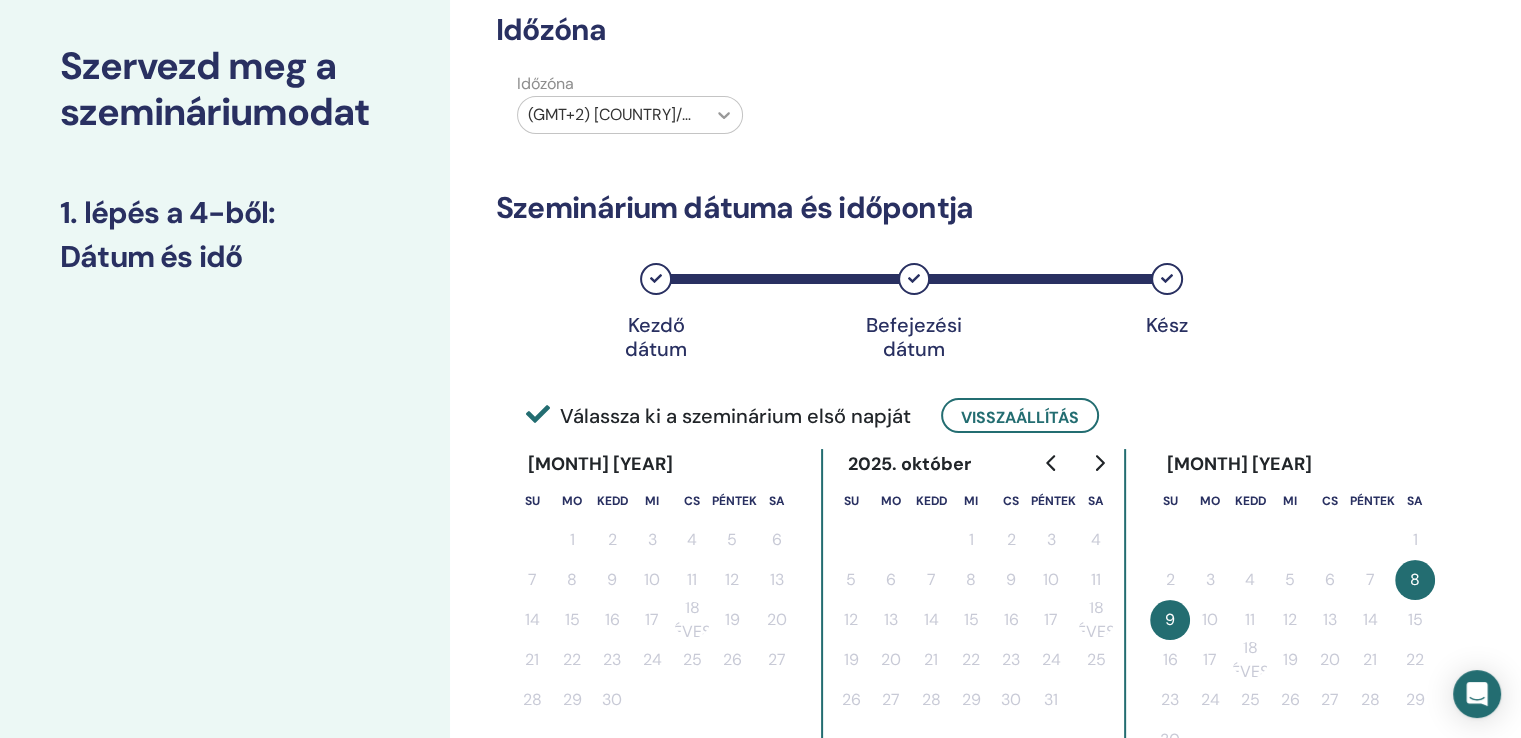 click 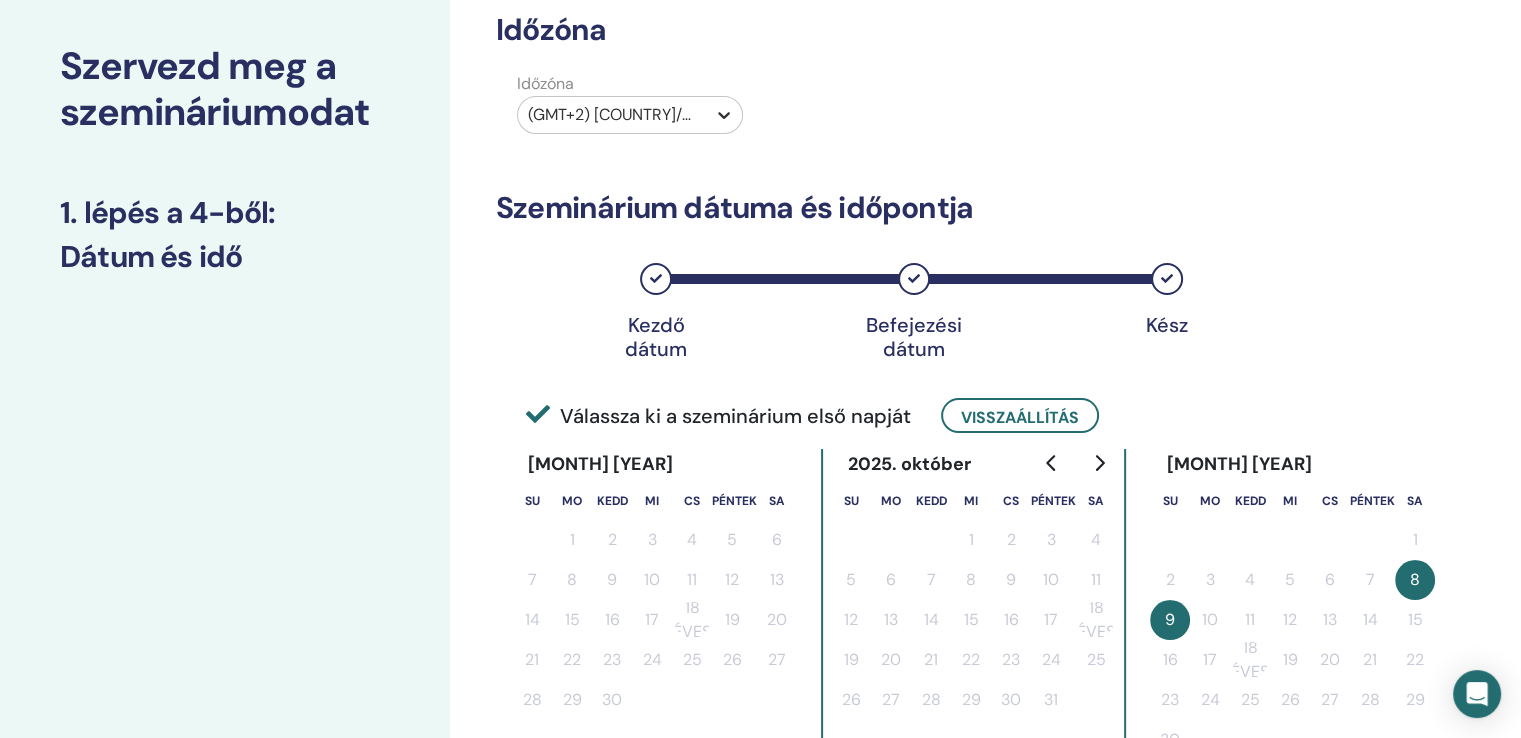 click 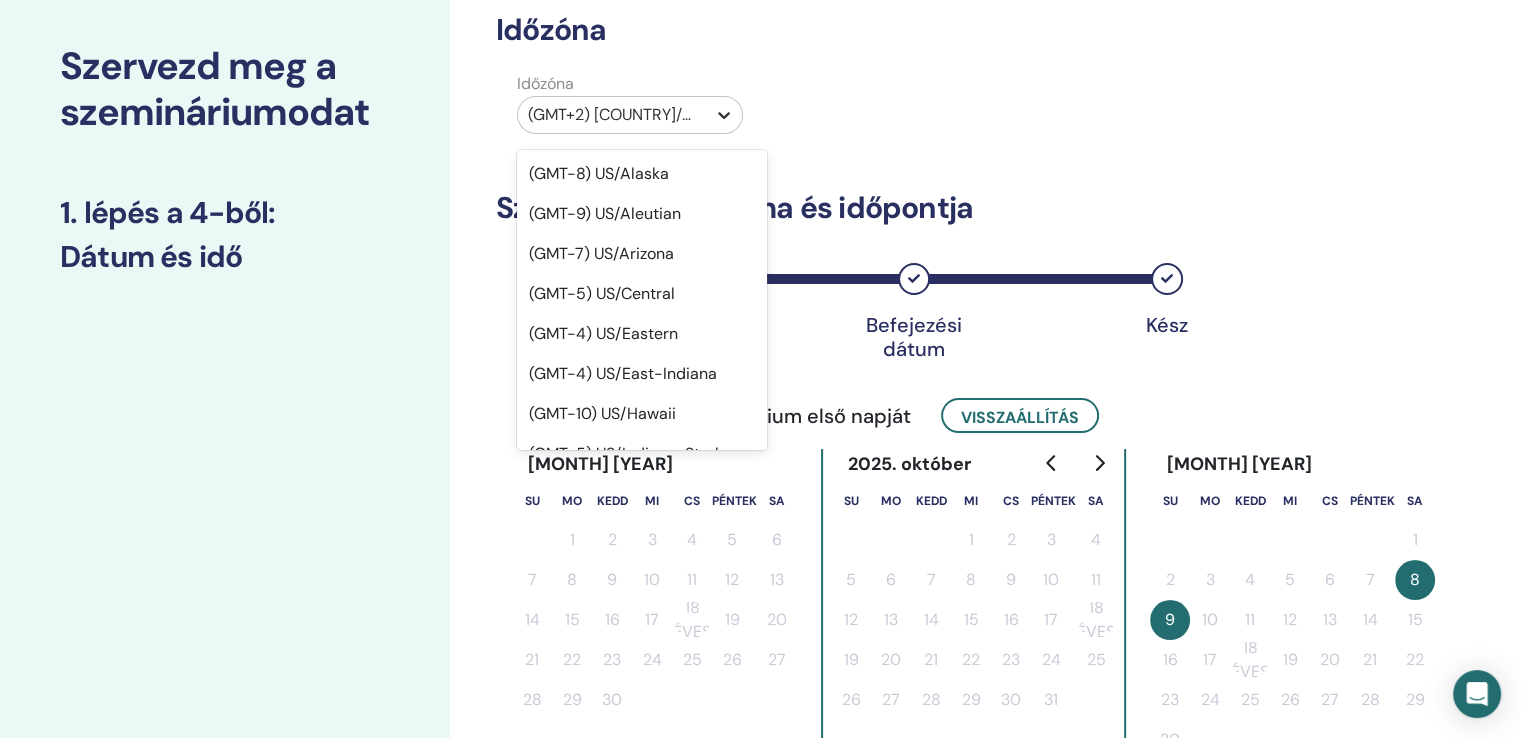 scroll, scrollTop: 20829, scrollLeft: 0, axis: vertical 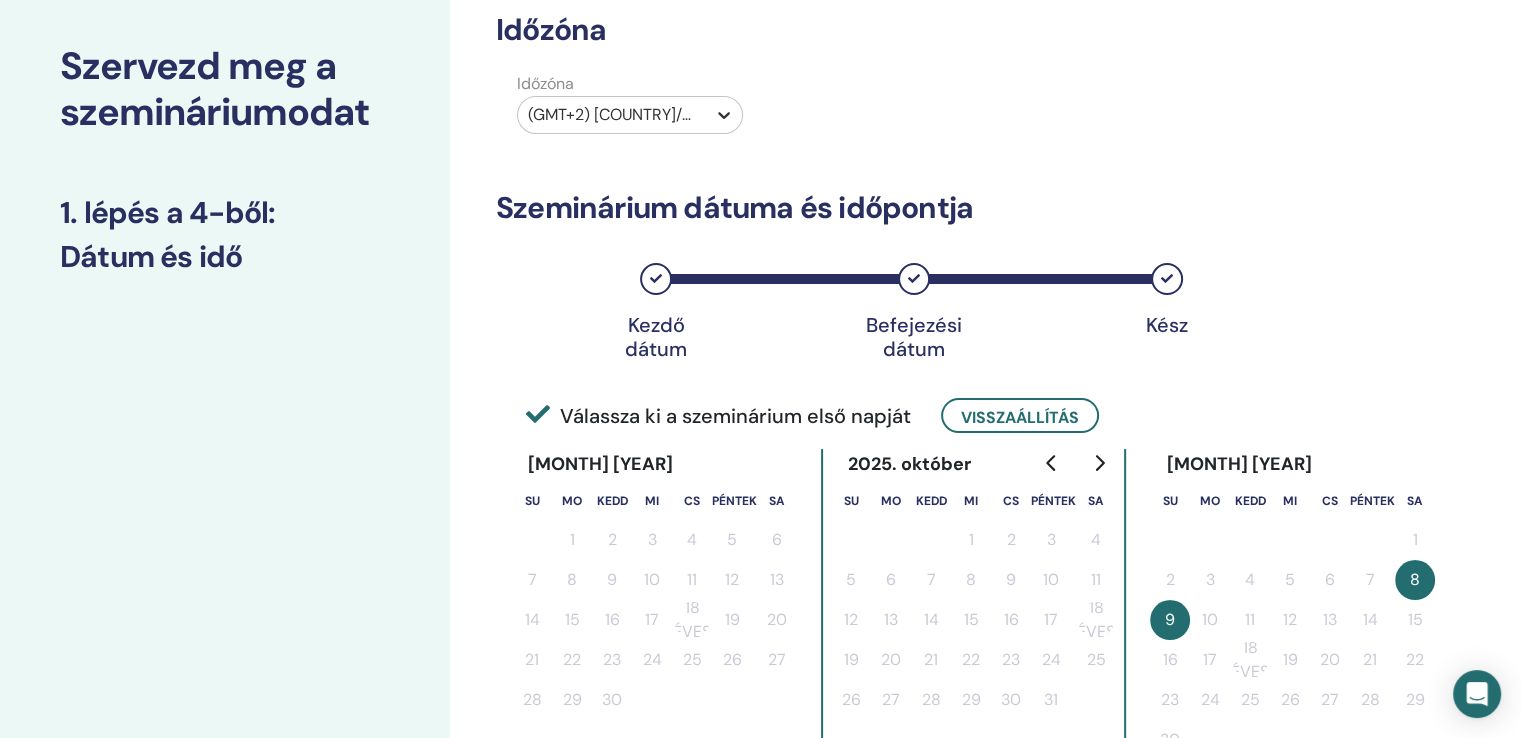 click 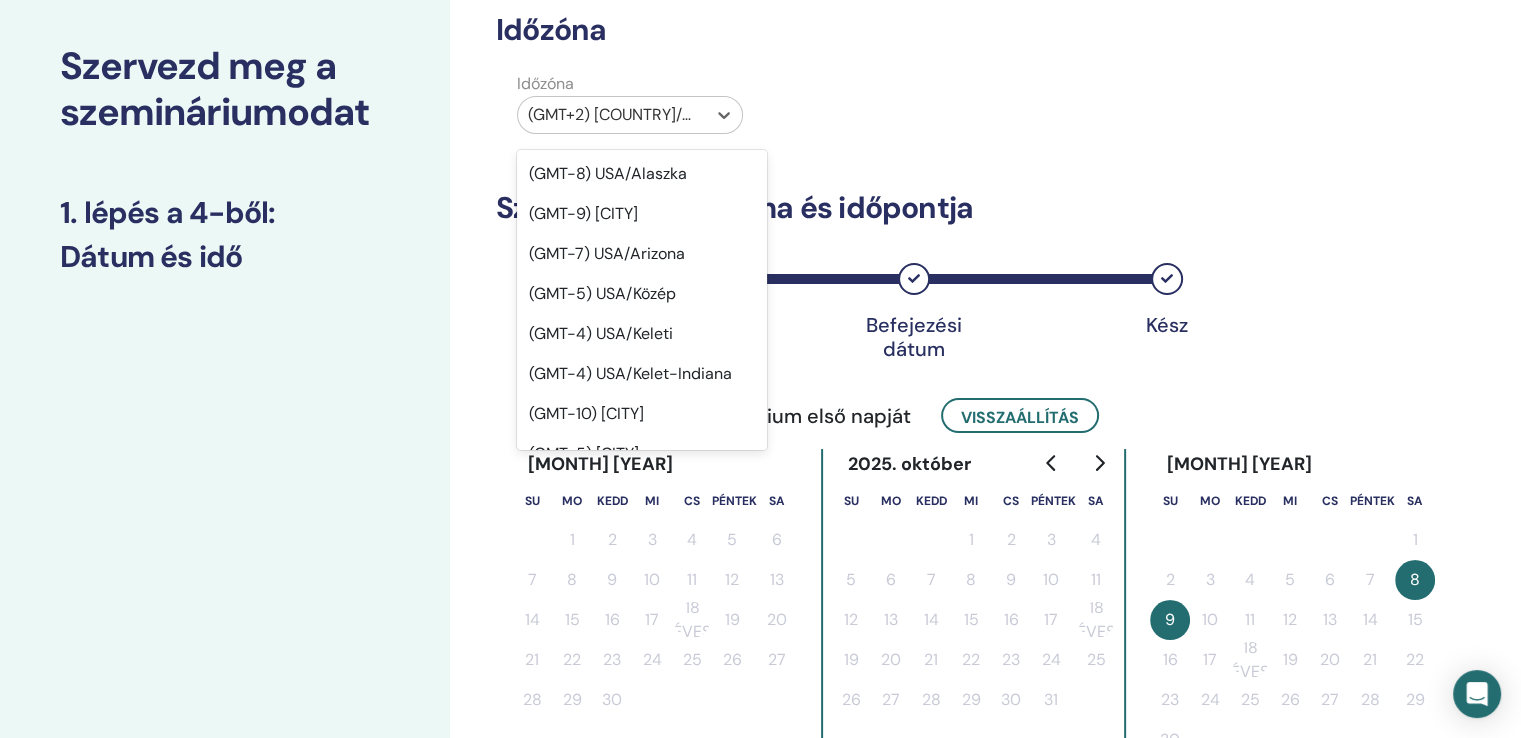 scroll, scrollTop: 20829, scrollLeft: 0, axis: vertical 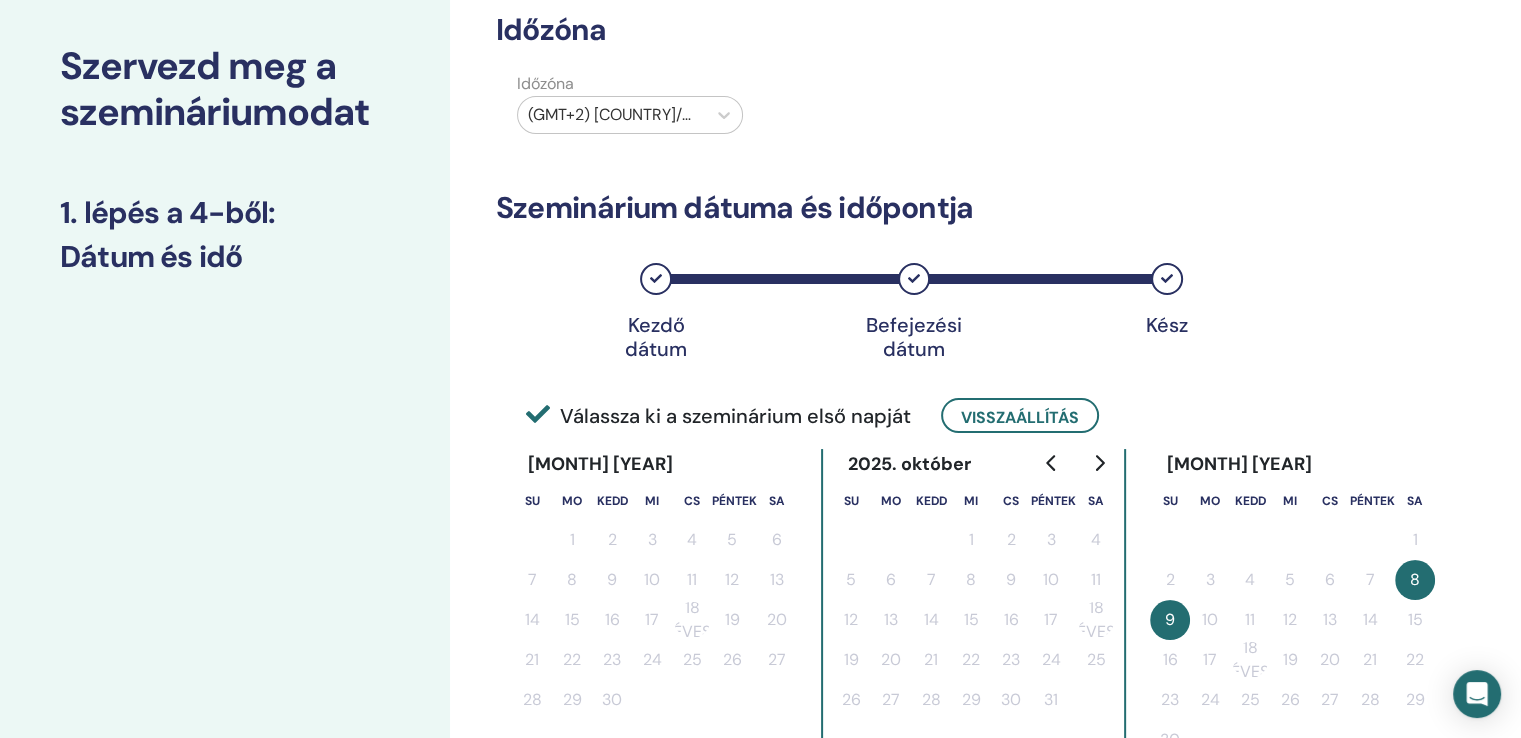 click on "Időzóna Időzóna (GMT+2) [CITY] Szeminárium dátuma és időpontja Kezdő dátum Befejezési dátum Kész Válassza ki a szeminárium első napját Visszaállítás 2025. szeptember Su Mo Kedd Mi Cs Péntek Sa 1 2 3 4 5 6 7 8 9 10 11 12 13 14 15 16 17 18 éves 19 20 21 22 23 24 25 26 27 28 29 30 2025. október Su Mo Kedd Mi Cs Péntek Sa 1 2 3 4 5 6 7 8 9 10 11 12 13 14 15 16 17 18 éves 19 20 21 22 23 24 25 26 27 28 29 30 31 2025. november Su Mo Kedd Mi Cs Péntek Sa 1 2 3 4 5 6 7 8 9 10 11 12 13 14 15 16 17 18 éves 19 20 21 22 23 24 25 26 27 28 29 30 1. nap ​ 2025/11/08 Kezdési idő ***** Befejezési idő ***** 2. nap ​ 2025/11/09 Kezdési idő ***** Befejezési idő ***** Vissza Következő" at bounding box center (892, 518) 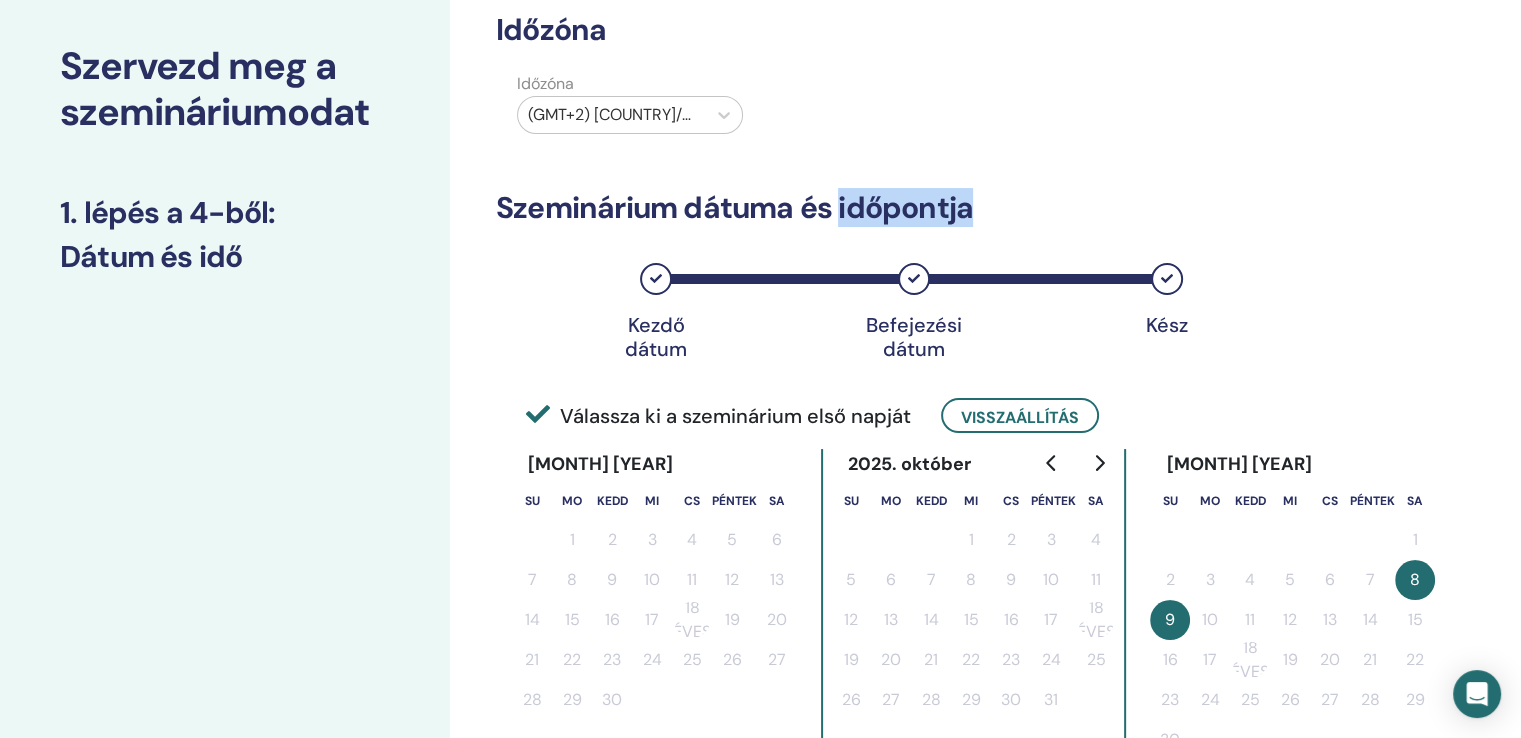 click on "Időzóna Időzóna (GMT+2) [CITY] Szeminárium dátuma és időpontja Kezdő dátum Befejezési dátum Kész Válassza ki a szeminárium első napját Visszaállítás 2025. szeptember Su Mo Kedd Mi Cs Péntek Sa 1 2 3 4 5 6 7 8 9 10 11 12 13 14 15 16 17 18 éves 19 20 21 22 23 24 25 26 27 28 29 30 2025. október Su Mo Kedd Mi Cs Péntek Sa 1 2 3 4 5 6 7 8 9 10 11 12 13 14 15 16 17 18 éves 19 20 21 22 23 24 25 26 27 28 29 30 31 2025. november Su Mo Kedd Mi Cs Péntek Sa 1 2 3 4 5 6 7 8 9 10 11 12 13 14 15 16 17 18 éves 19 20 21 22 23 24 25 26 27 28 29 30 1. nap ​ 2025/11/08 Kezdési idő ***** Befejezési idő ***** 2. nap ​ 2025/11/09 Kezdési idő ***** Befejezési idő ***** Vissza Következő" at bounding box center [892, 518] 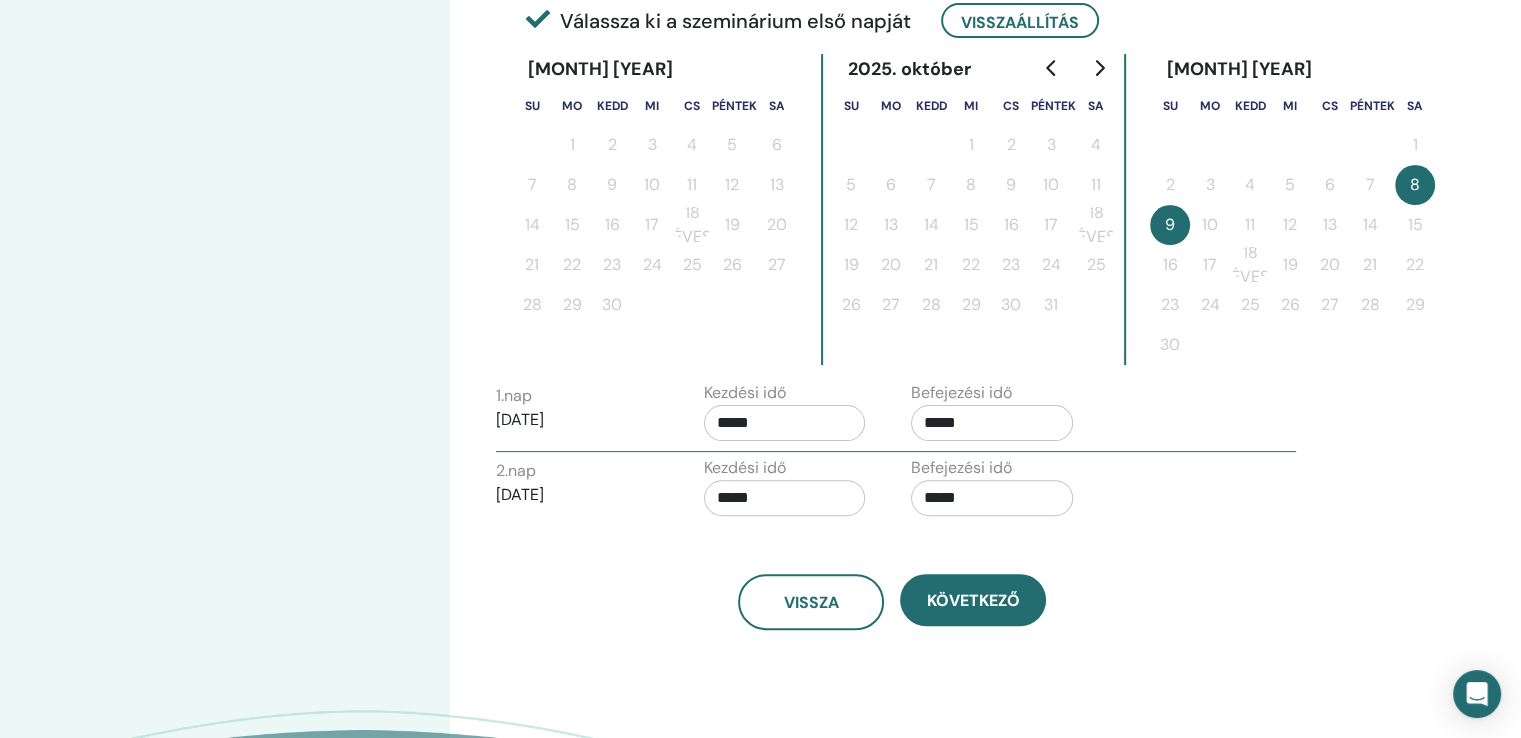 scroll, scrollTop: 500, scrollLeft: 0, axis: vertical 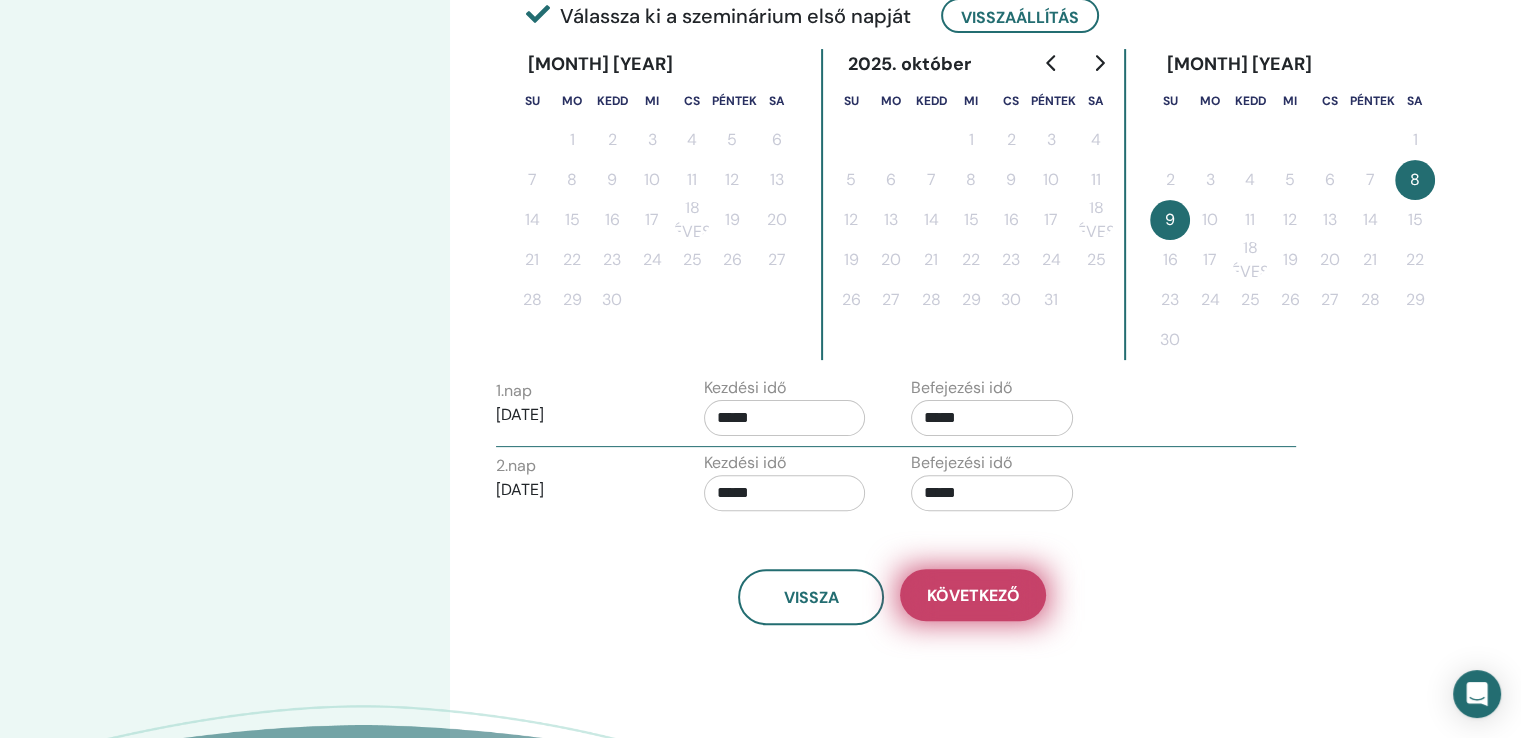 click on "Következő" at bounding box center (973, 595) 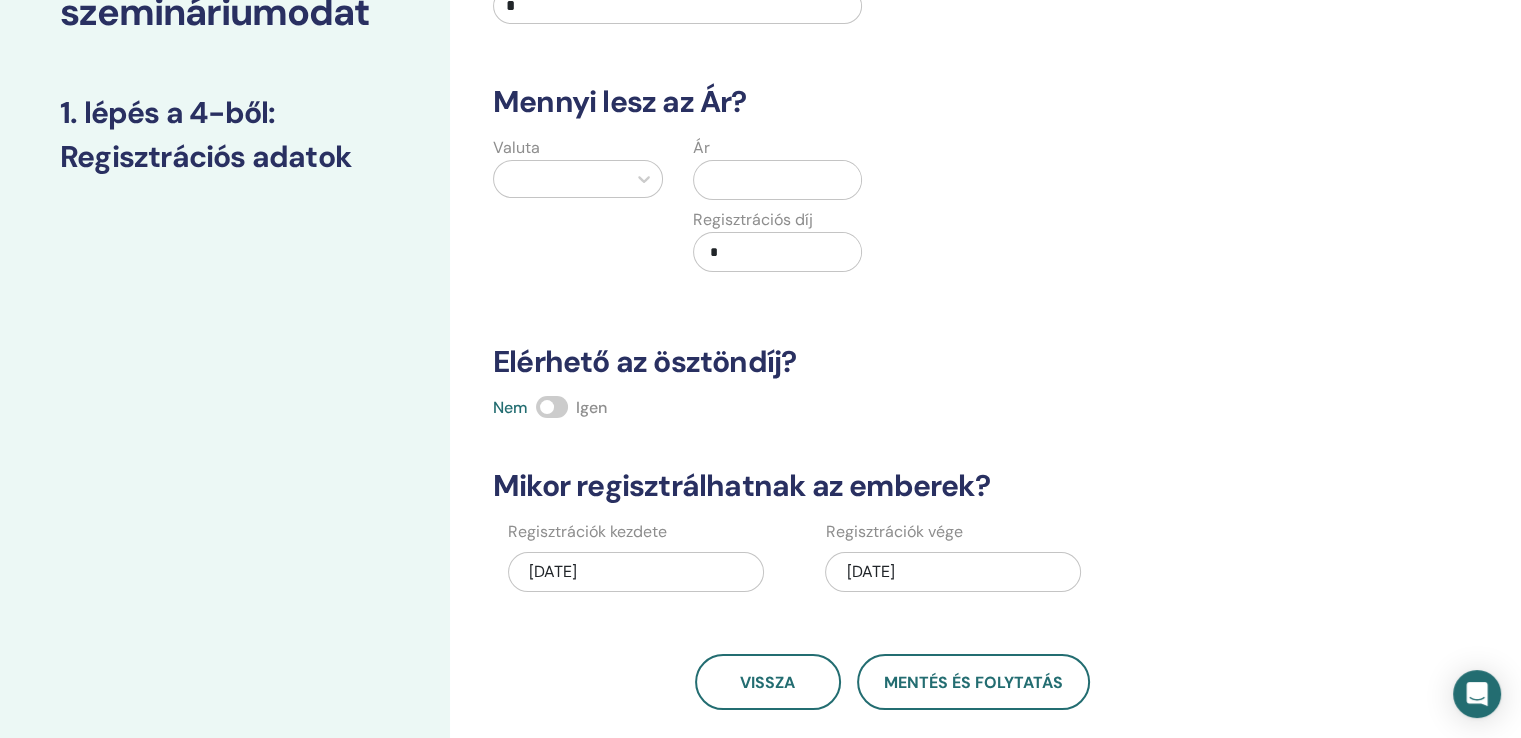 scroll, scrollTop: 0, scrollLeft: 0, axis: both 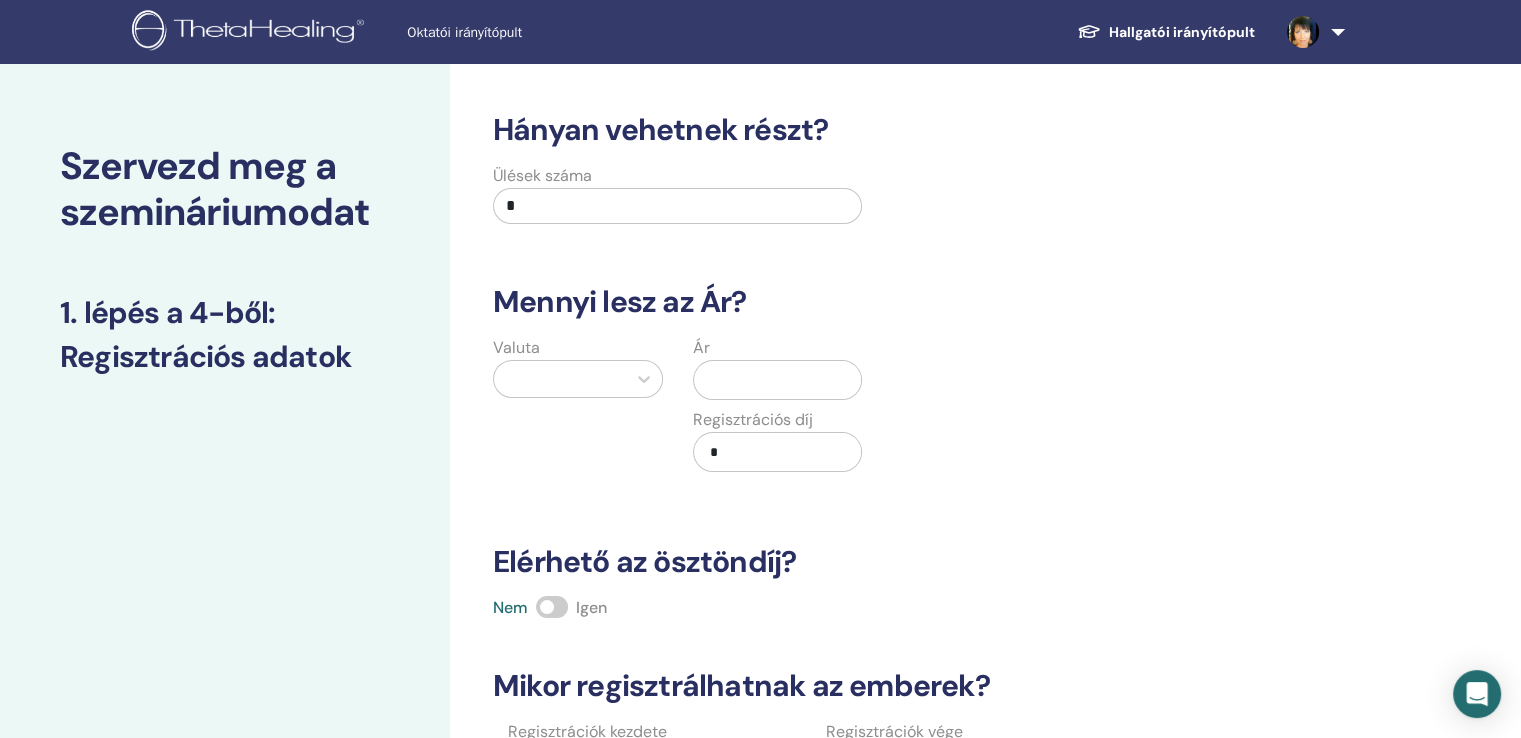 click on "*" at bounding box center (677, 206) 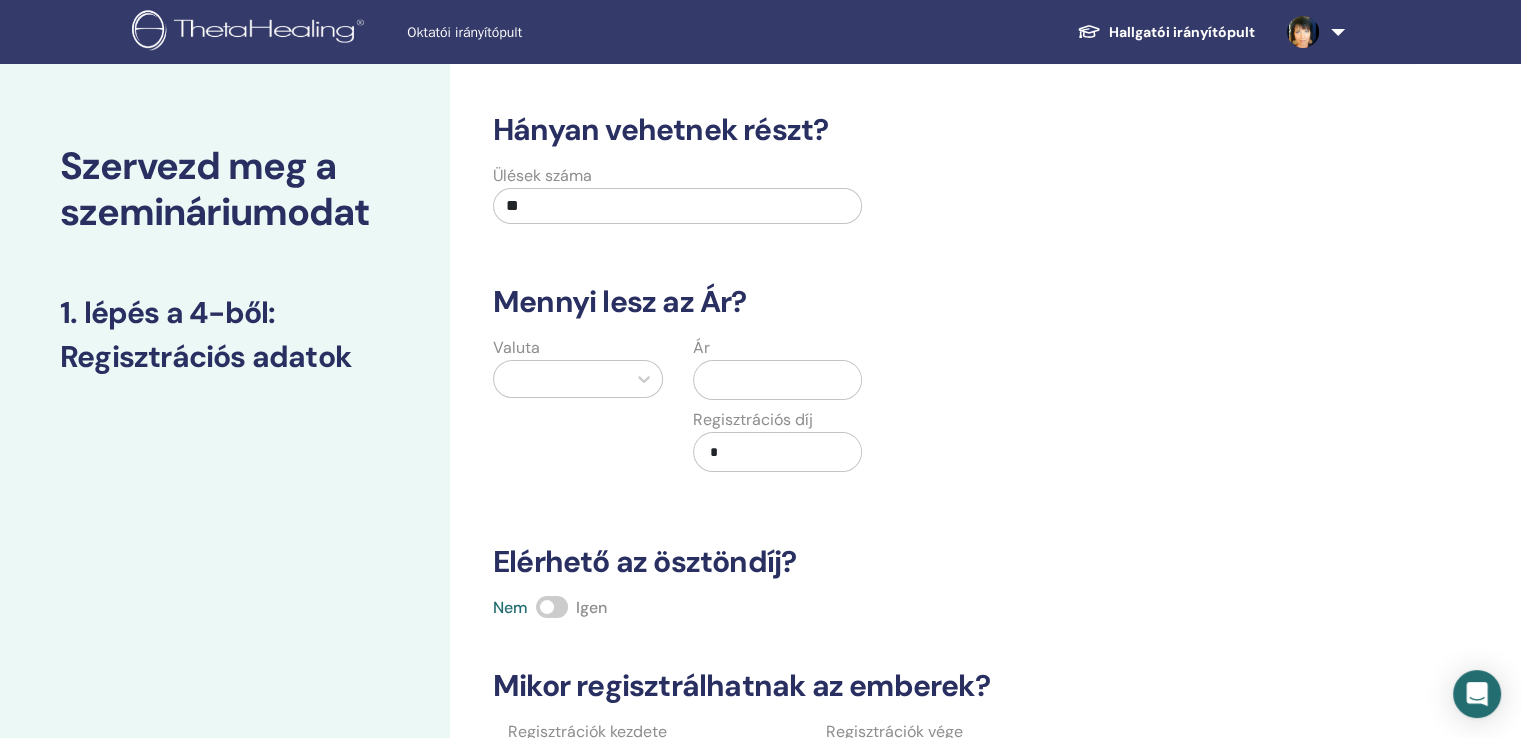 type on "**" 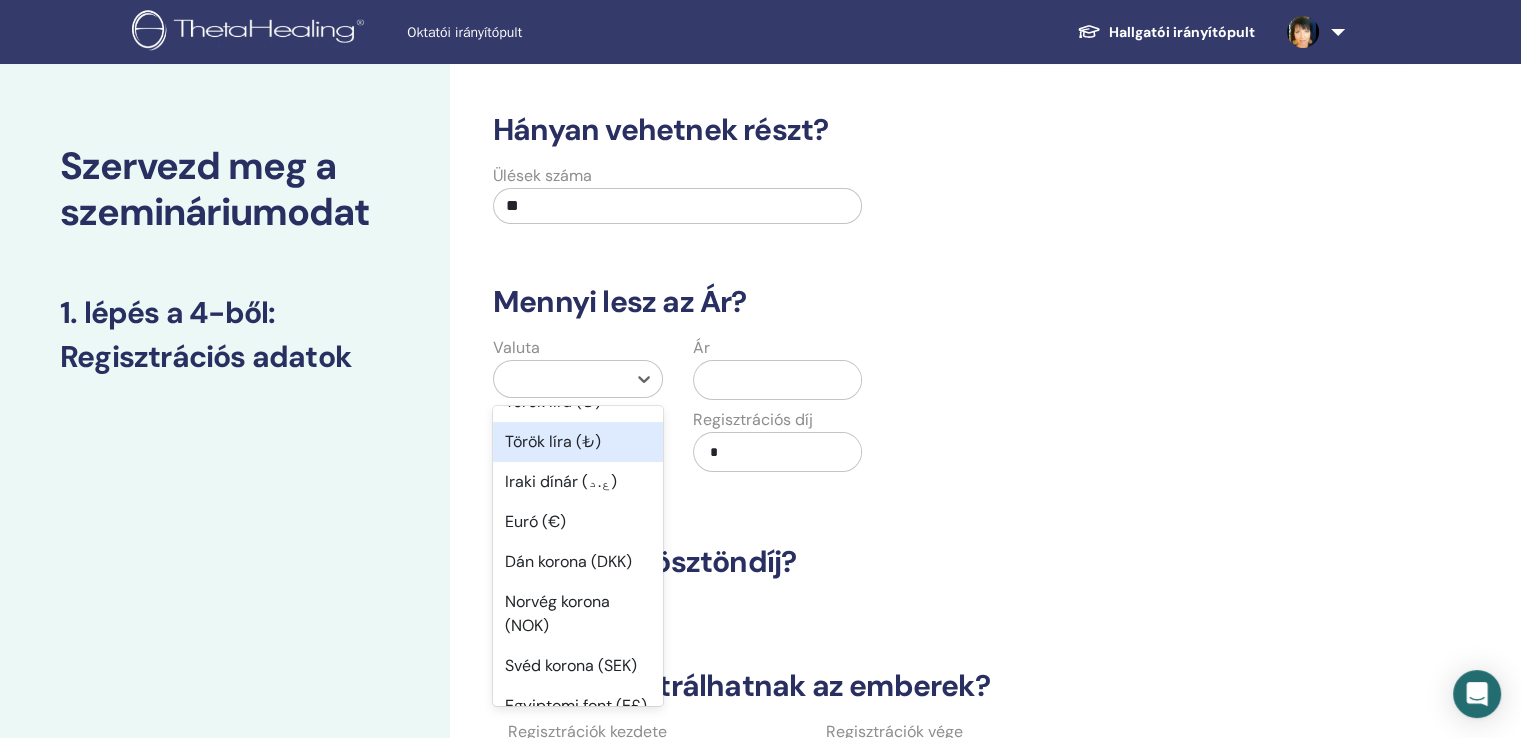 scroll, scrollTop: 1288, scrollLeft: 0, axis: vertical 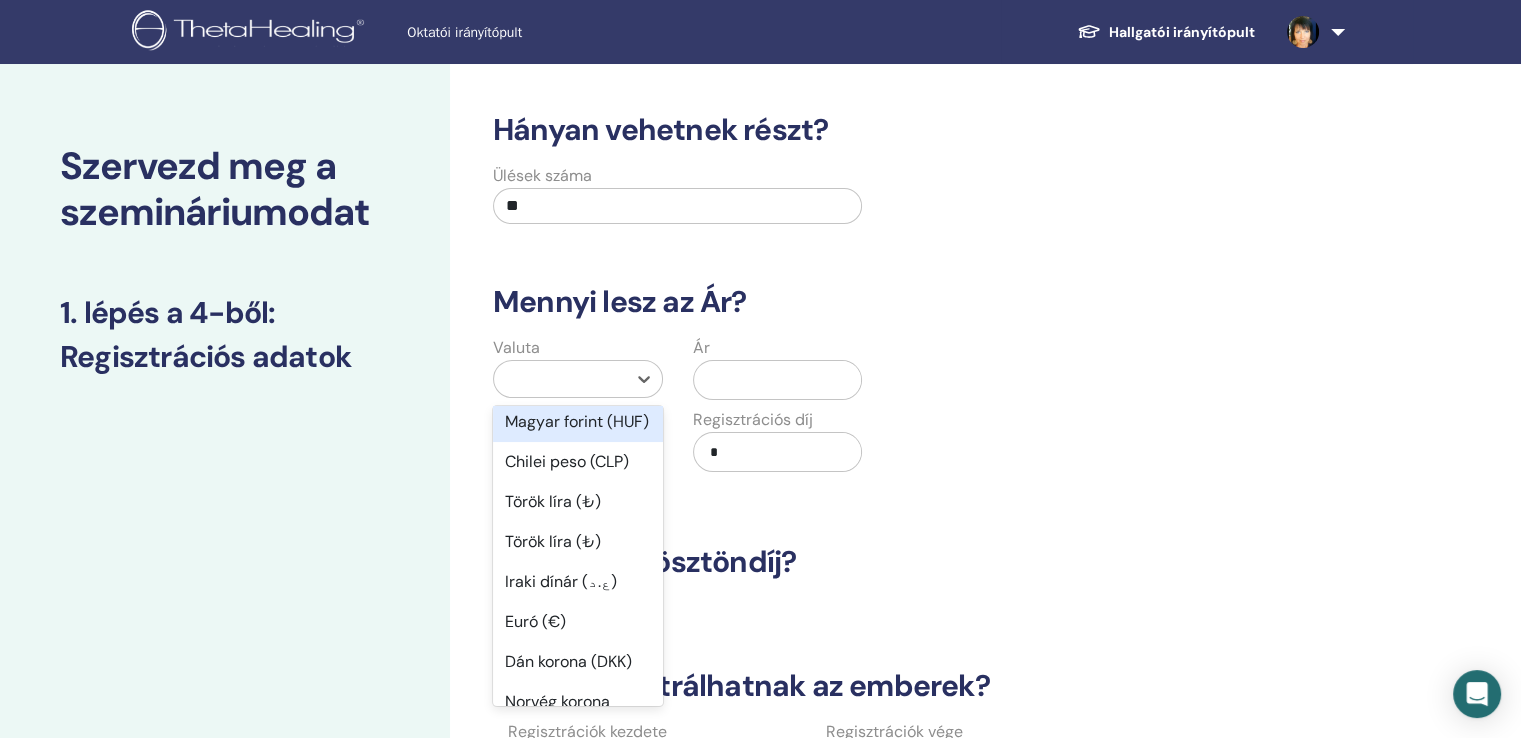 click on "Magyar forint (HUF)" at bounding box center (578, 422) 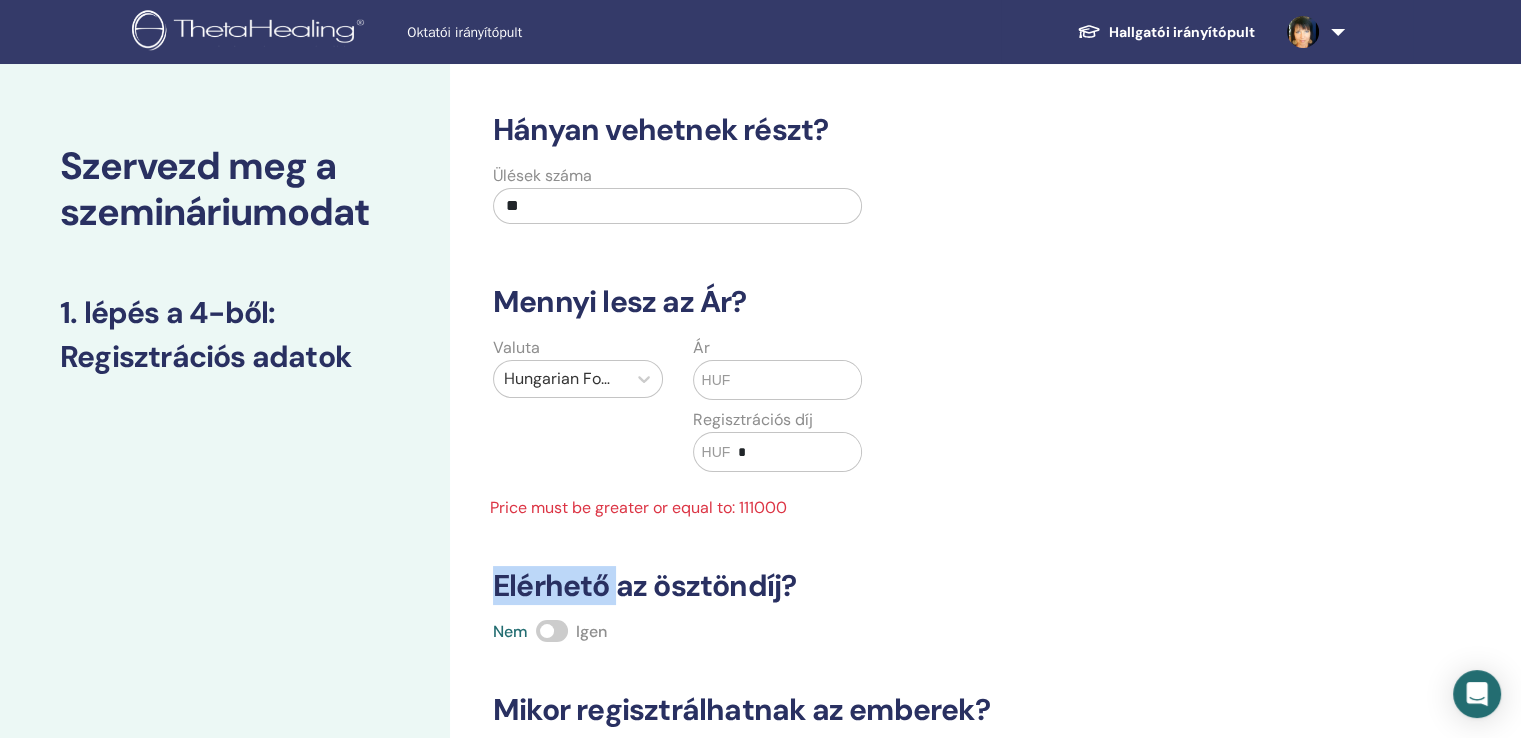 click on "Elérhető az ösztöndíj?" at bounding box center (644, 585) 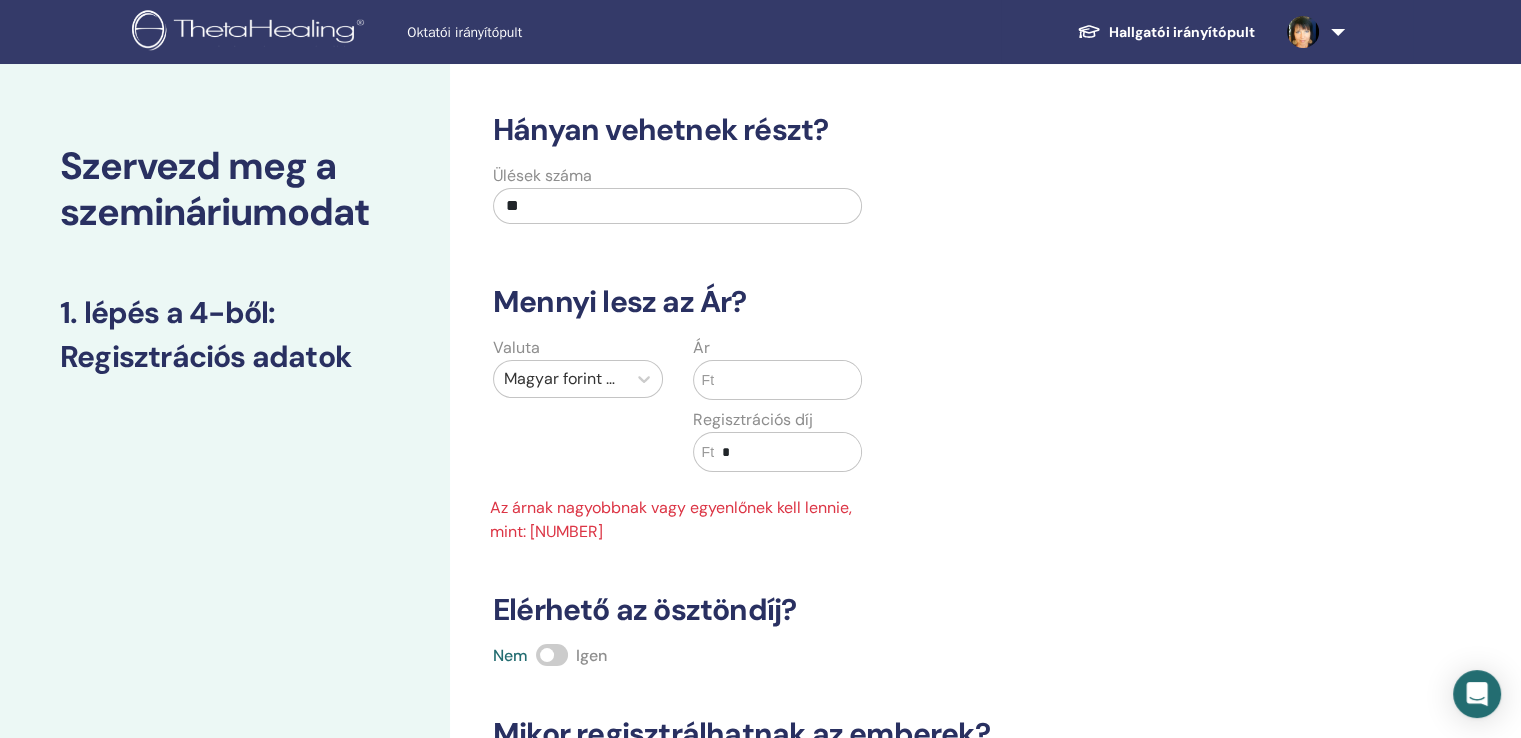 click at bounding box center (787, 380) 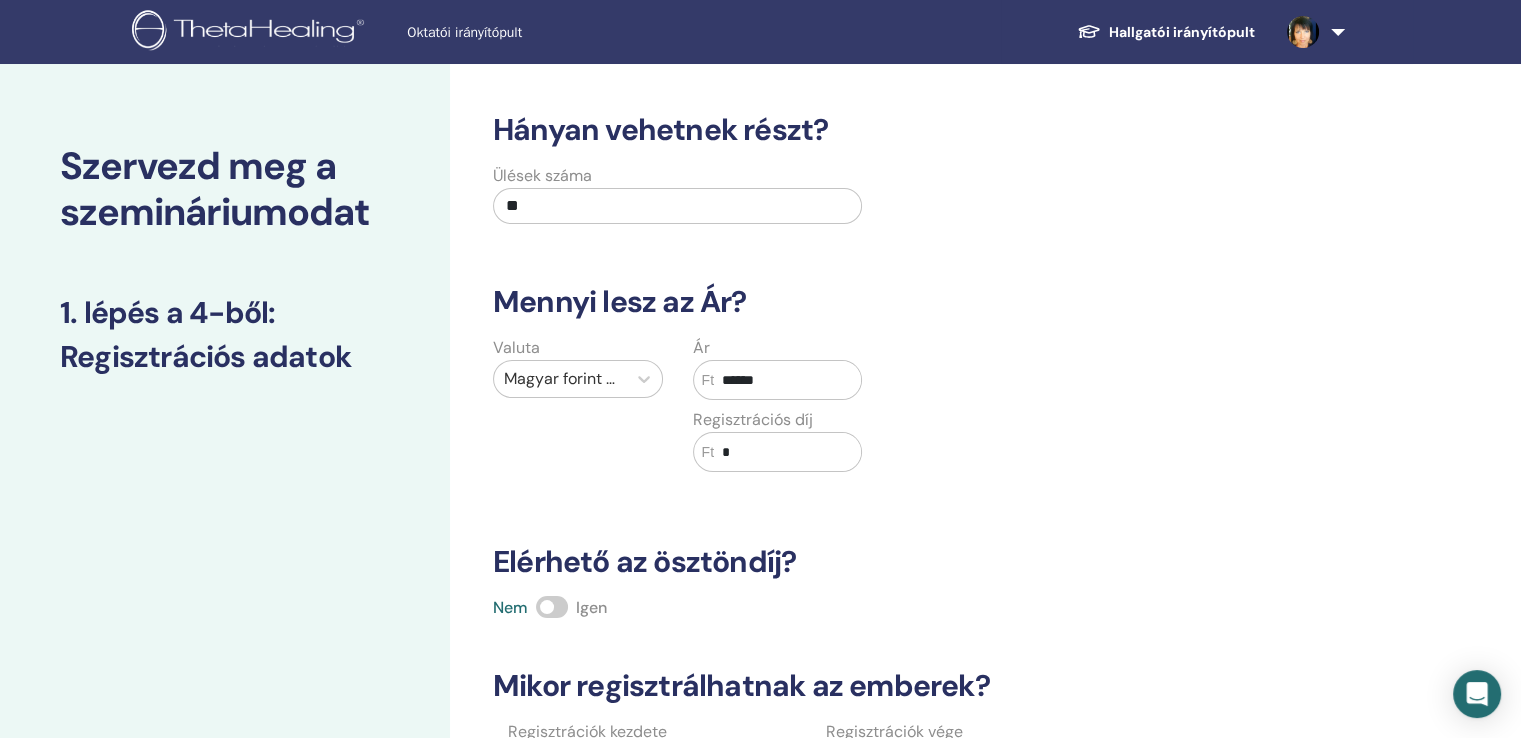 type on "******" 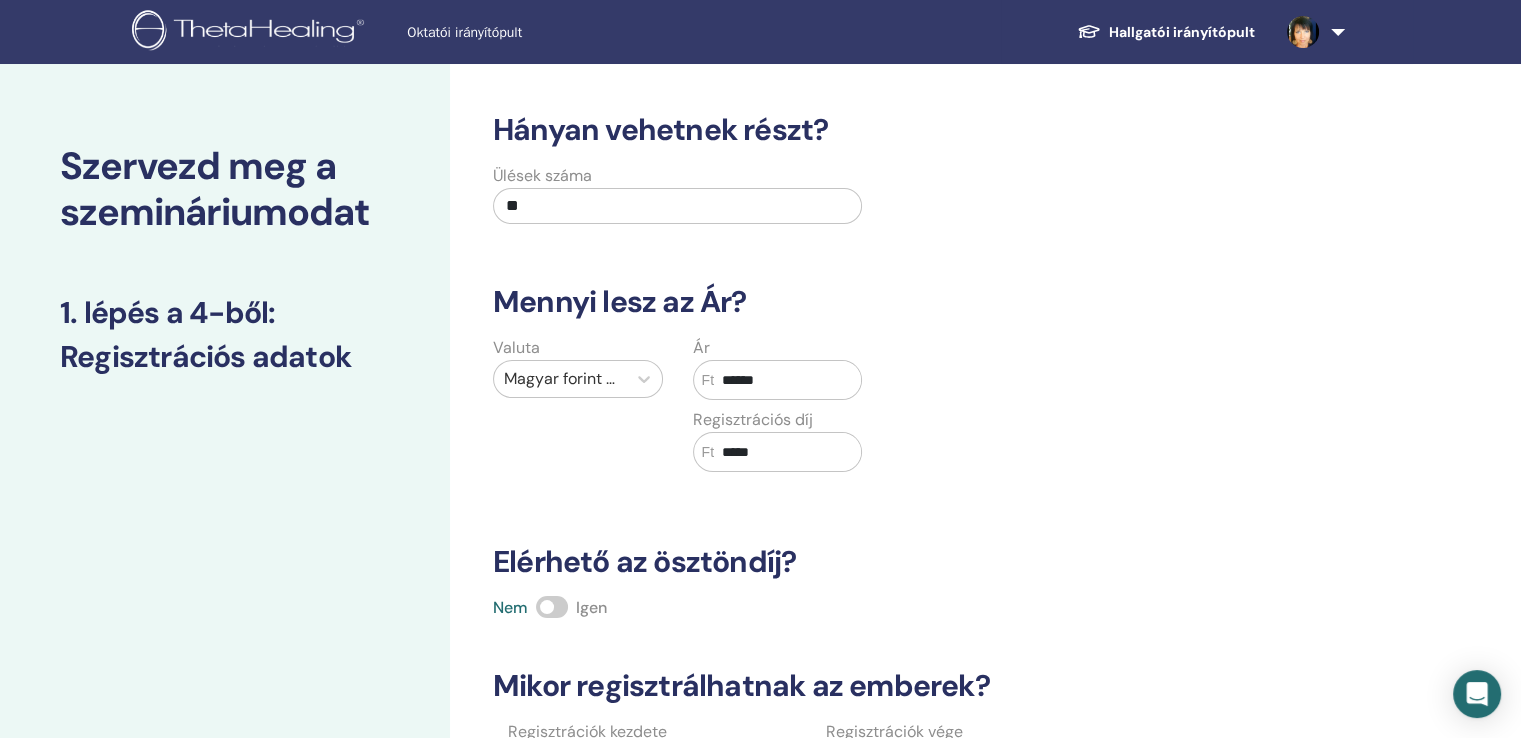type on "*****" 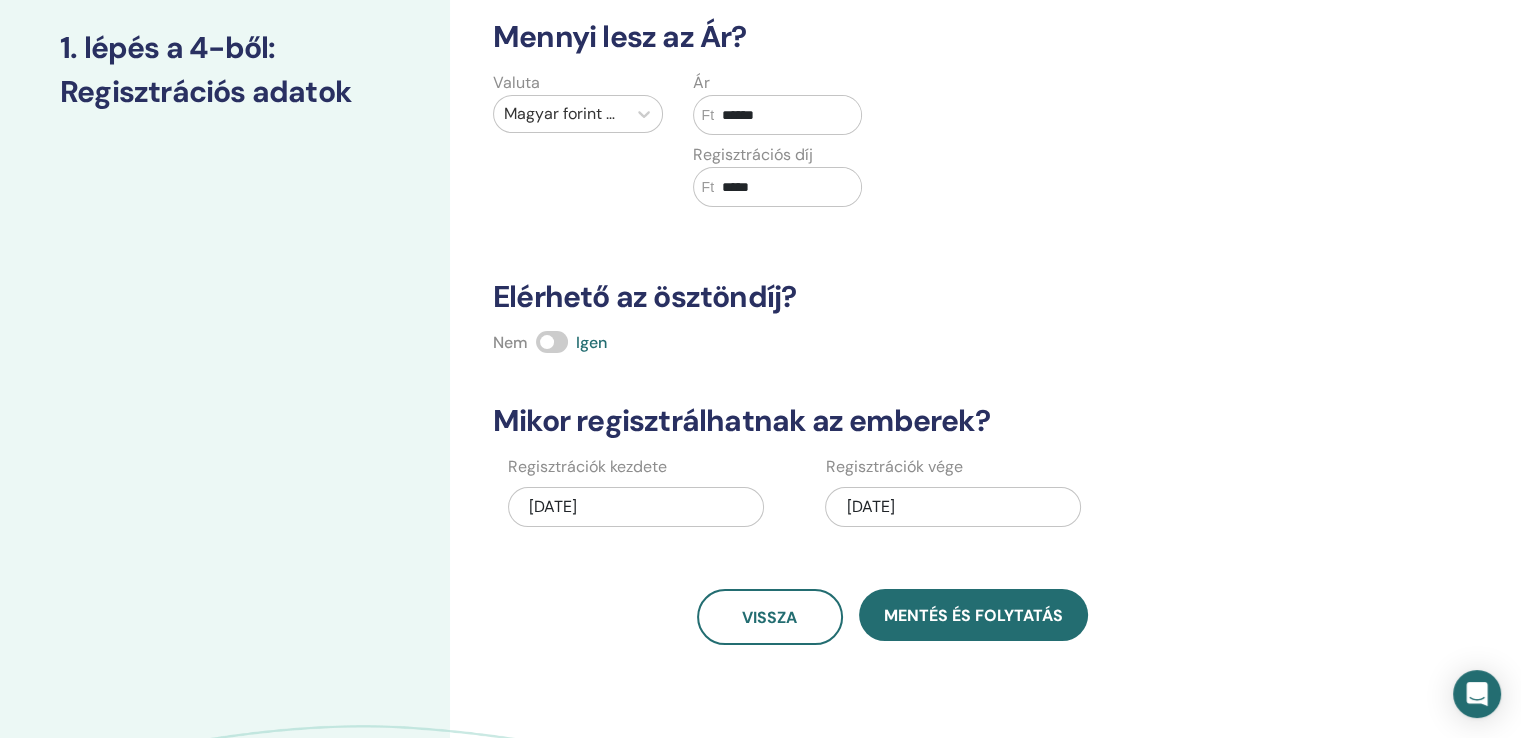 scroll, scrollTop: 300, scrollLeft: 0, axis: vertical 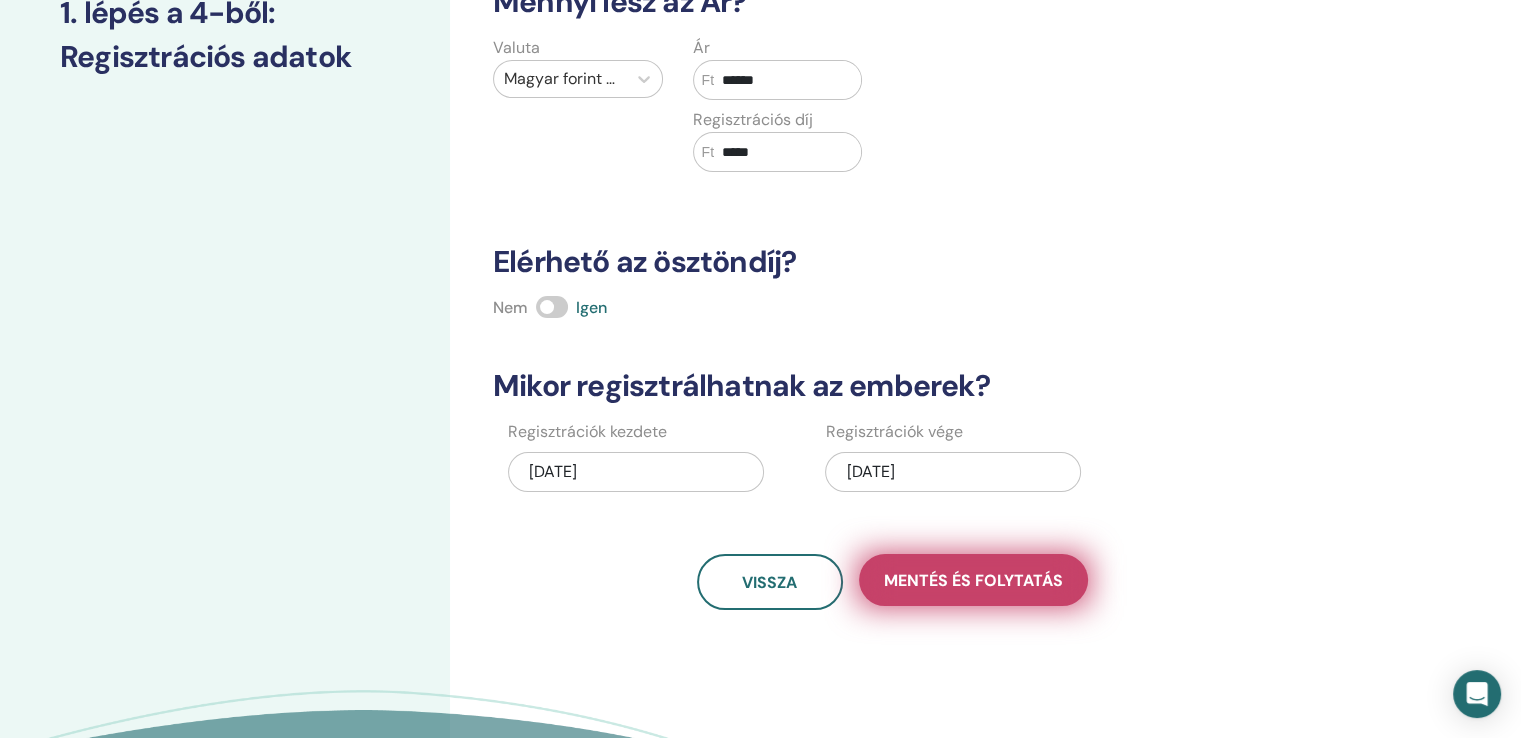 click on "Mentés és folytatás" at bounding box center (973, 580) 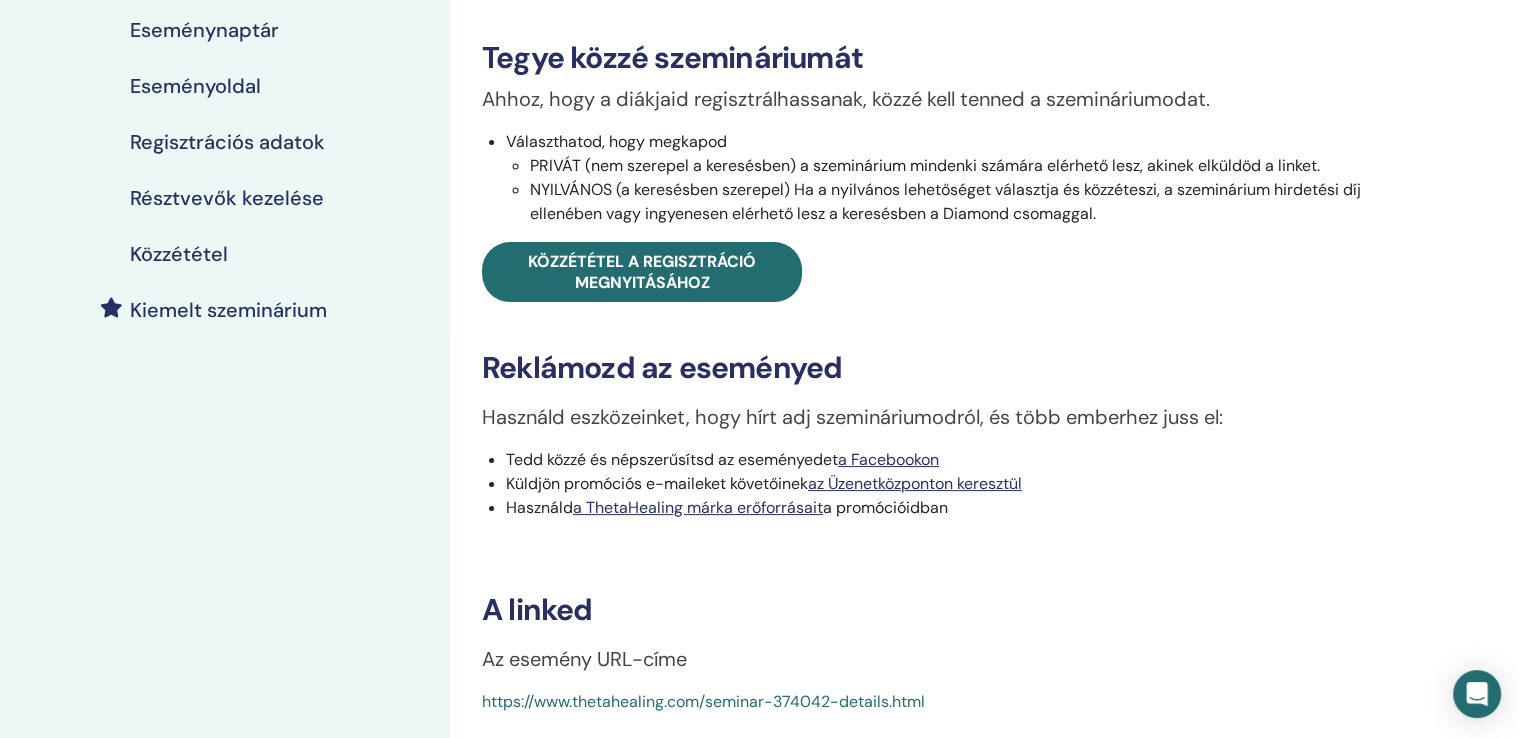 scroll, scrollTop: 400, scrollLeft: 0, axis: vertical 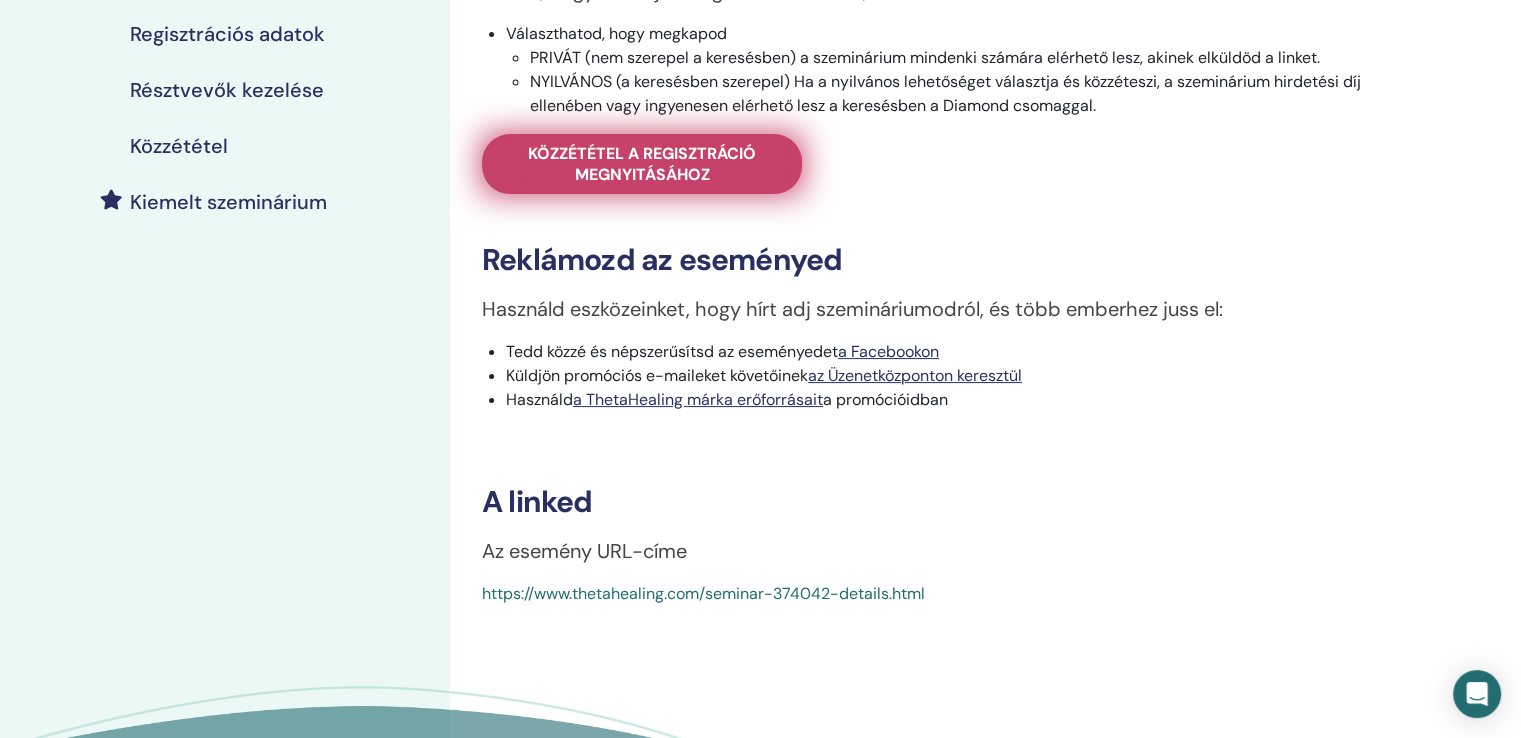 click on "Közzététel a regisztráció megnyitásához" at bounding box center [642, 164] 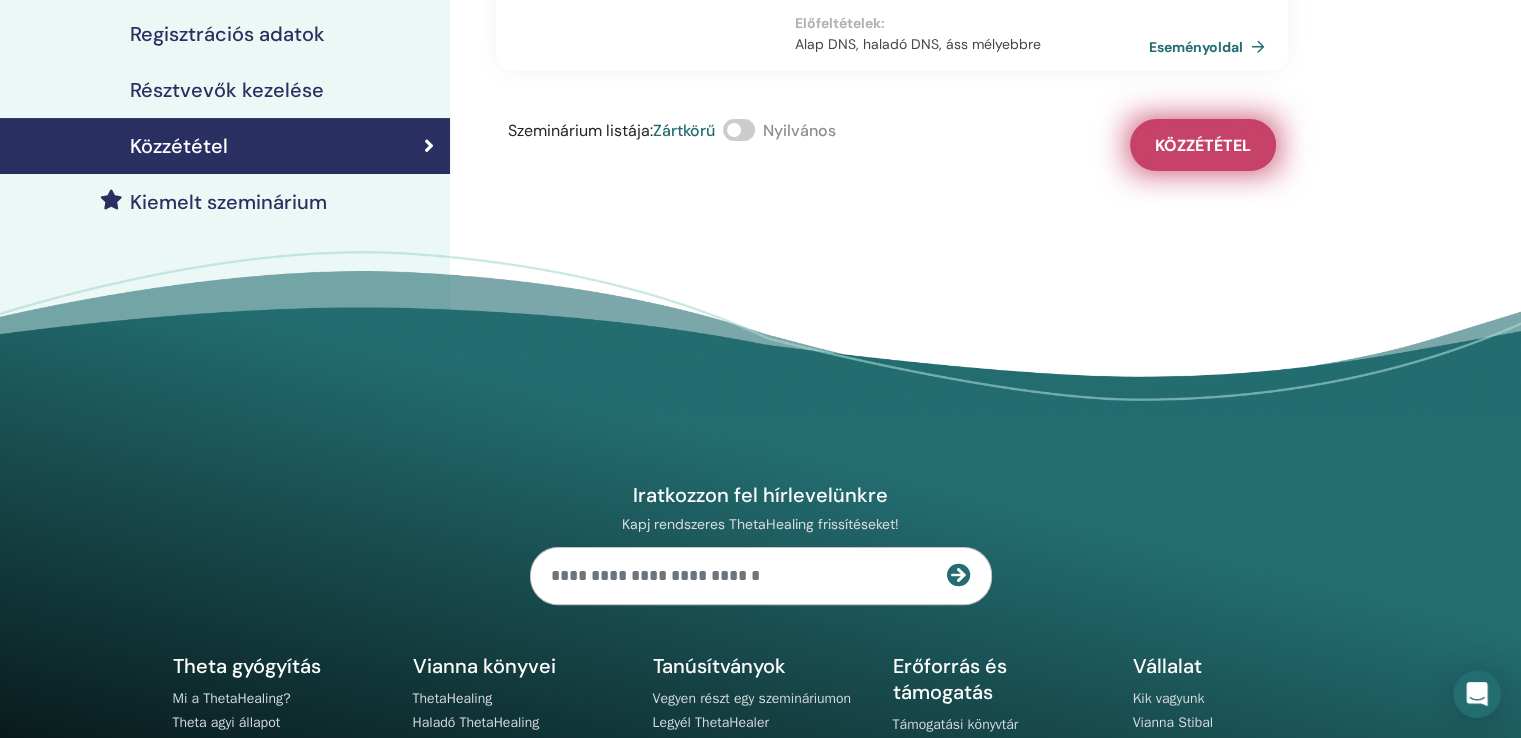 click on "Közzététel" at bounding box center (1203, 145) 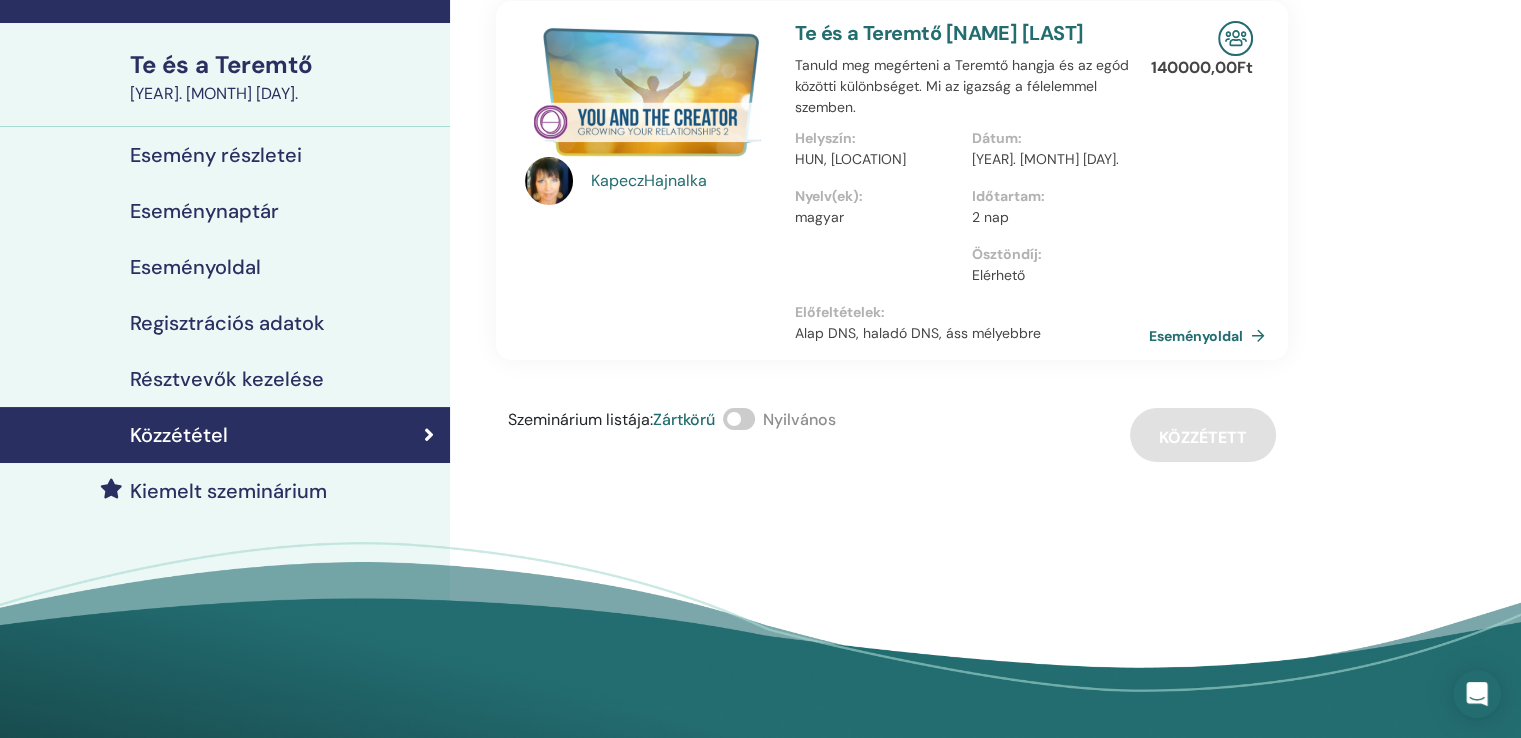 scroll, scrollTop: 100, scrollLeft: 0, axis: vertical 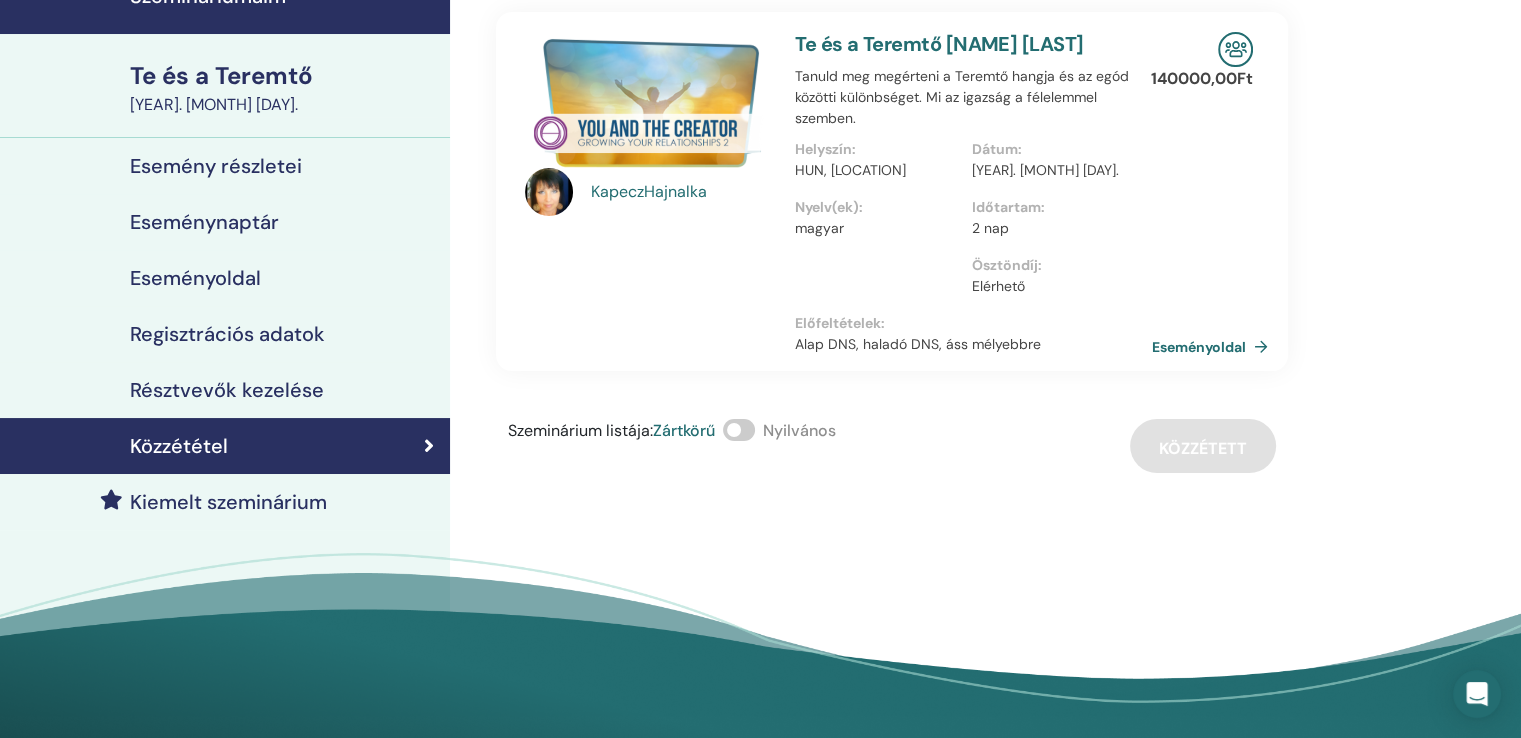 click on "Eseményoldal" at bounding box center [1199, 347] 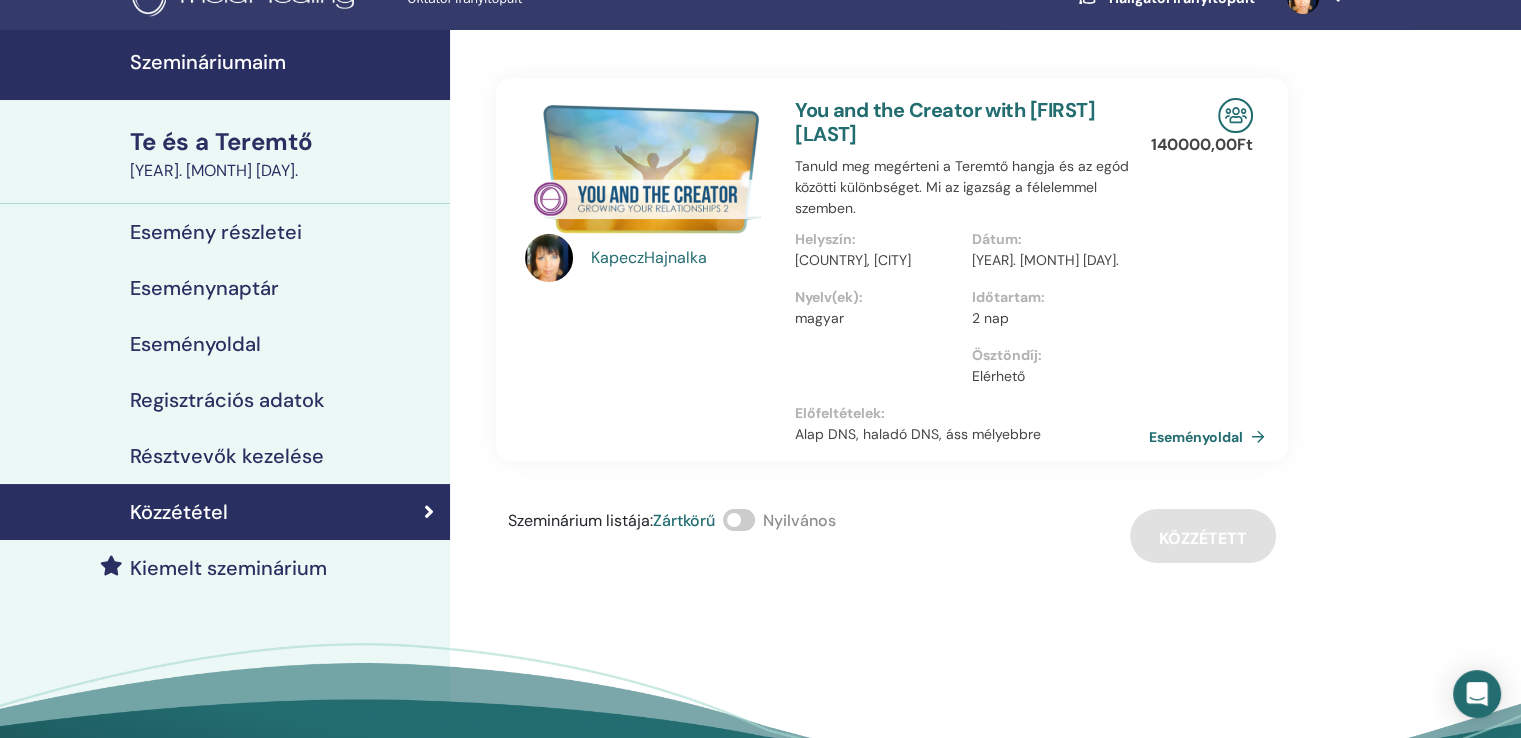 scroll, scrollTop: 0, scrollLeft: 0, axis: both 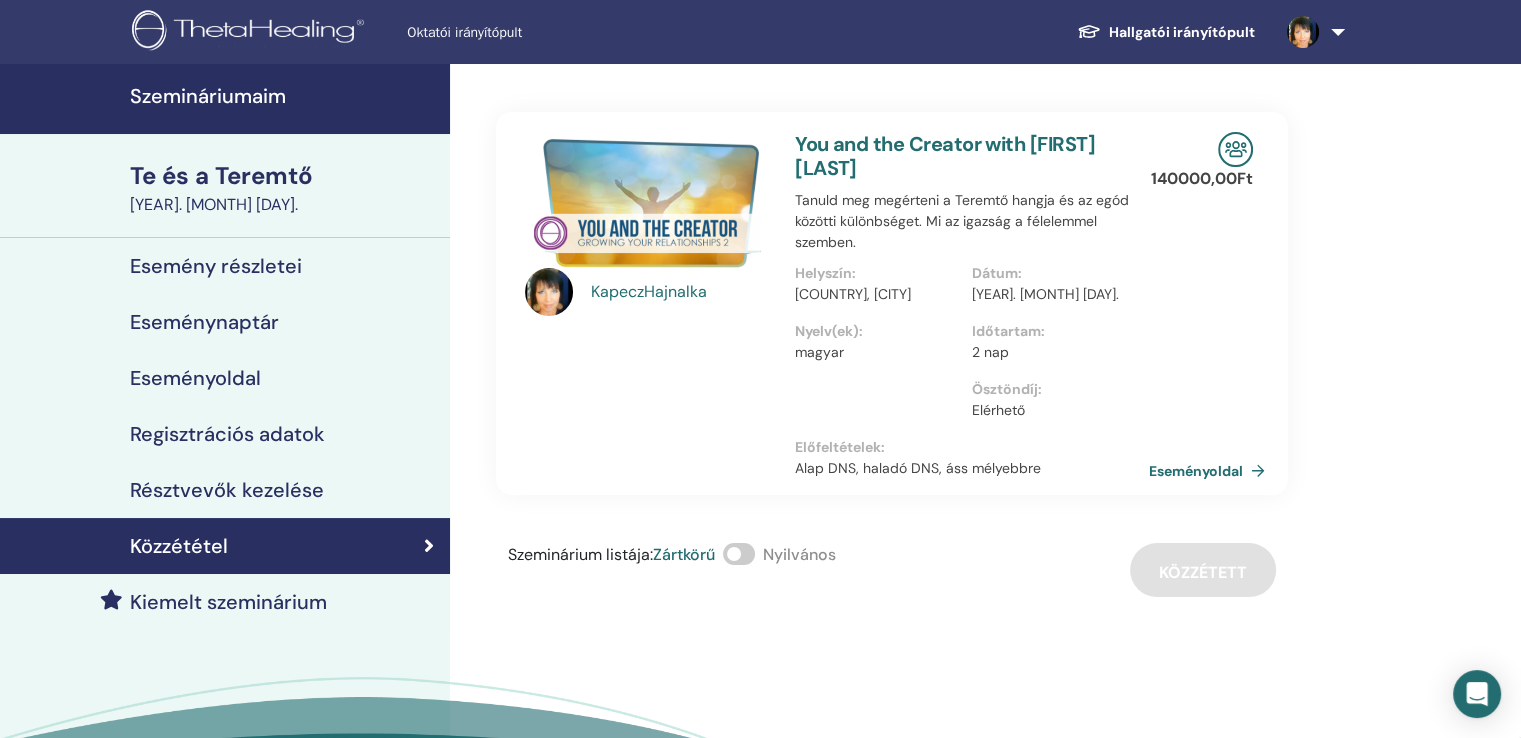 click on "Szemináriumaim" at bounding box center [208, 96] 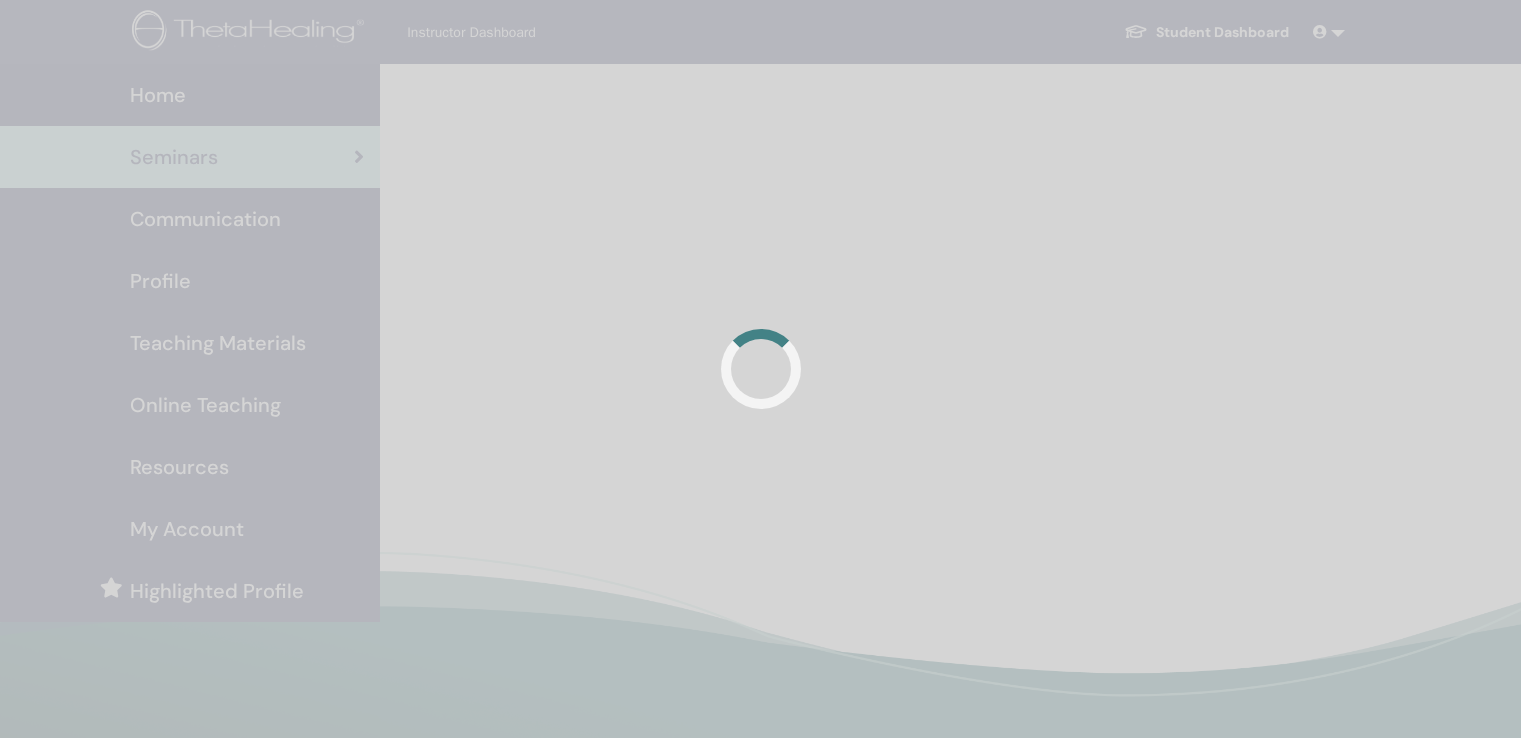 scroll, scrollTop: 0, scrollLeft: 0, axis: both 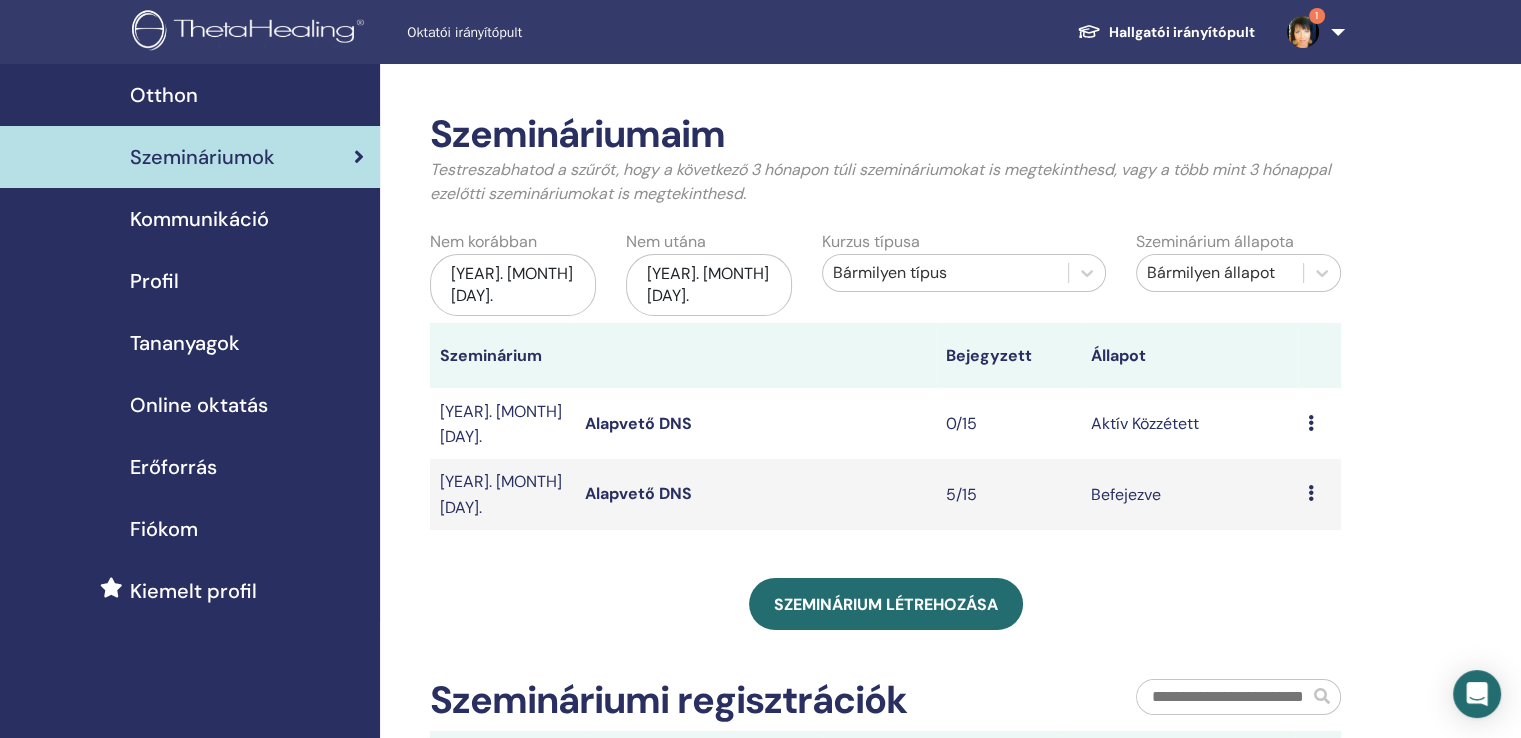 click on "Alapvető DNS" at bounding box center [638, 423] 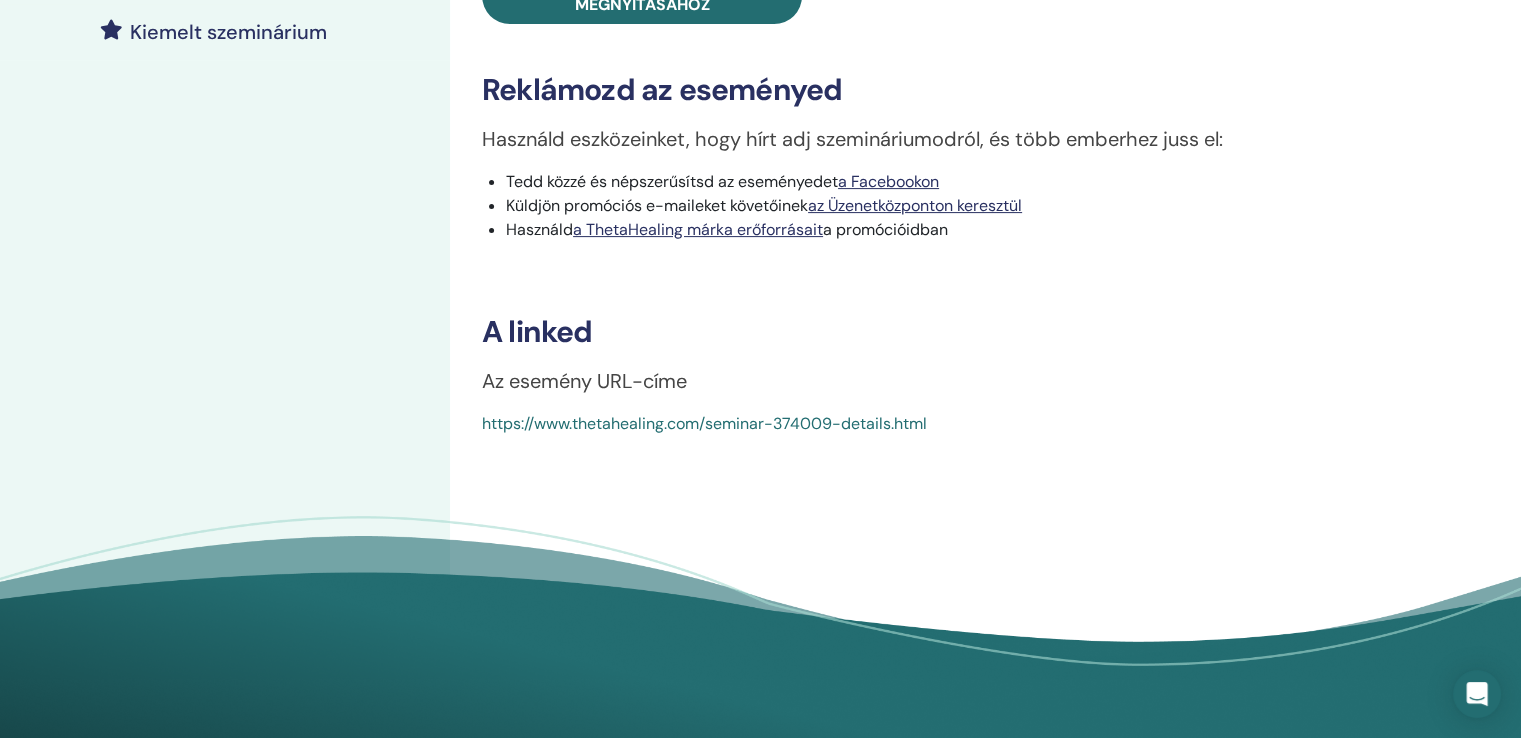 scroll, scrollTop: 700, scrollLeft: 0, axis: vertical 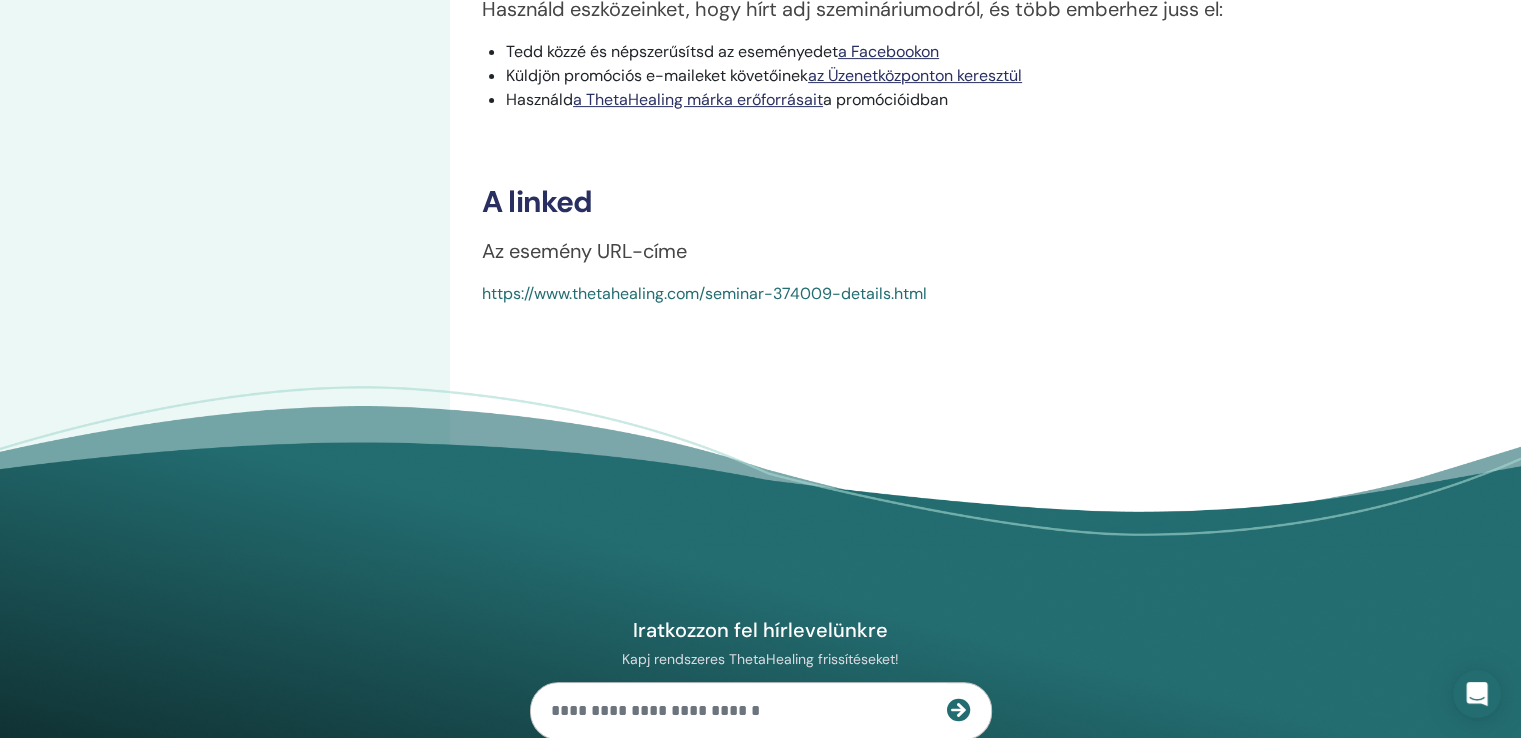 click on "https://www.thetahealing.com/seminar-374009-details.html" at bounding box center (878, 294) 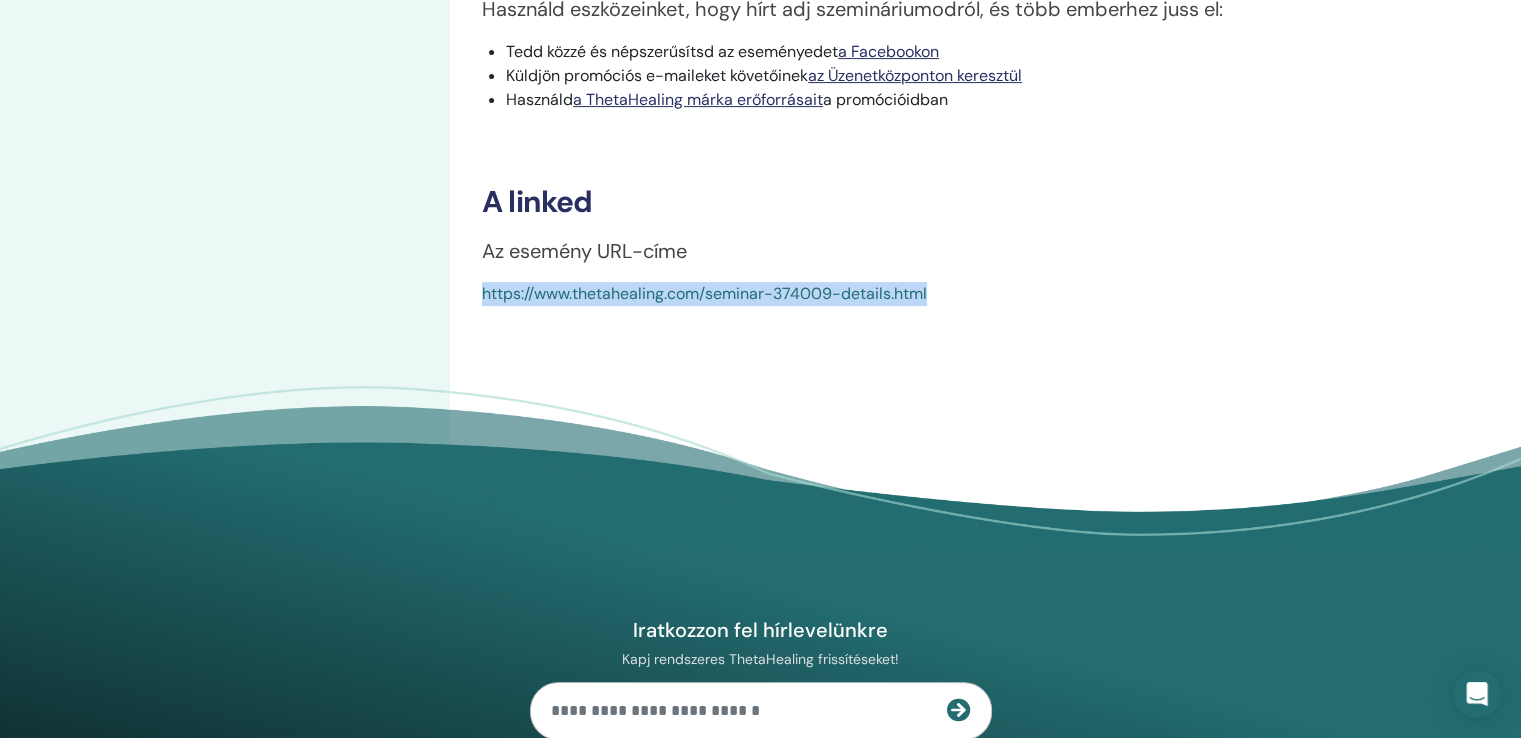 click on "https://www.thetahealing.com/seminar-374009-details.html" at bounding box center [878, 294] 